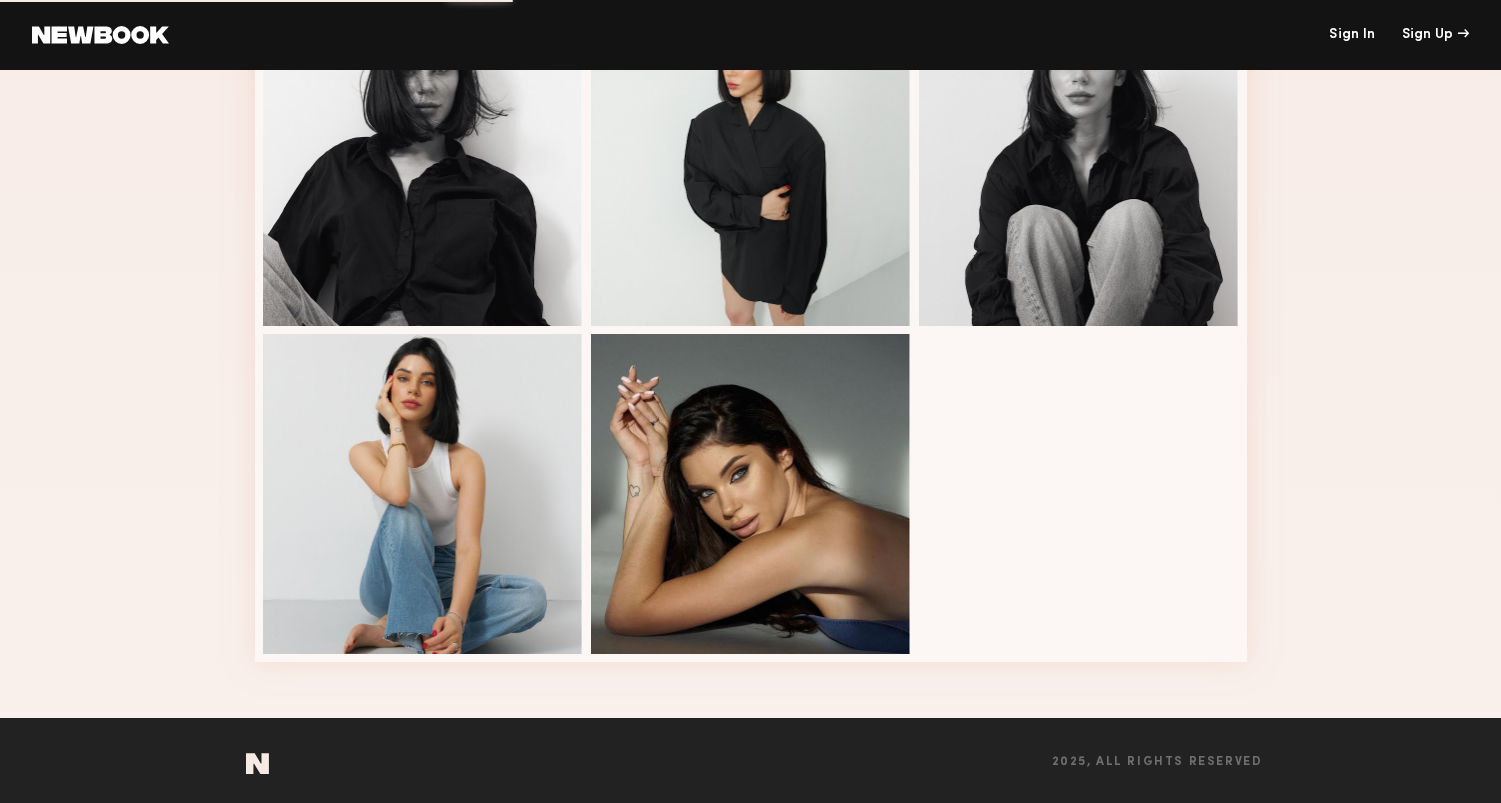scroll, scrollTop: 845, scrollLeft: 0, axis: vertical 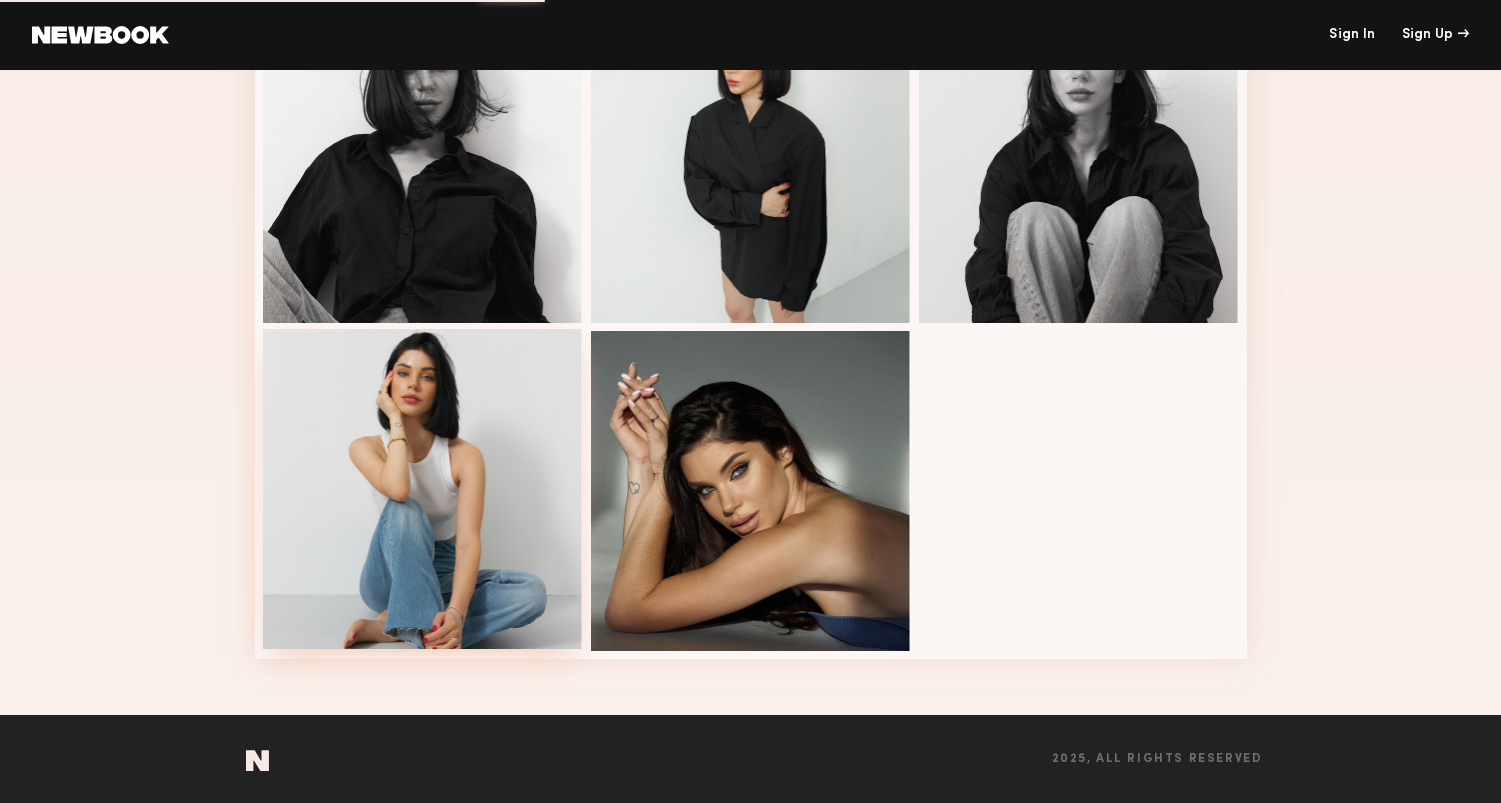 click at bounding box center (423, 489) 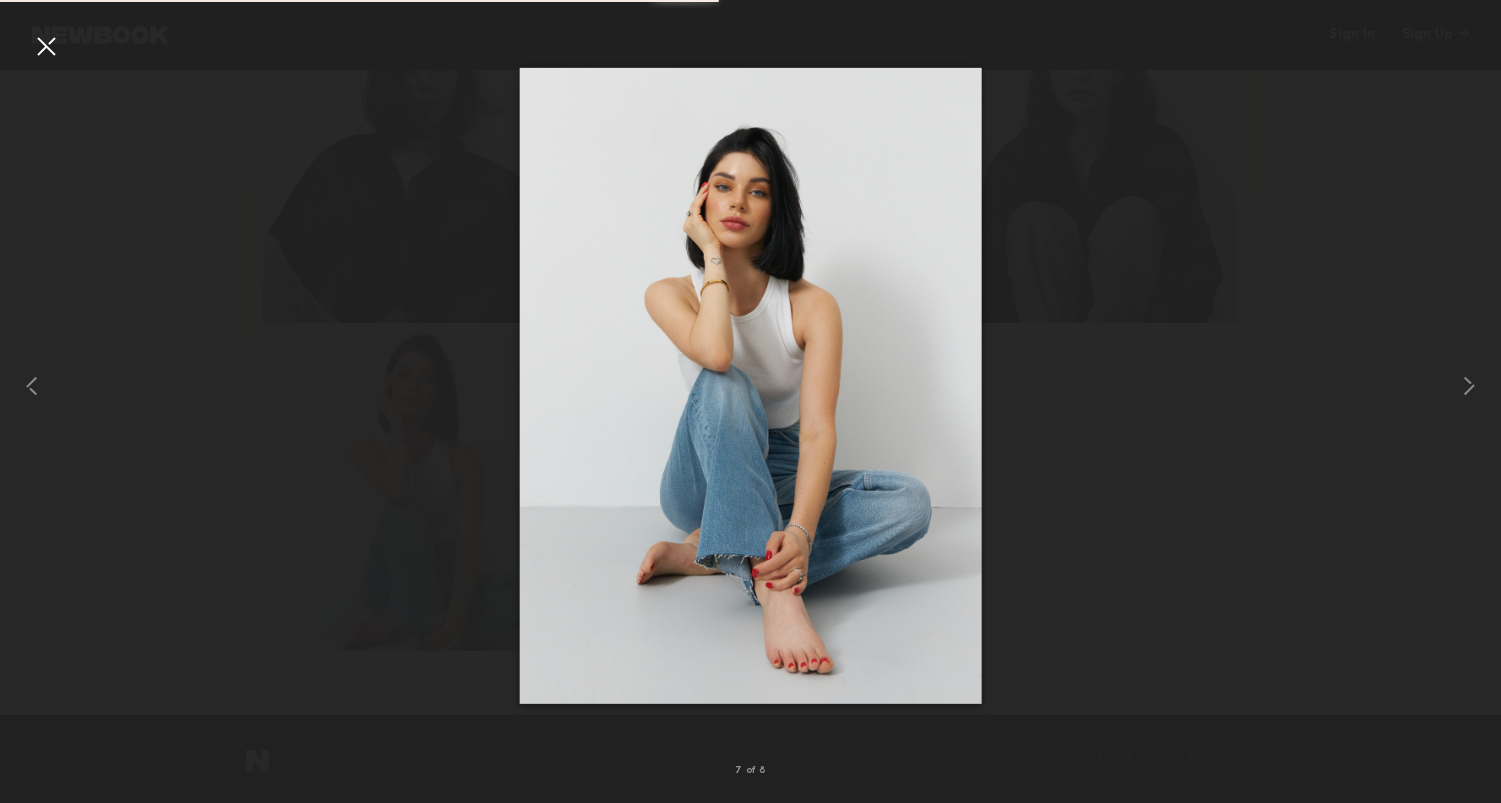 click at bounding box center [46, 46] 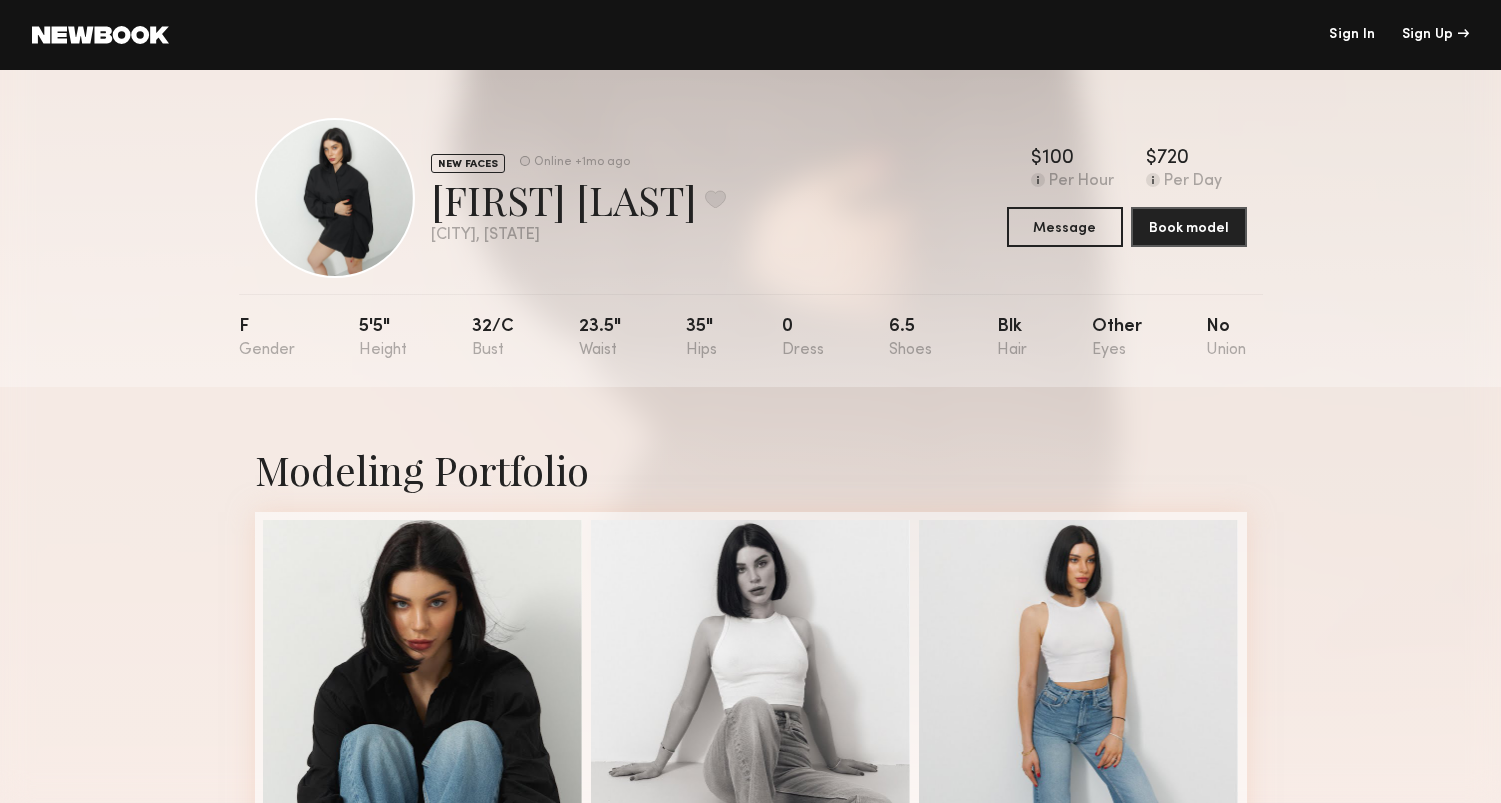 scroll, scrollTop: 0, scrollLeft: 0, axis: both 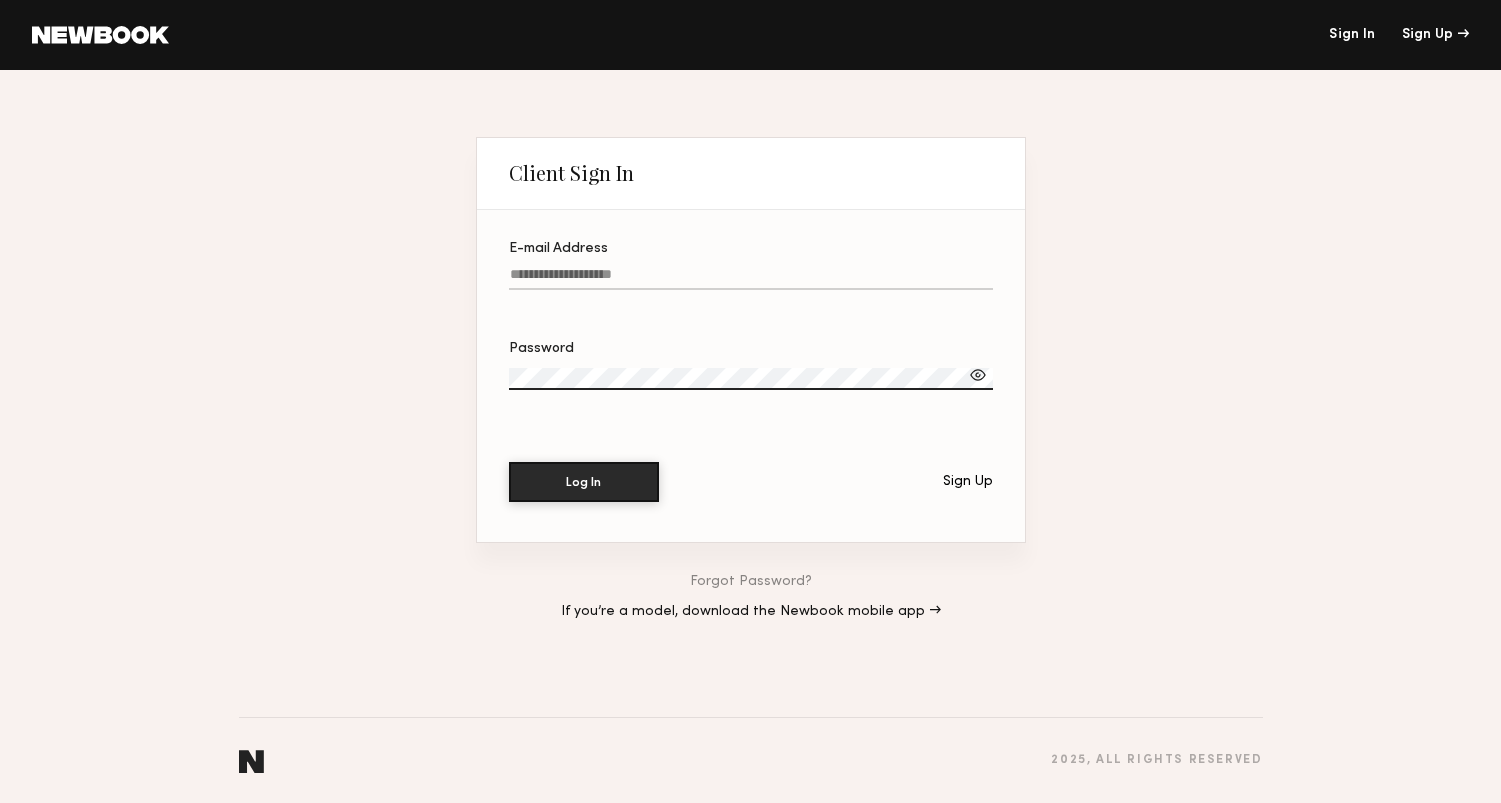type on "**********" 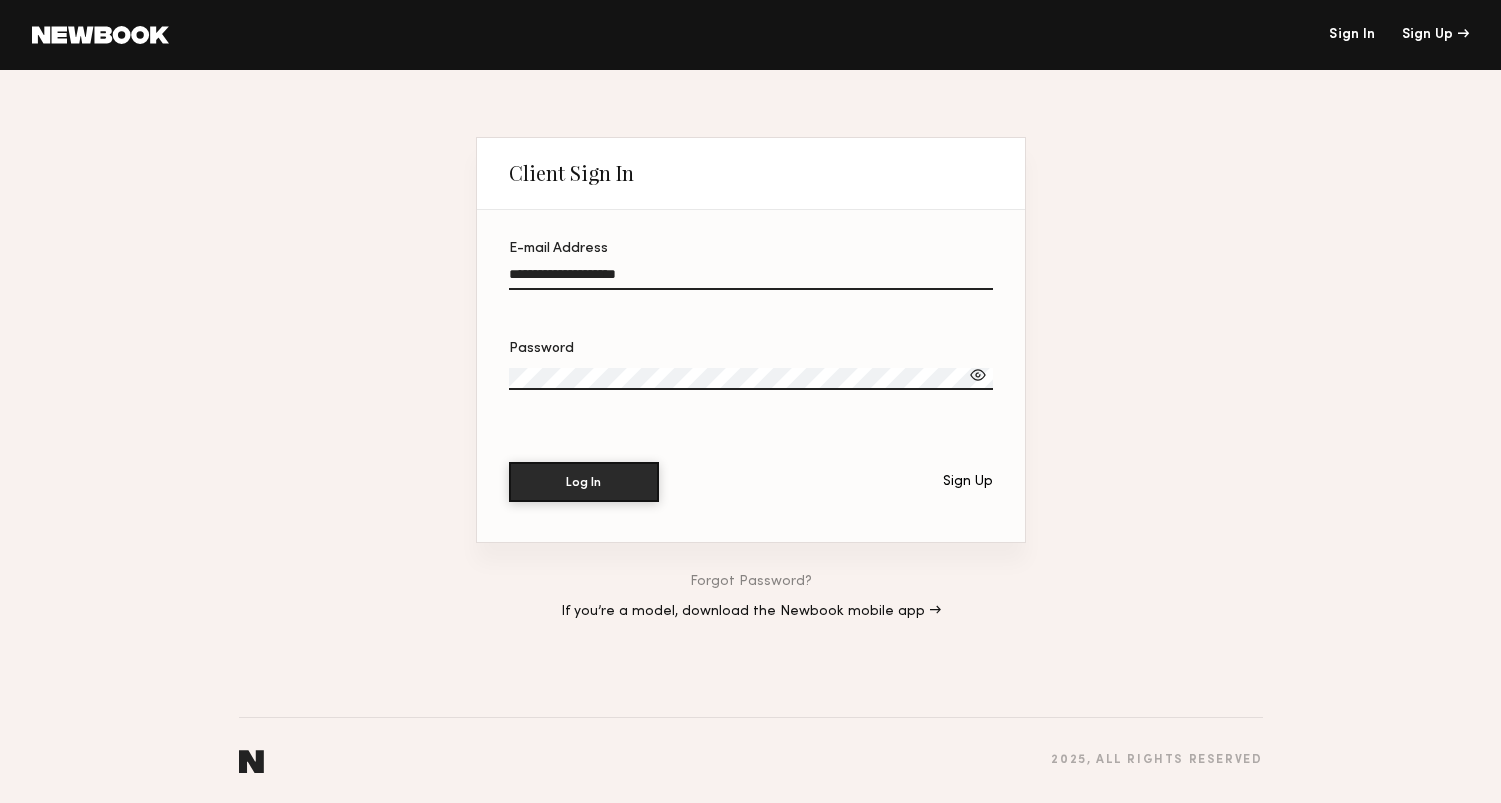 click on "Log In" 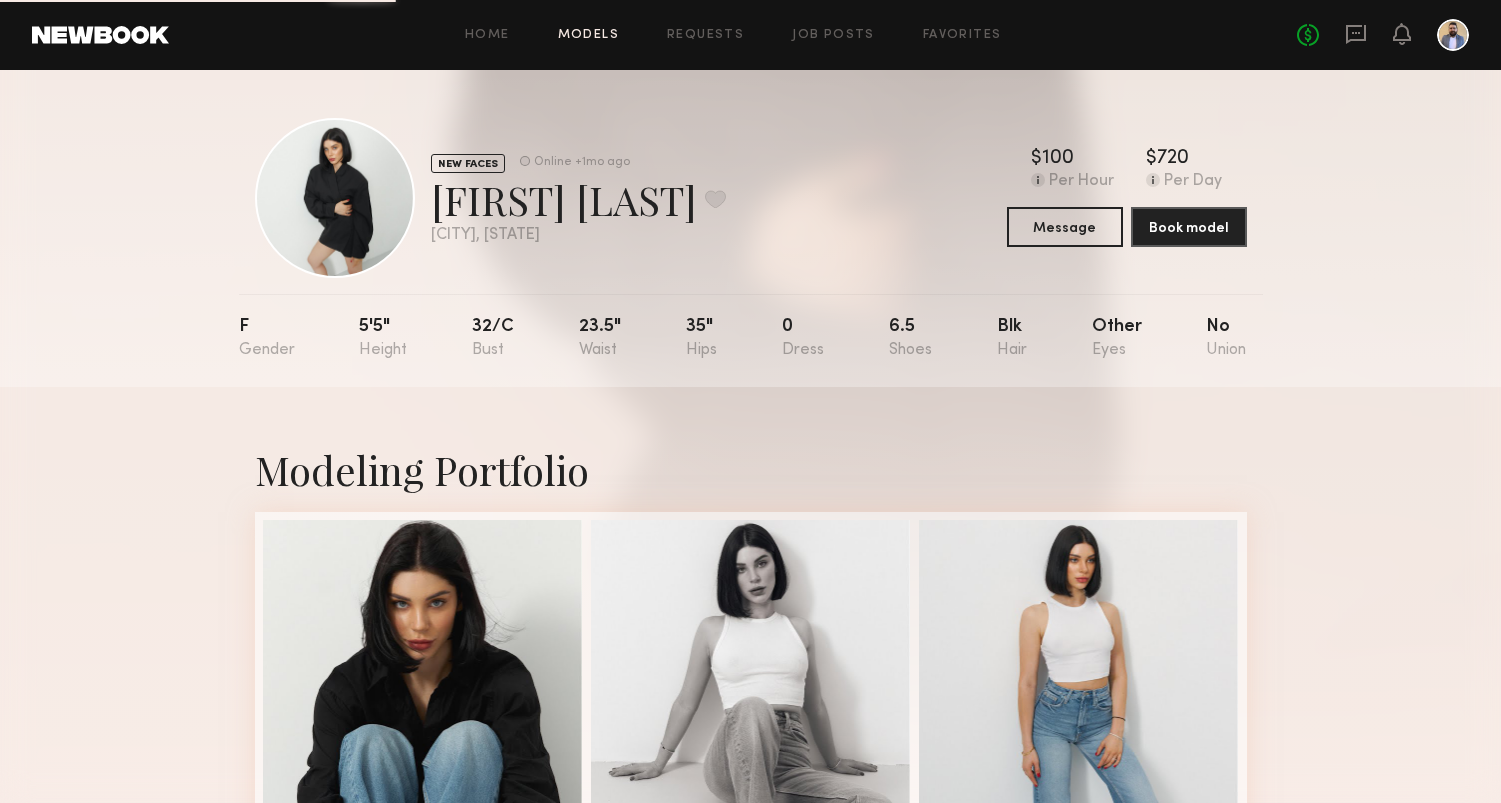 click on "Models" 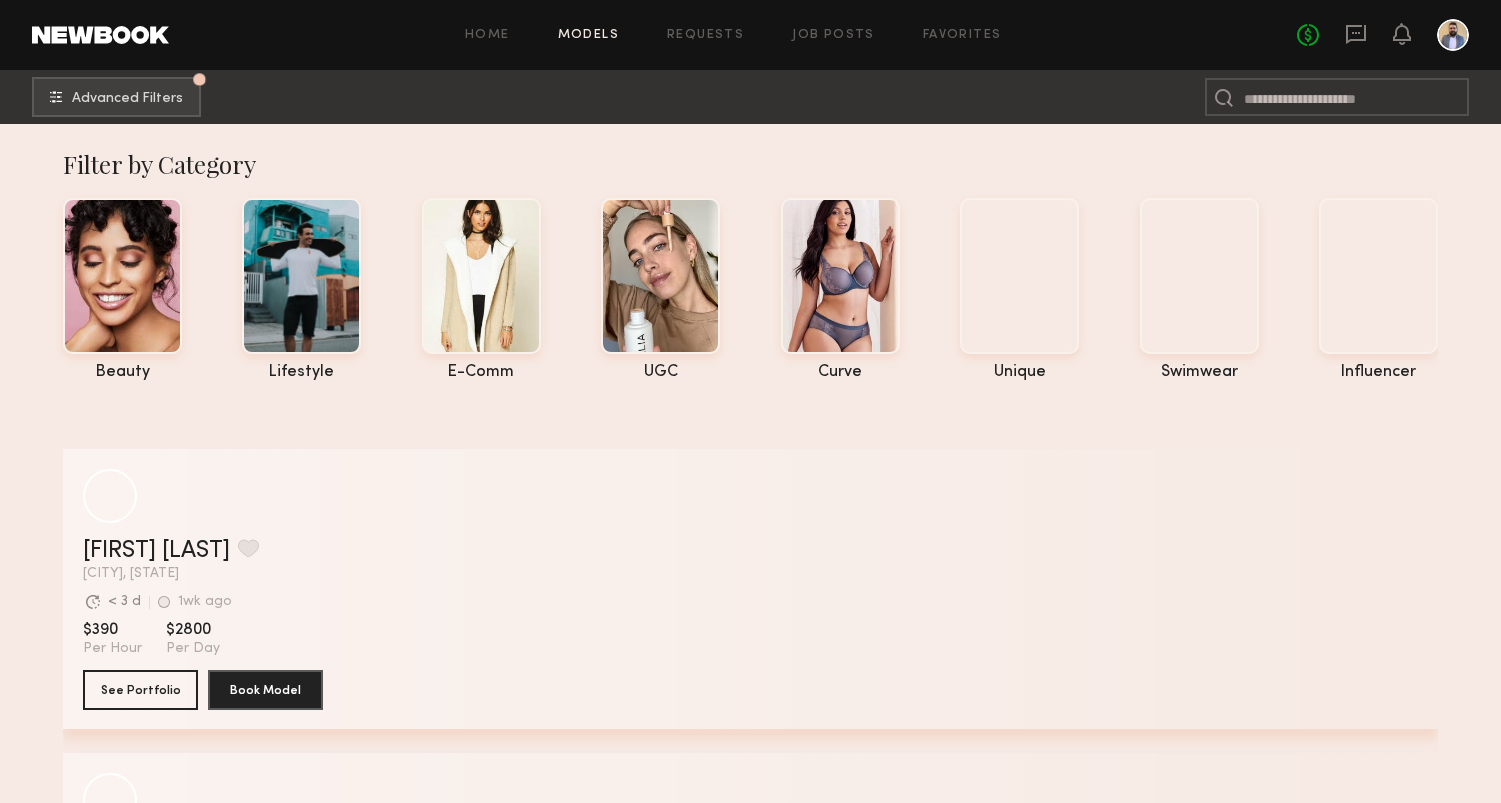 scroll, scrollTop: 0, scrollLeft: 0, axis: both 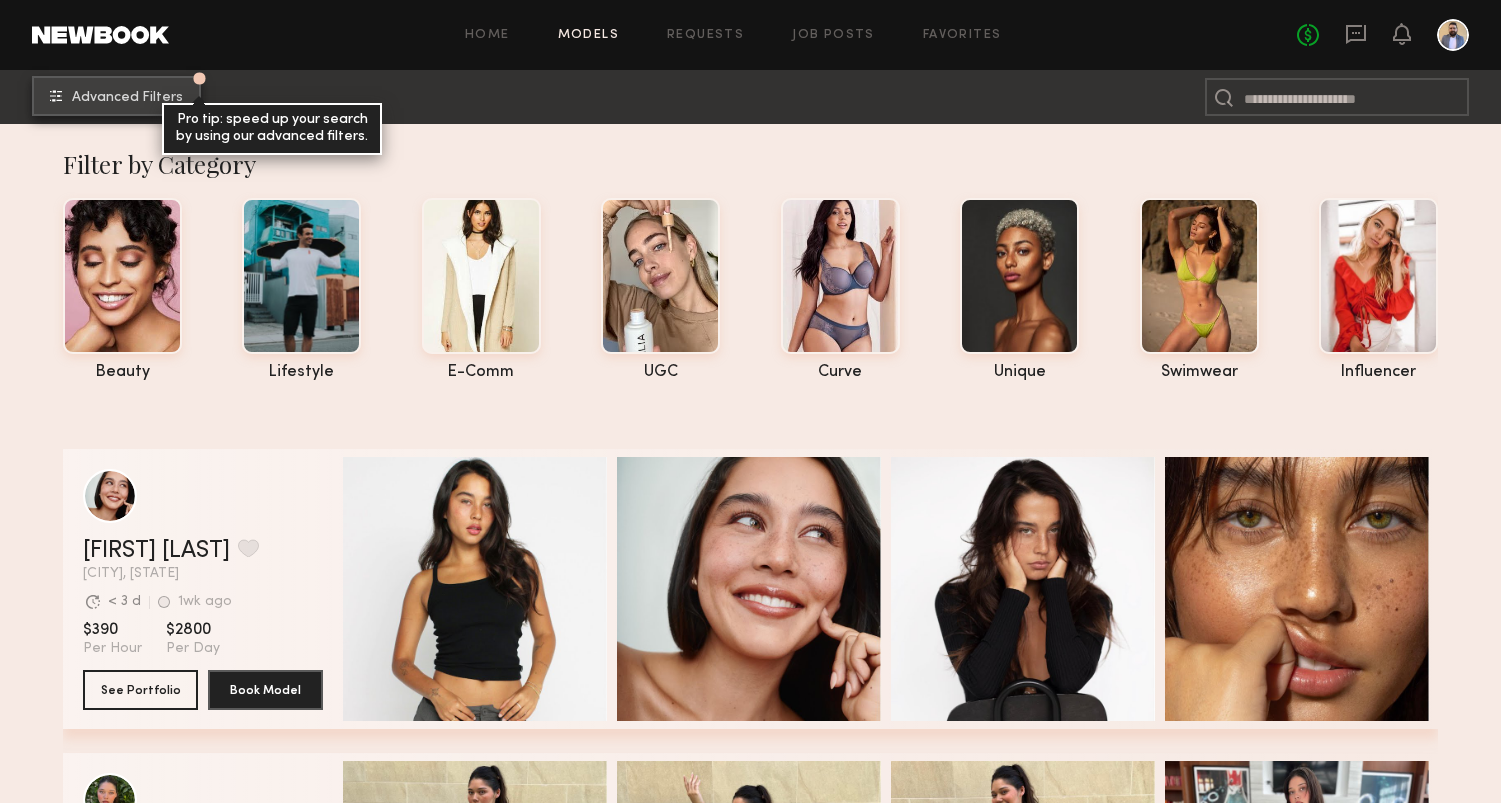 click on "Advanced Filters" 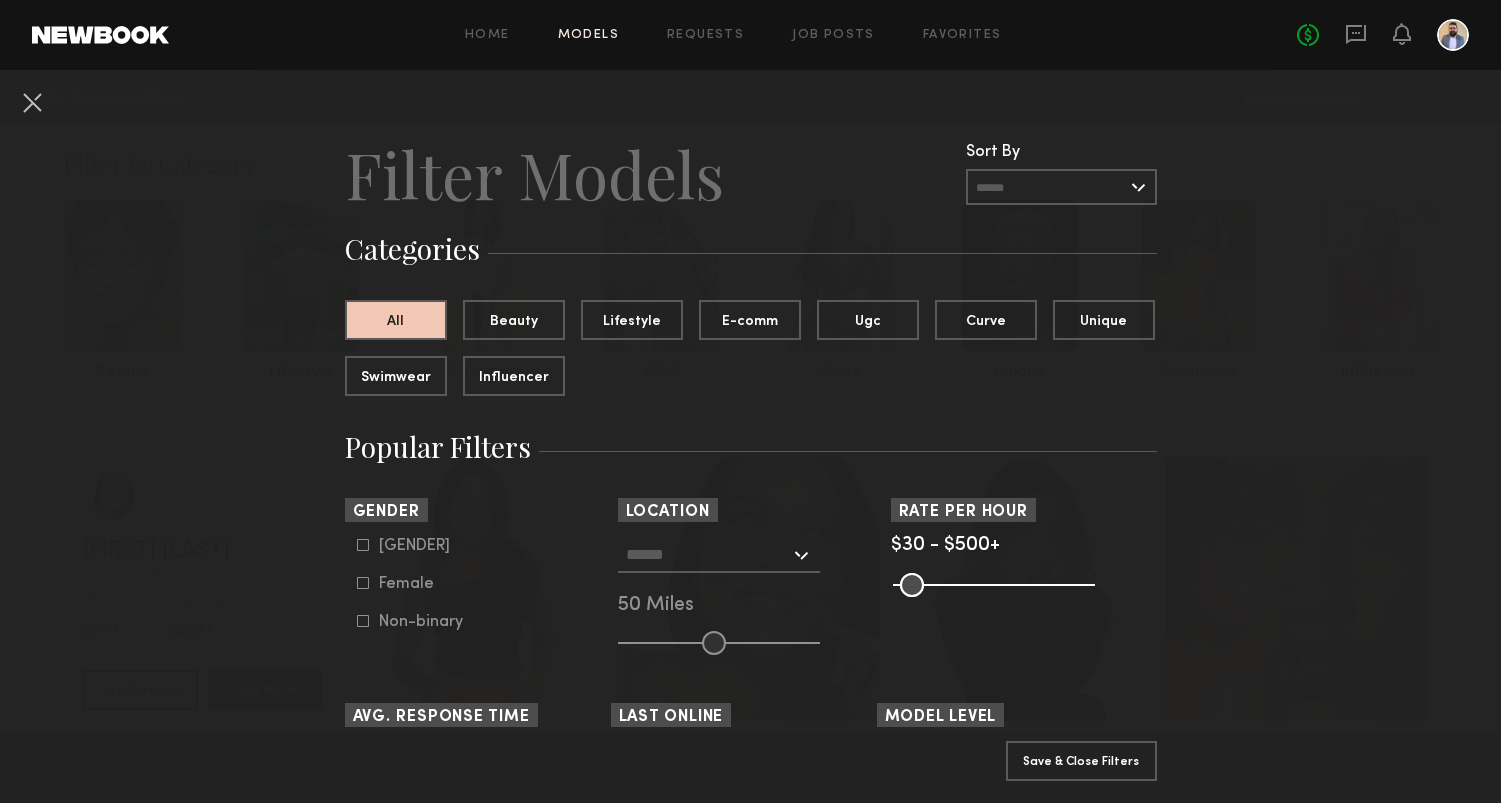 scroll, scrollTop: 35, scrollLeft: 0, axis: vertical 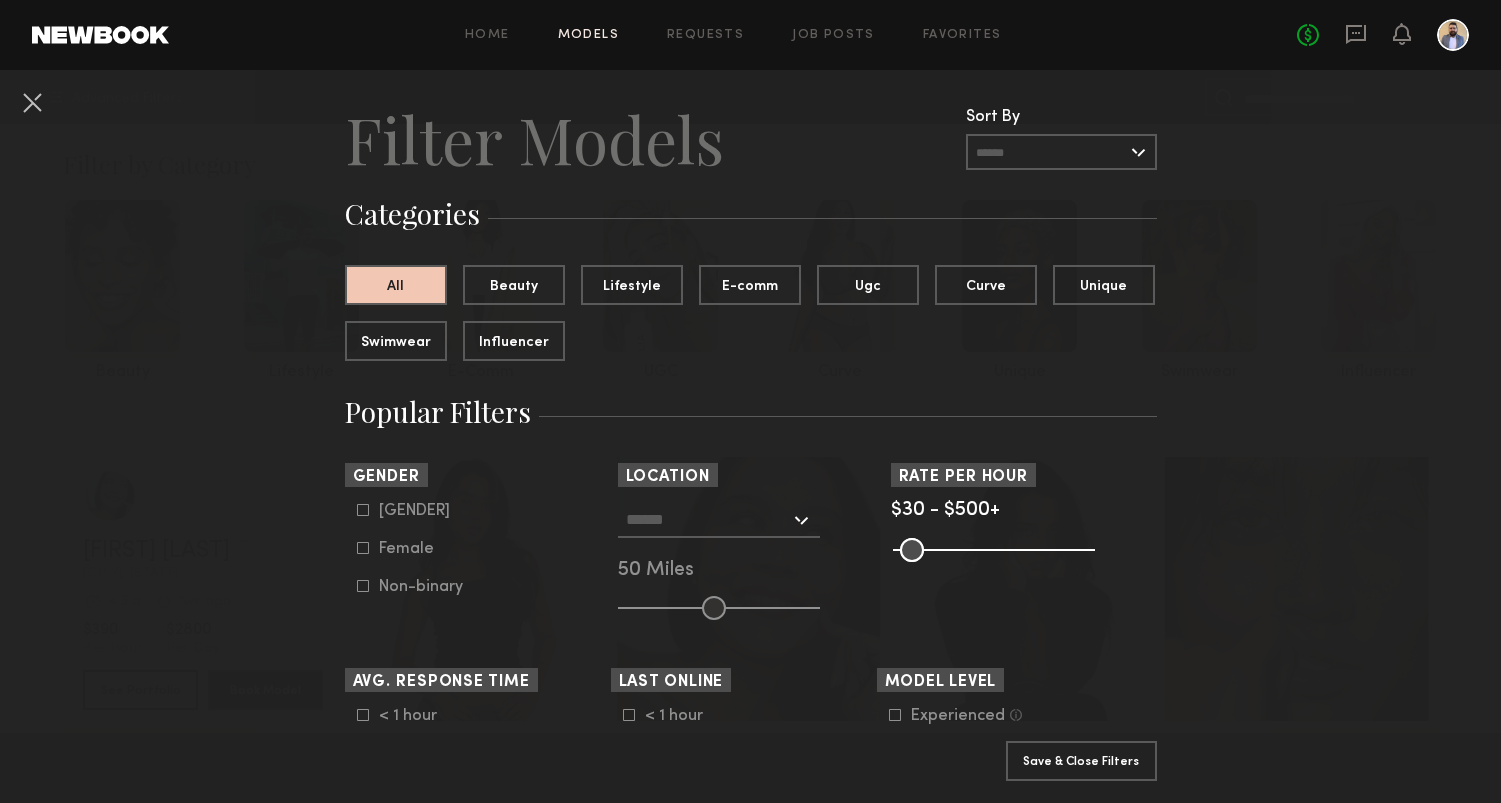 click 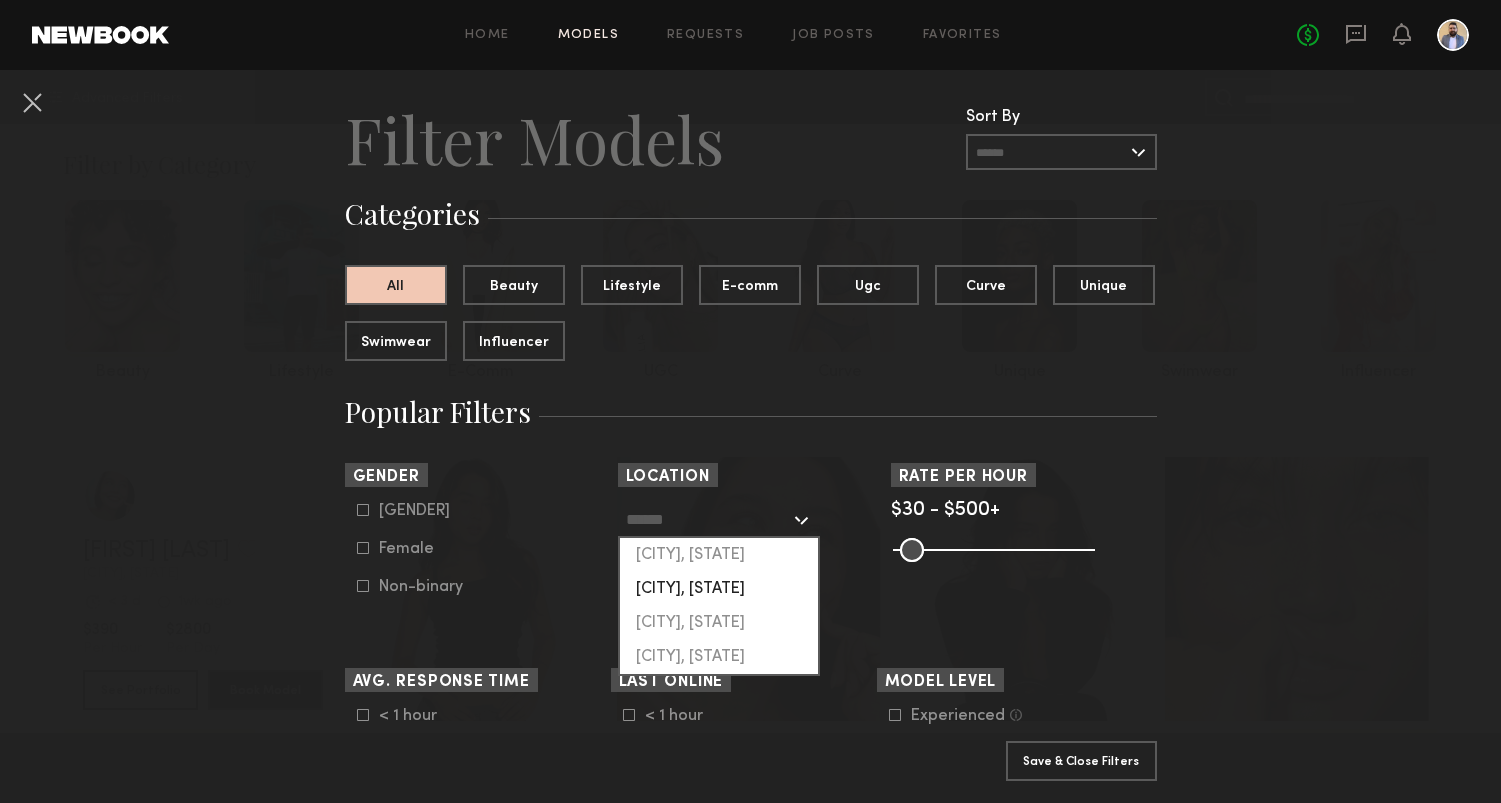 click on "New York City, NY" 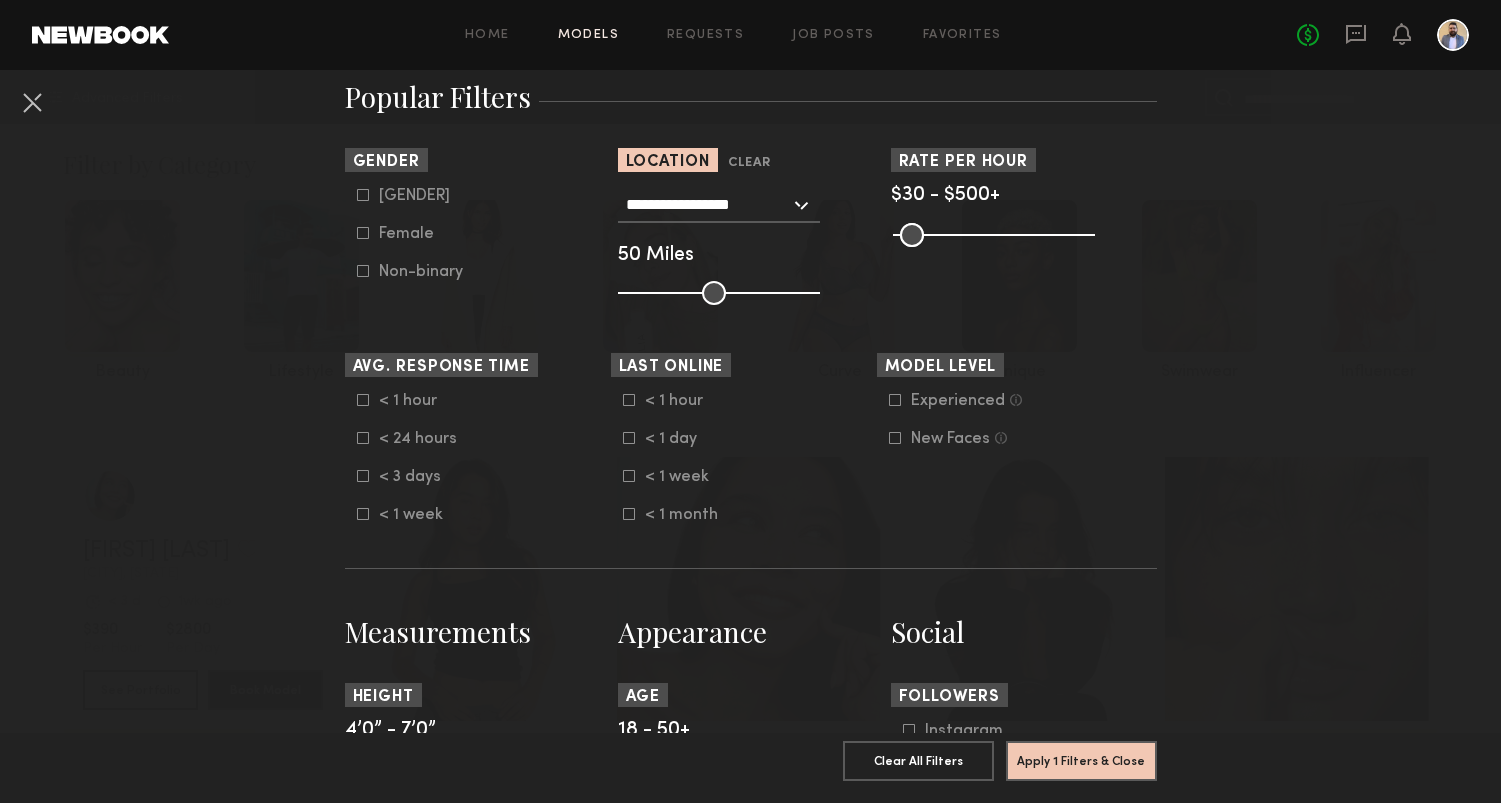 scroll, scrollTop: 392, scrollLeft: 0, axis: vertical 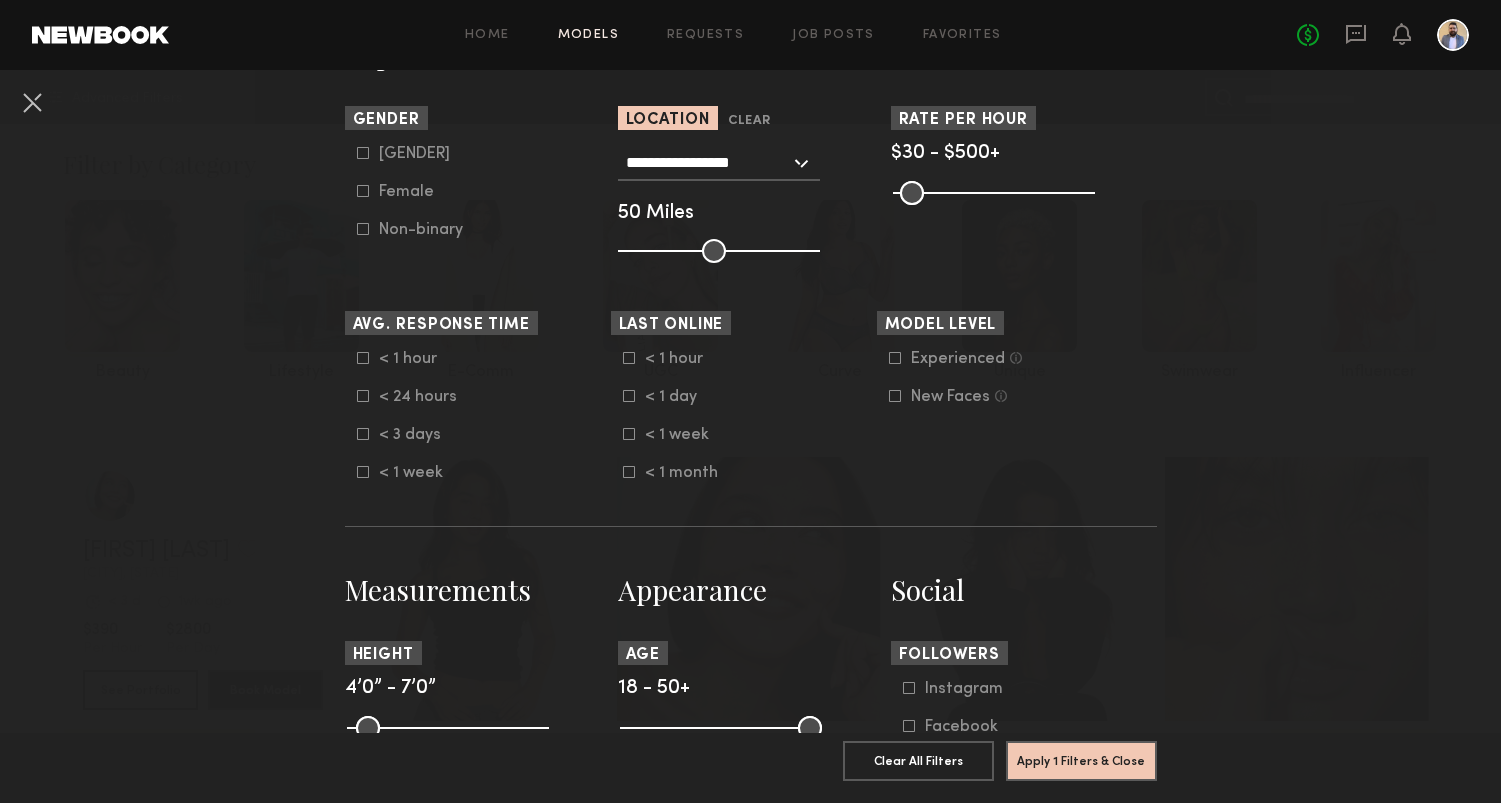 click on "Female" 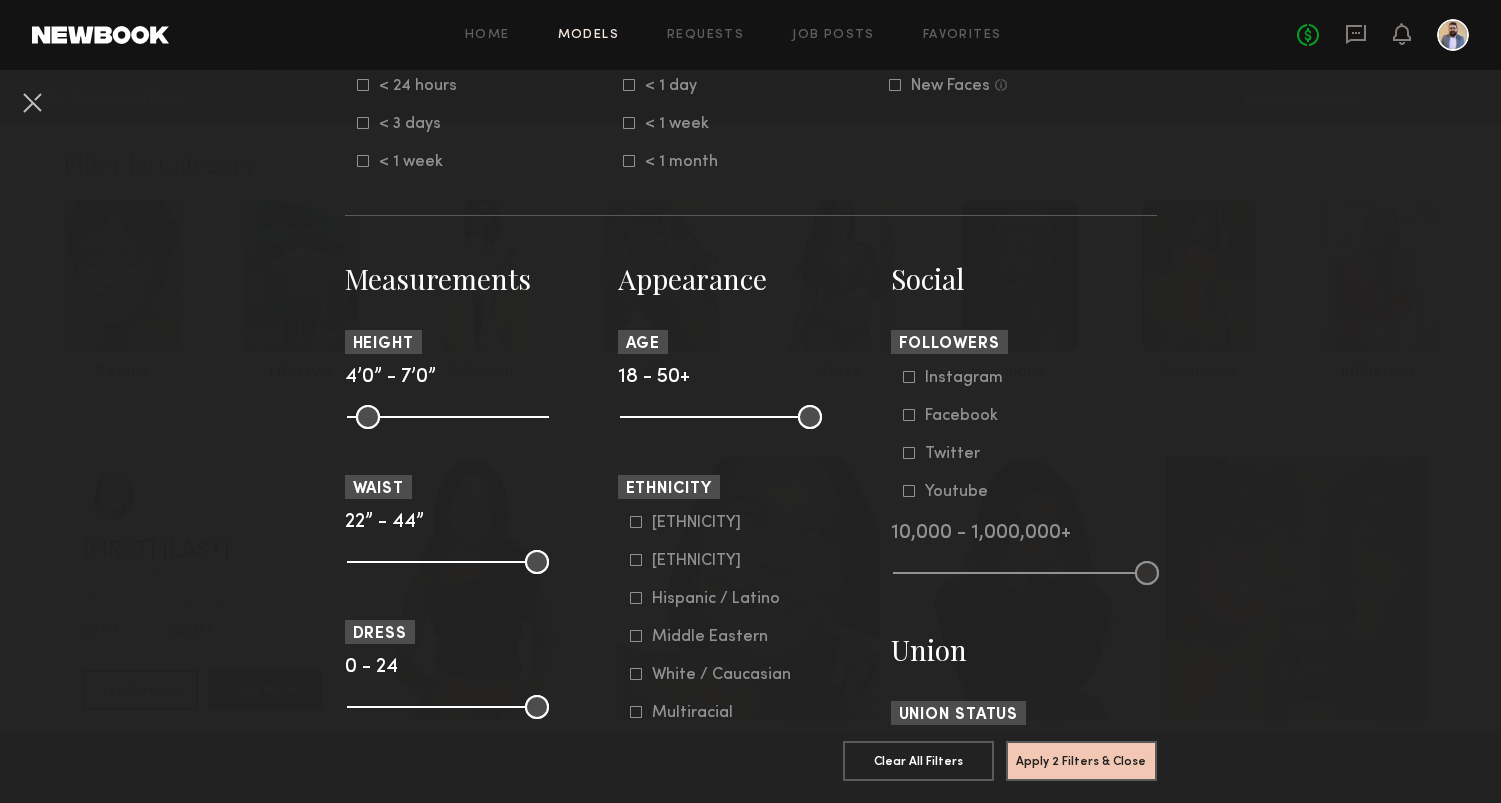 scroll, scrollTop: 721, scrollLeft: 0, axis: vertical 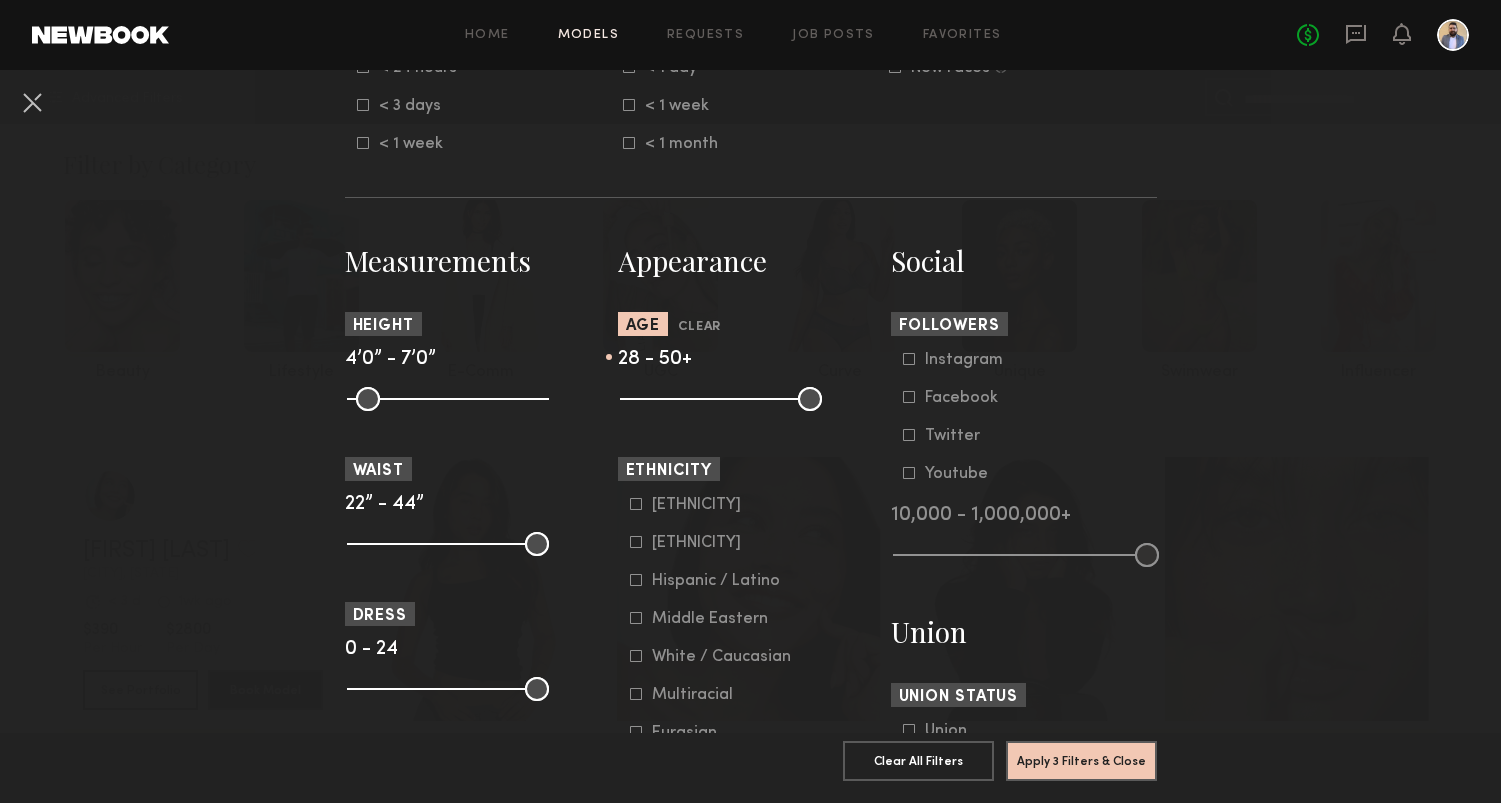 drag, startPoint x: 632, startPoint y: 393, endPoint x: 693, endPoint y: 393, distance: 61 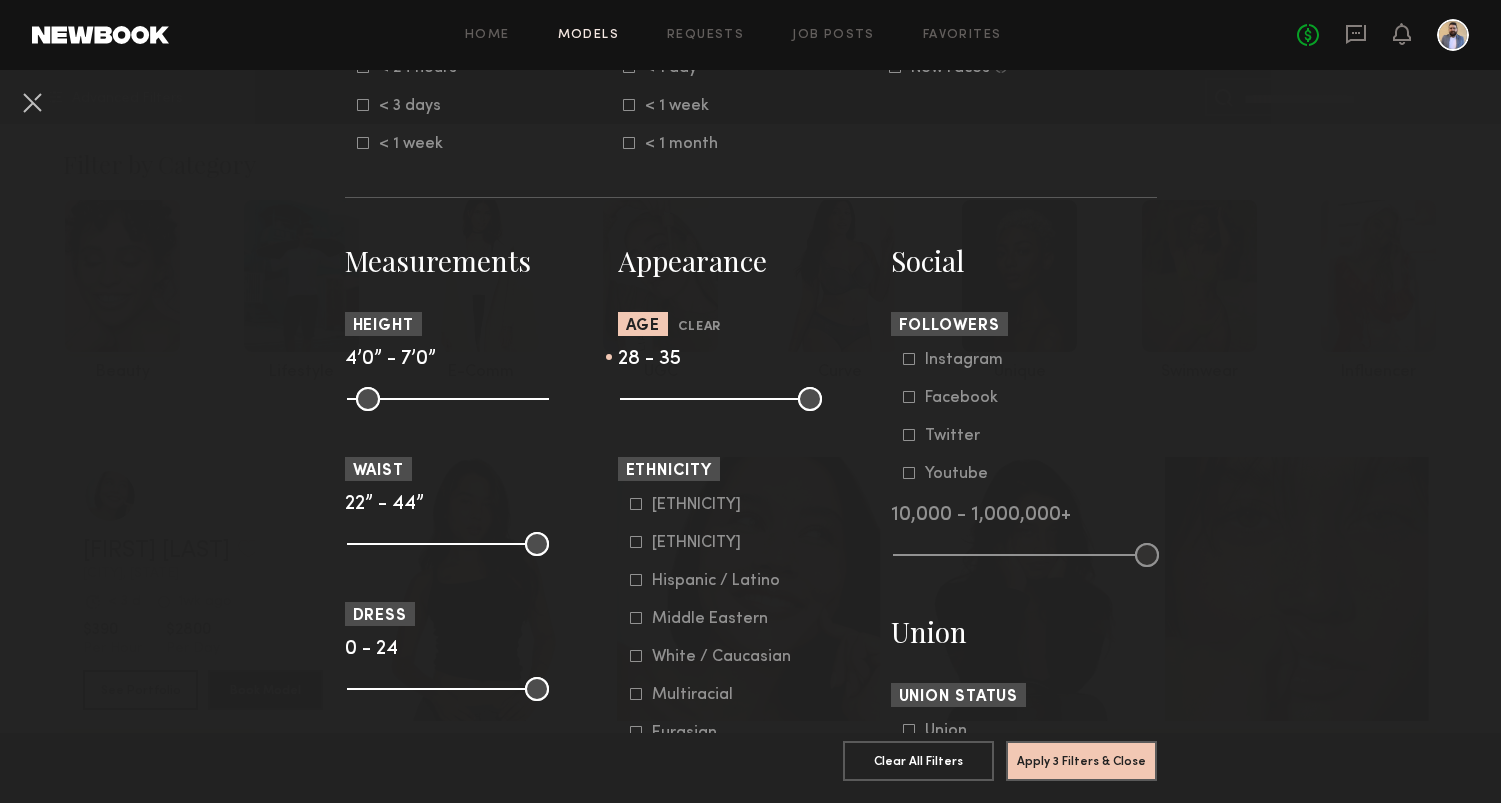 drag, startPoint x: 804, startPoint y: 396, endPoint x: 724, endPoint y: 404, distance: 80.399 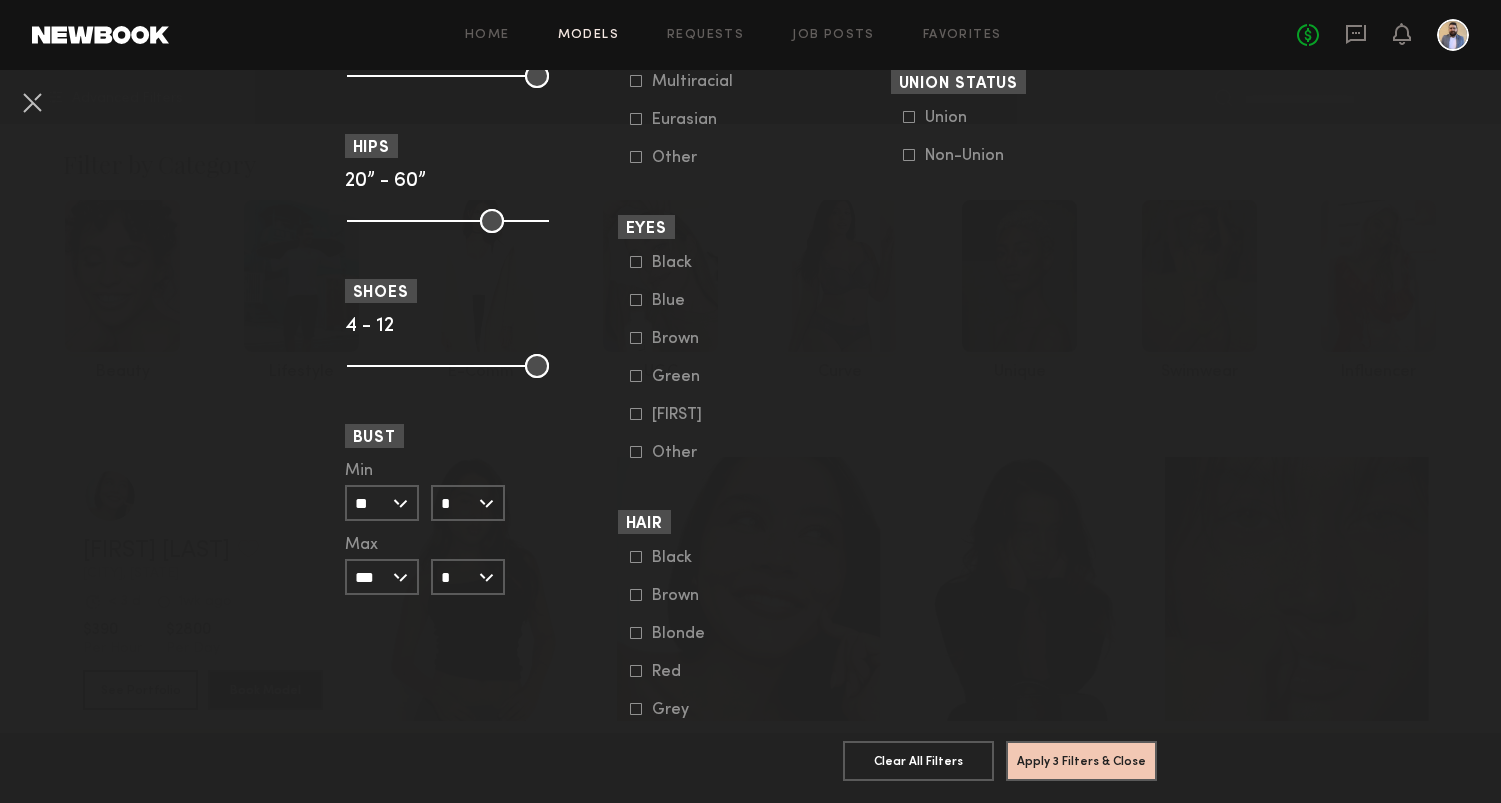 scroll, scrollTop: 1304, scrollLeft: 0, axis: vertical 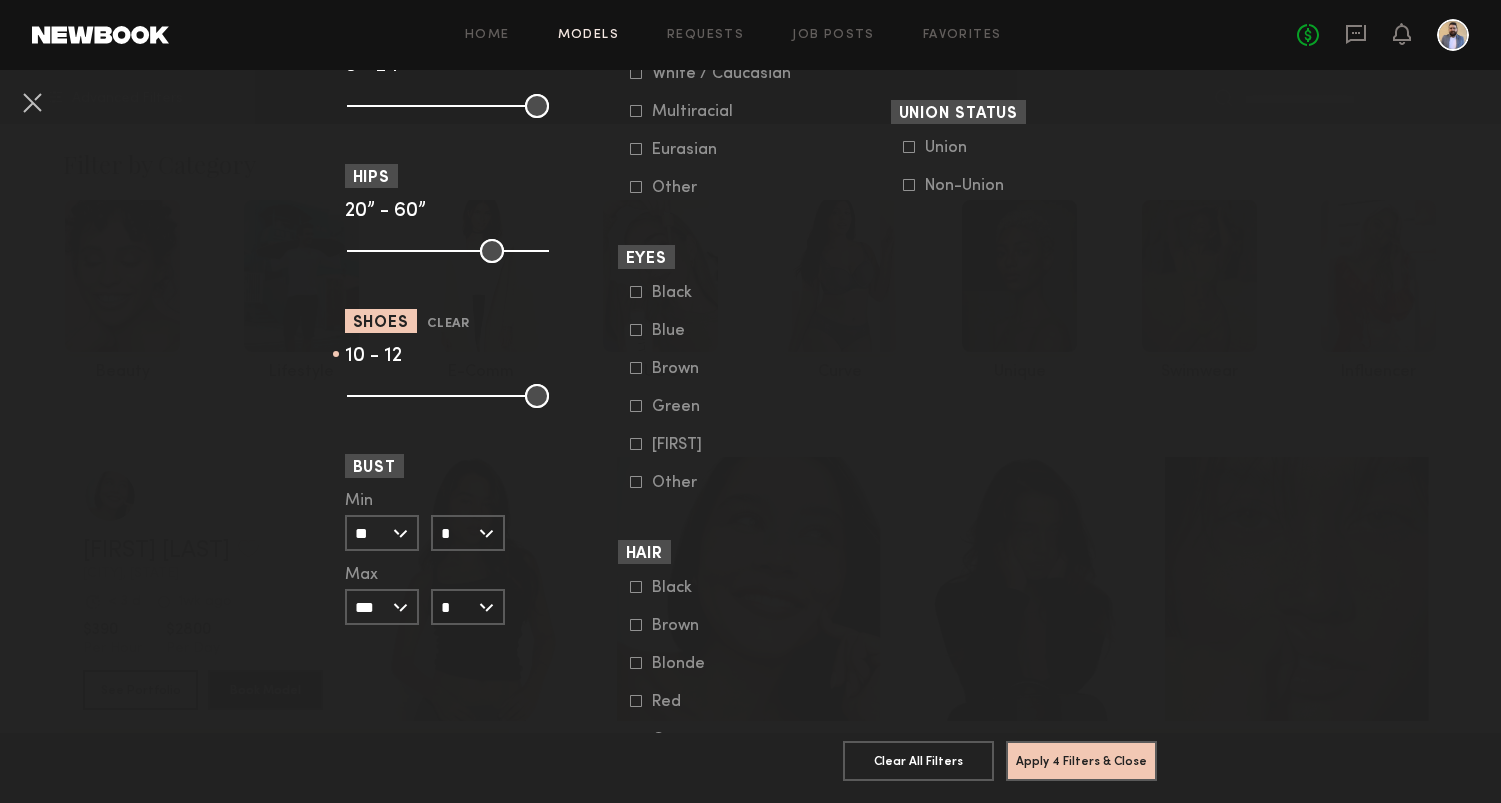 drag, startPoint x: 362, startPoint y: 395, endPoint x: 489, endPoint y: 398, distance: 127.03543 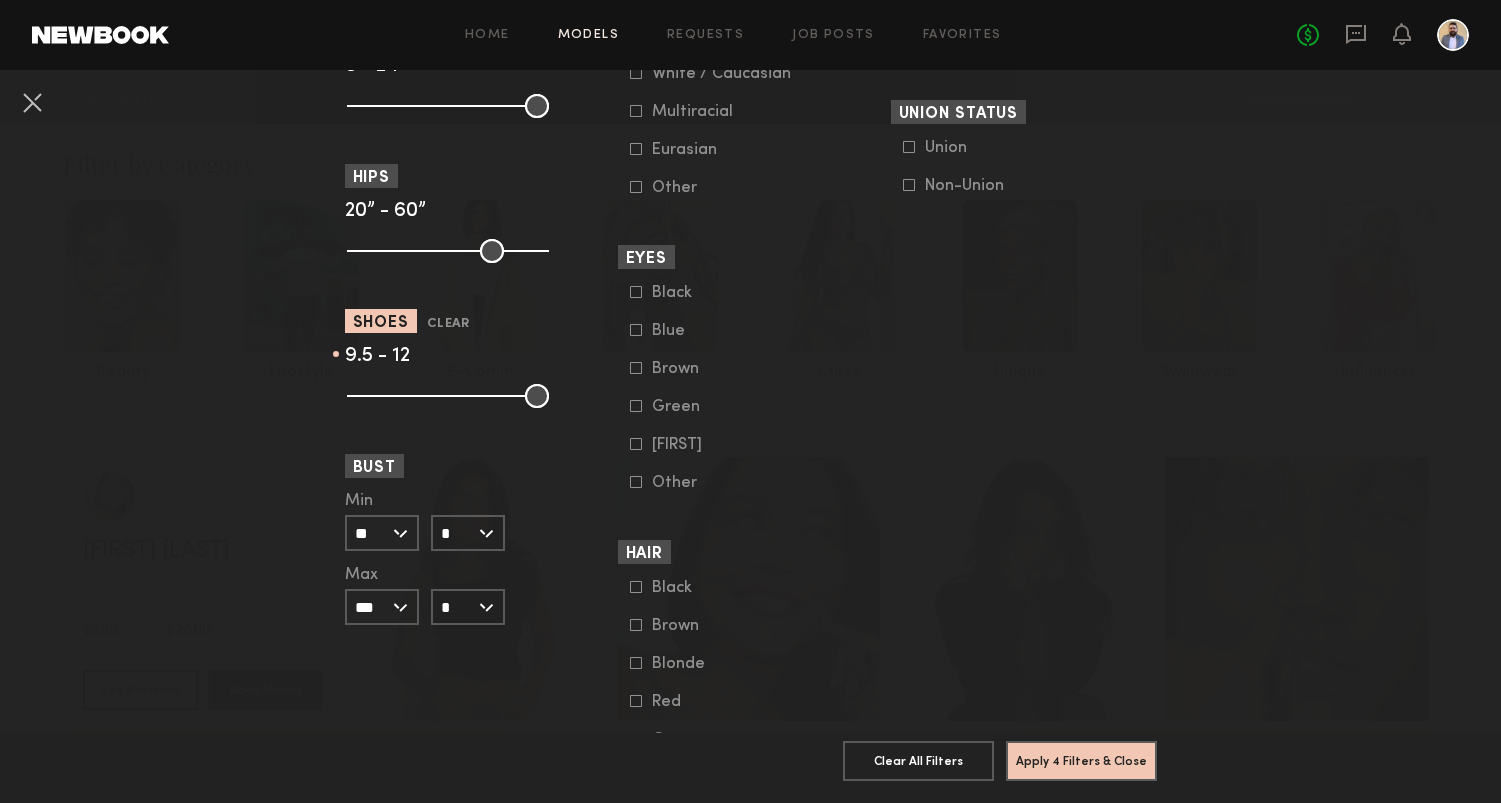 type on "***" 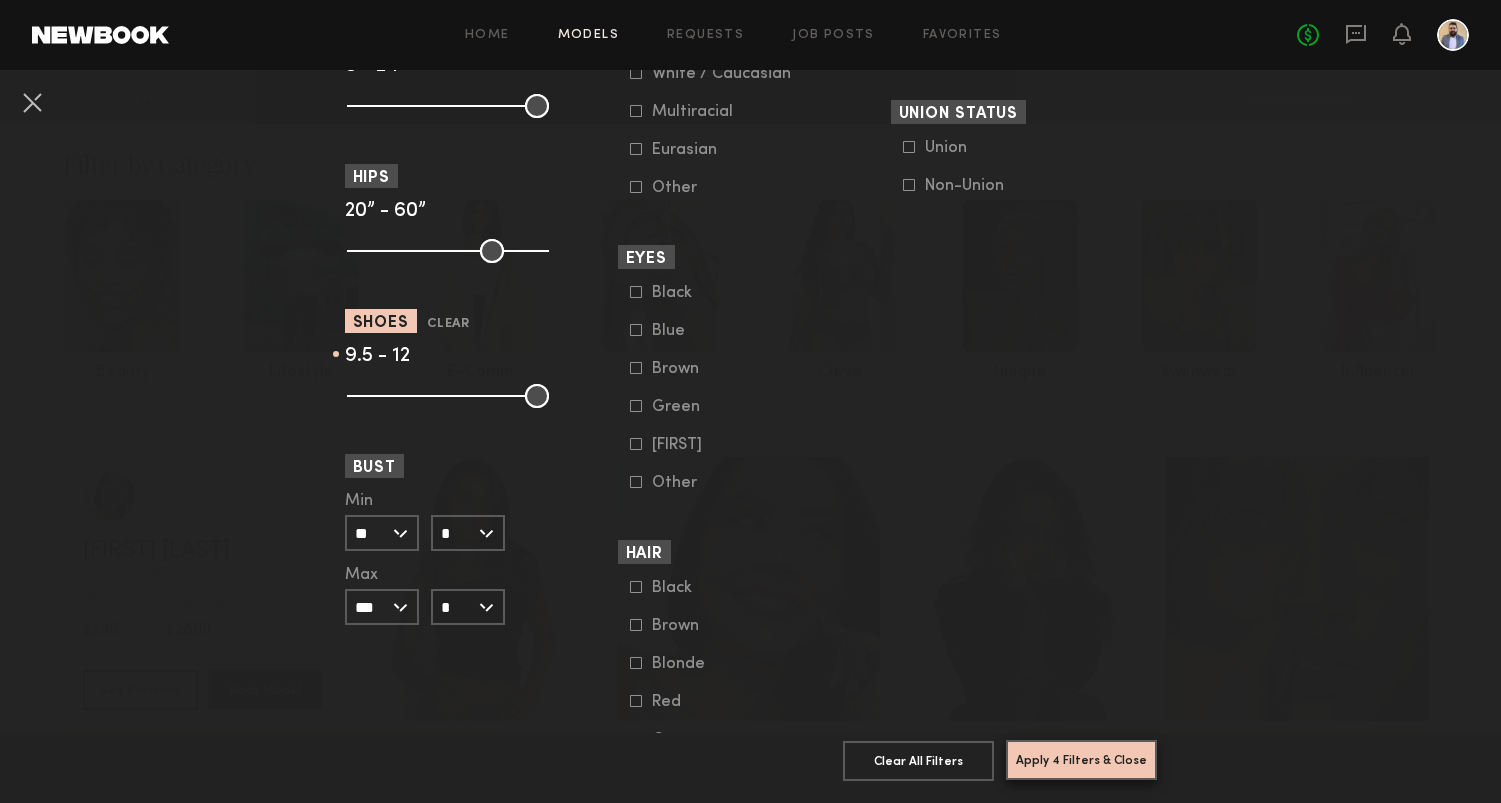 click on "Apply 4 Filters & Close" 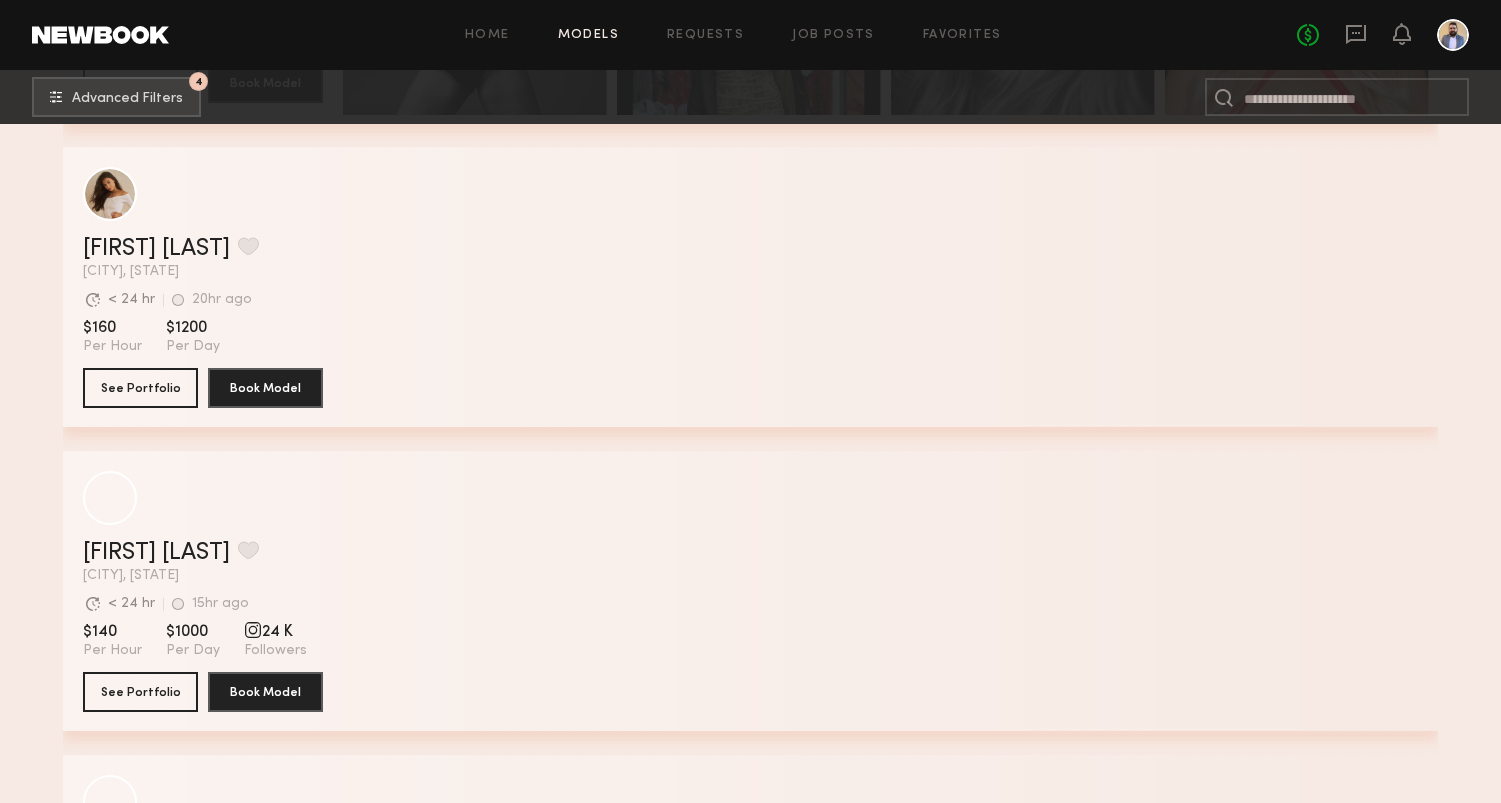 scroll, scrollTop: 629, scrollLeft: 0, axis: vertical 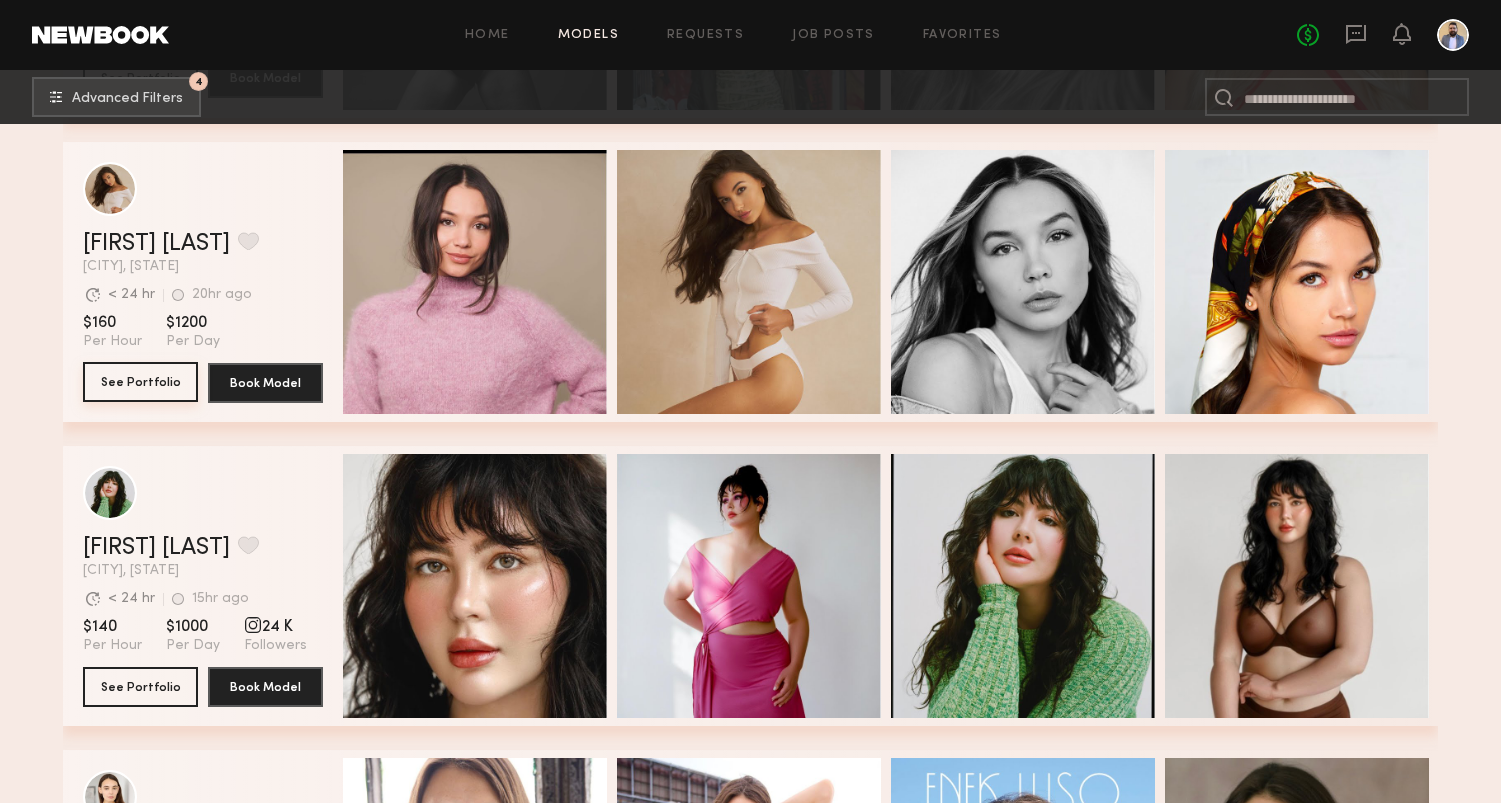 click on "See Portfolio" 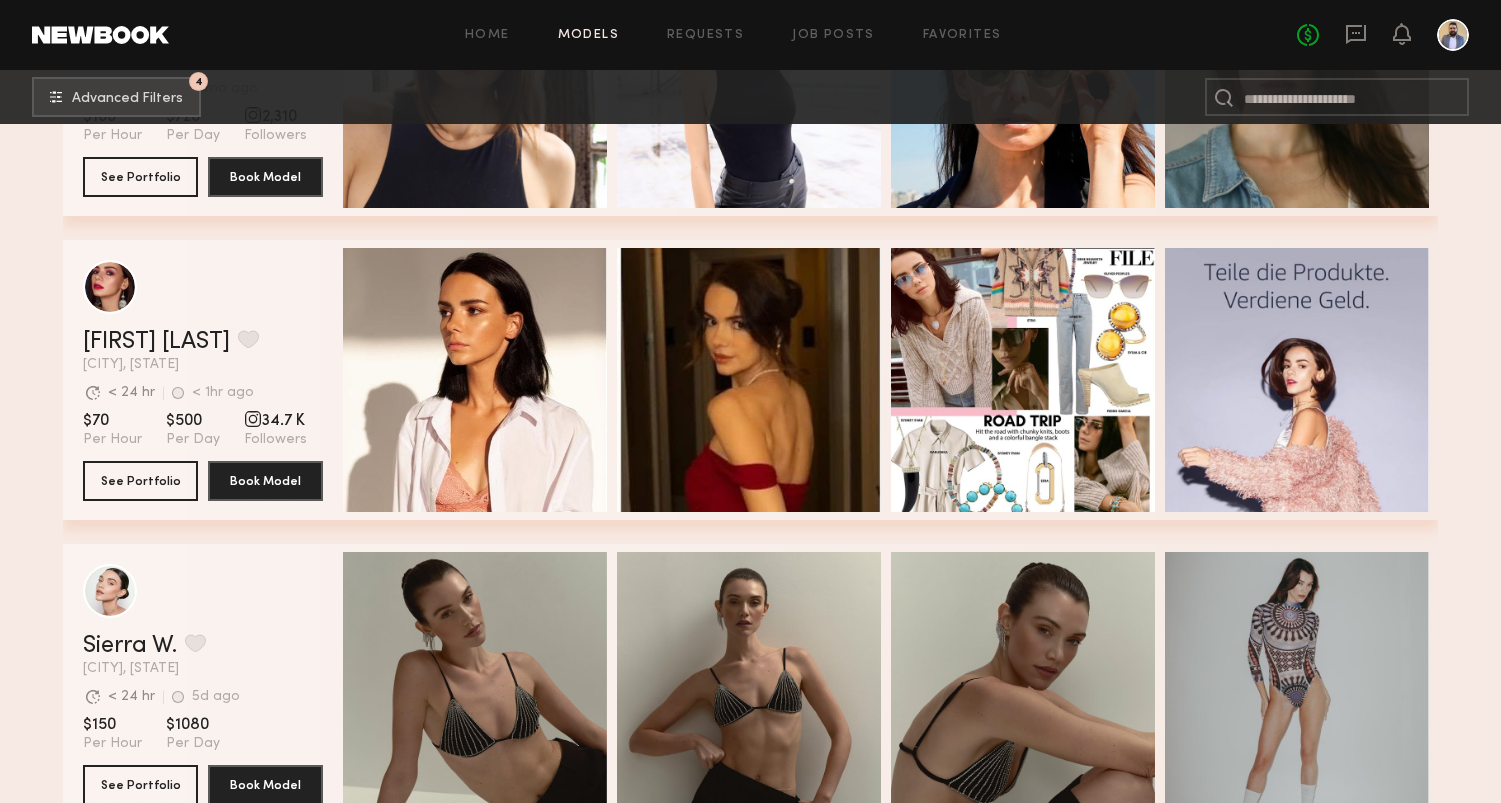 scroll, scrollTop: 1467, scrollLeft: 0, axis: vertical 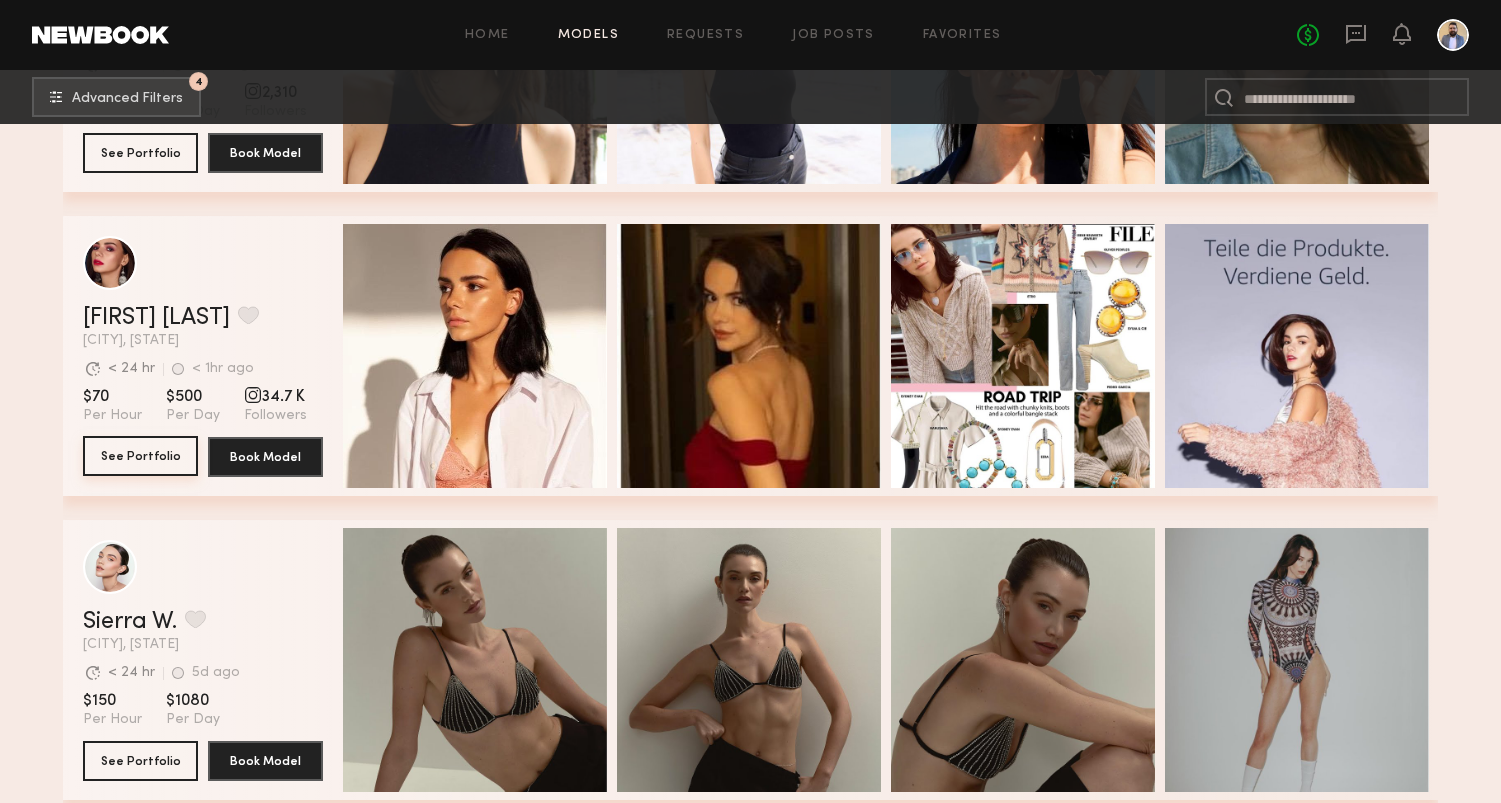 click on "See Portfolio" 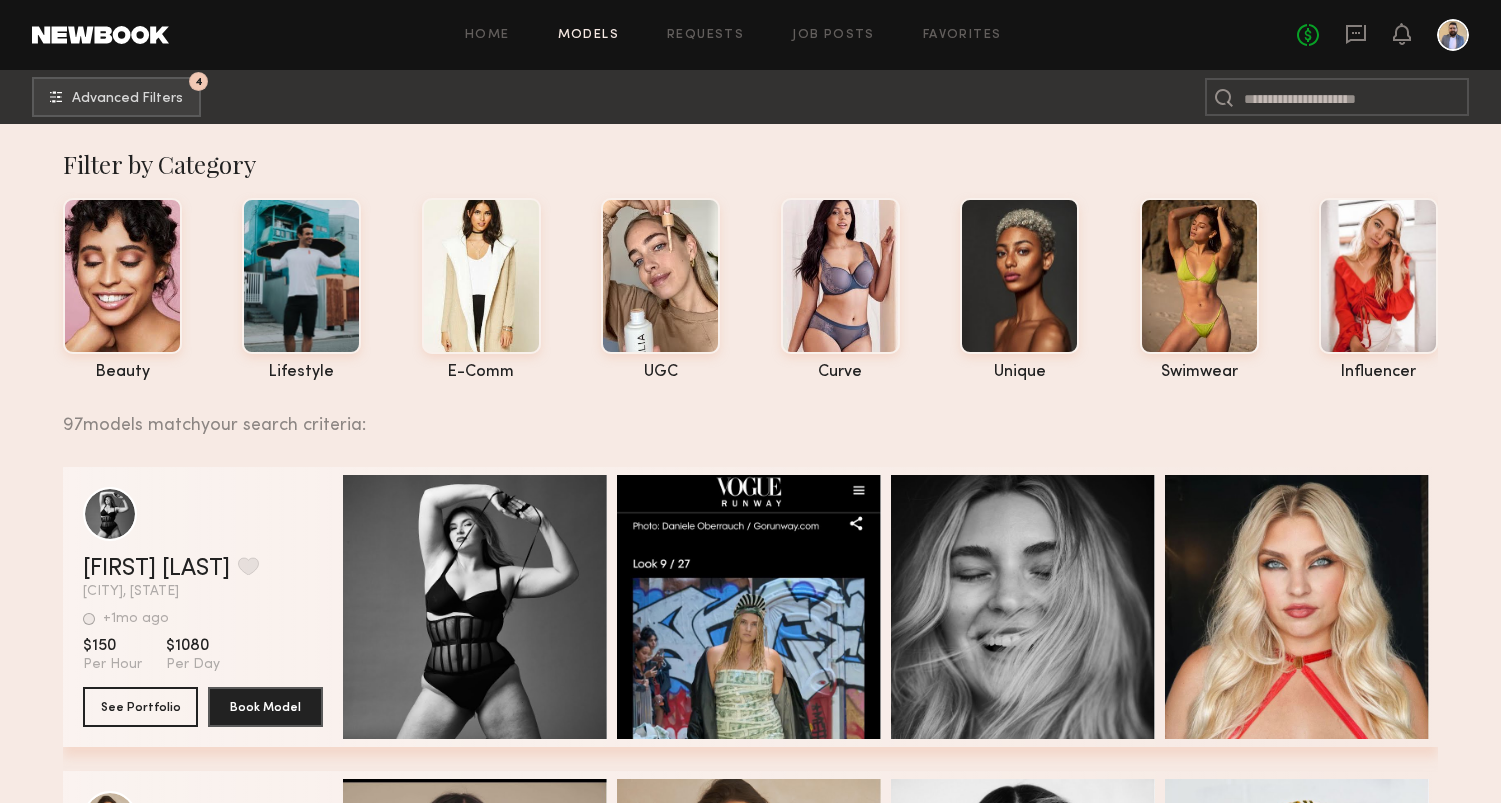 scroll, scrollTop: 0, scrollLeft: 0, axis: both 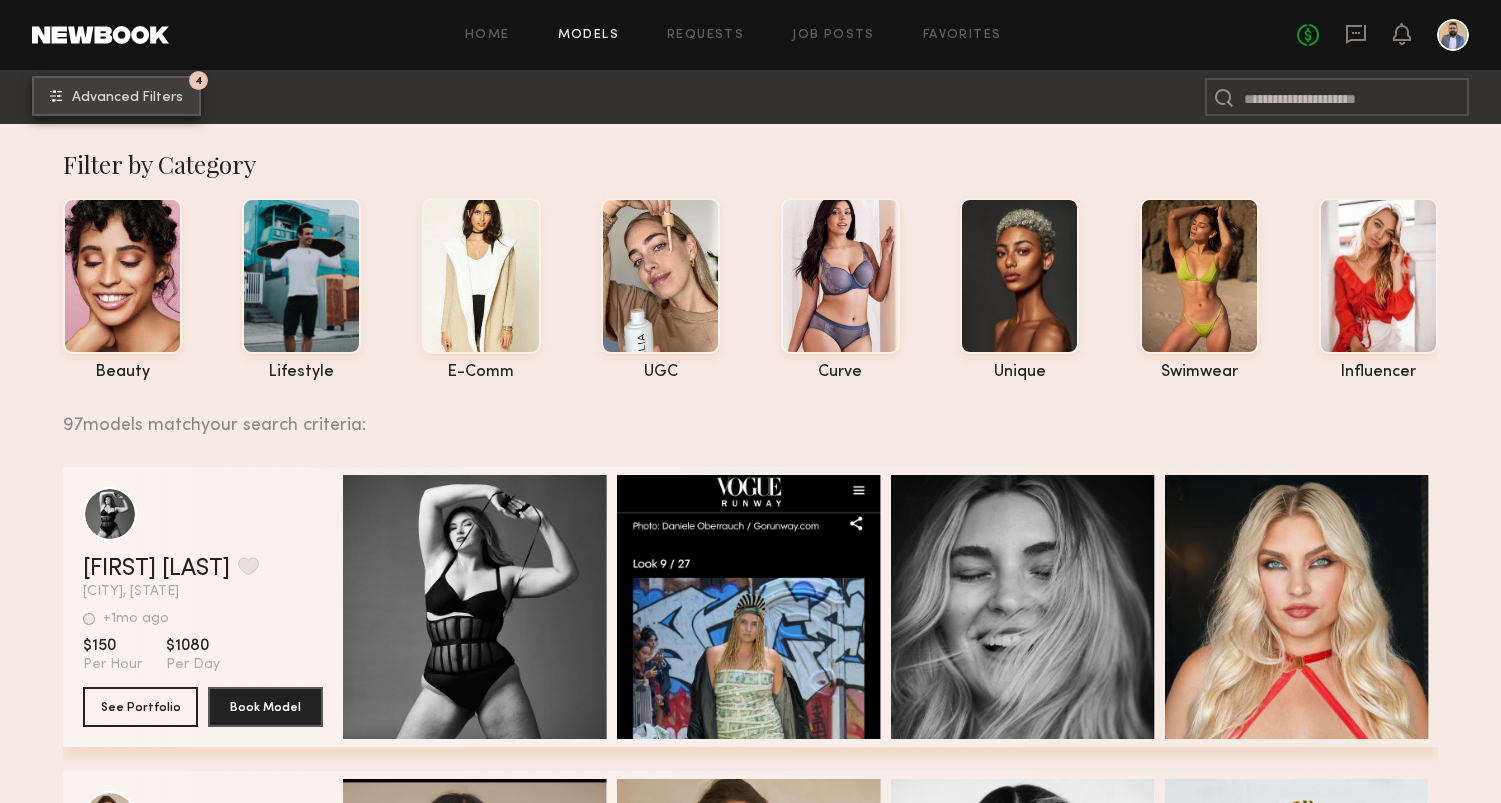 click on "Advanced Filters" 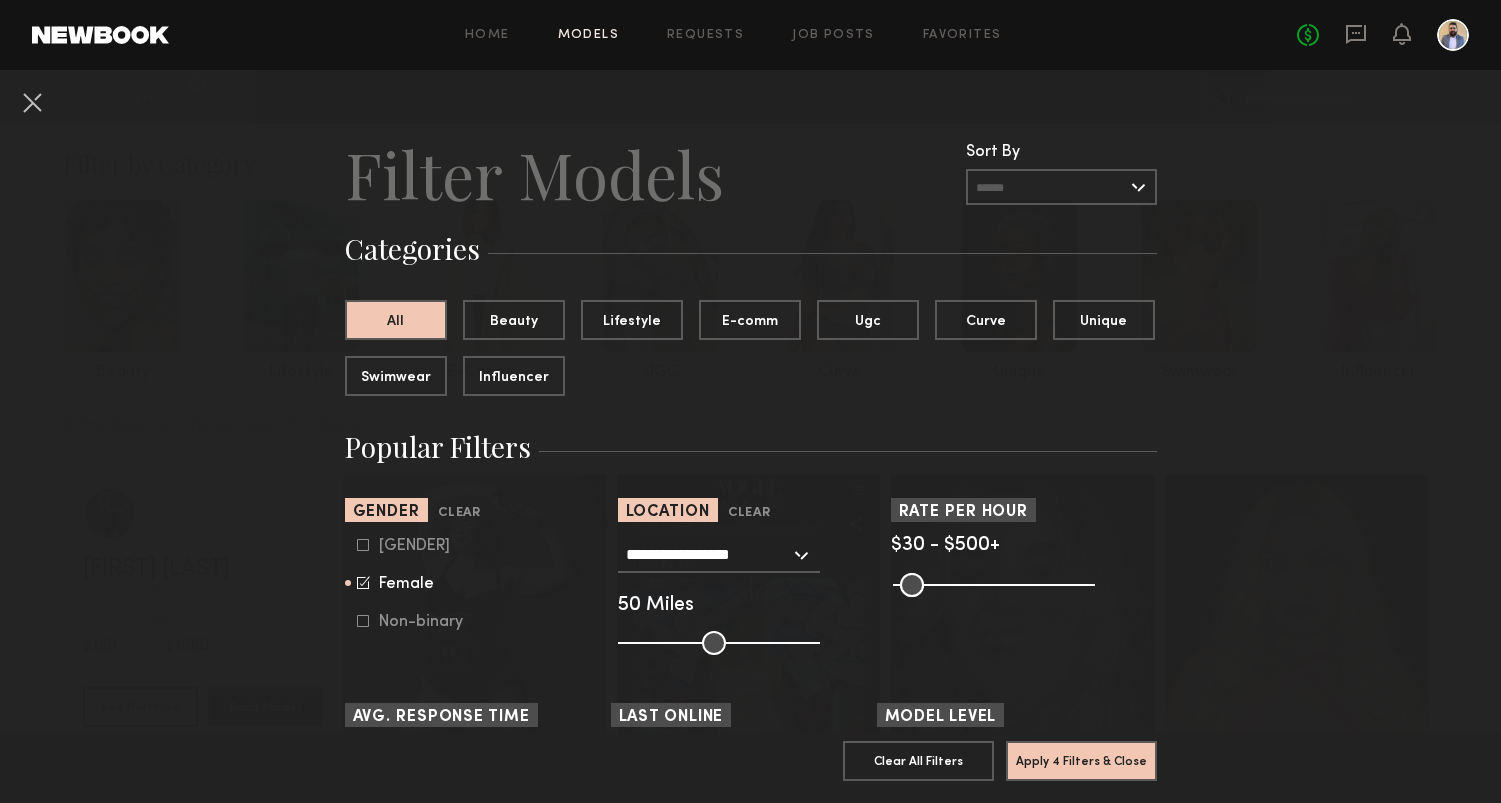 click on "**********" 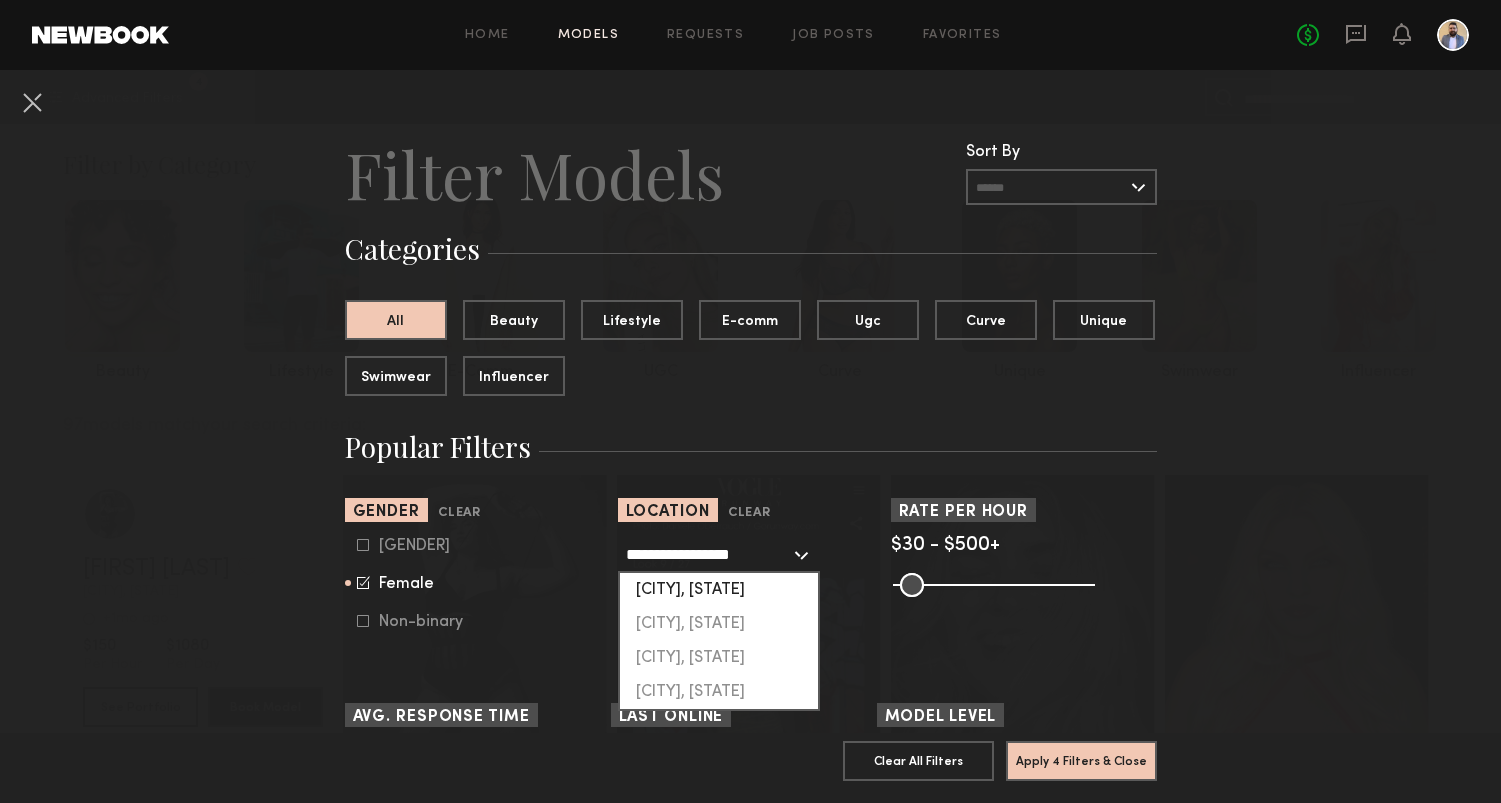 click on "[CITY], [STATE]" 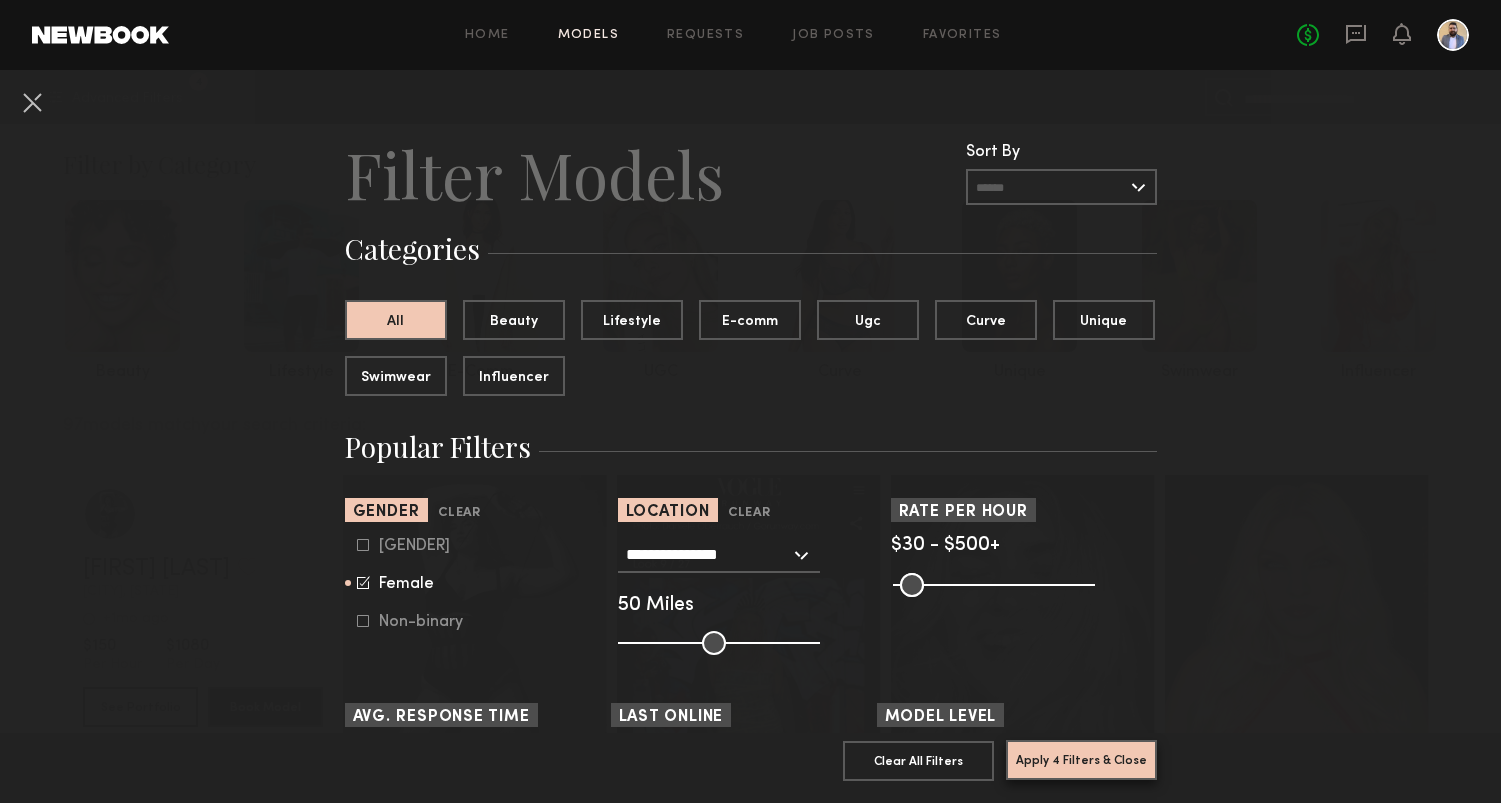 click on "Apply 4 Filters & Close" 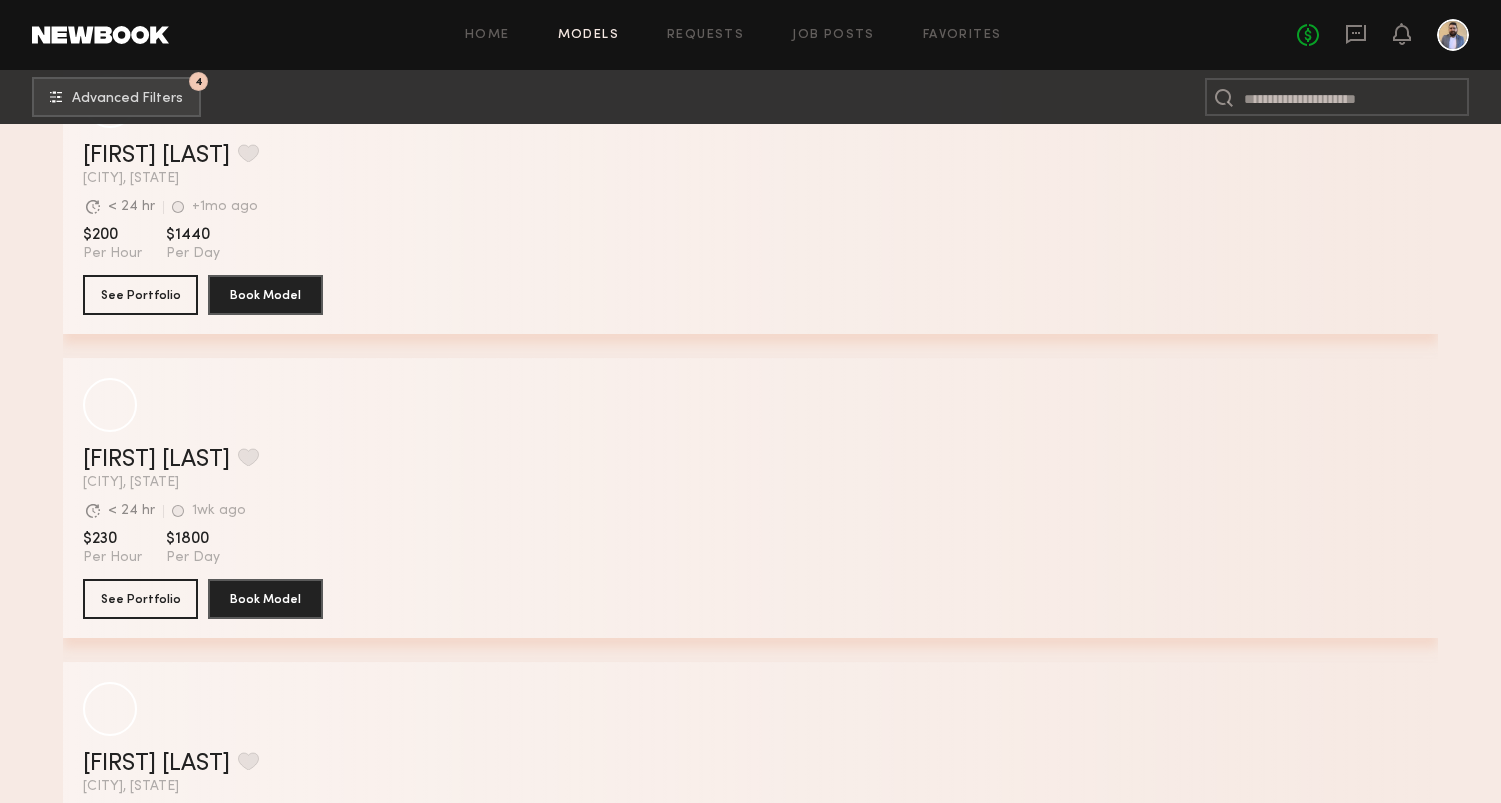 scroll, scrollTop: 1025, scrollLeft: 0, axis: vertical 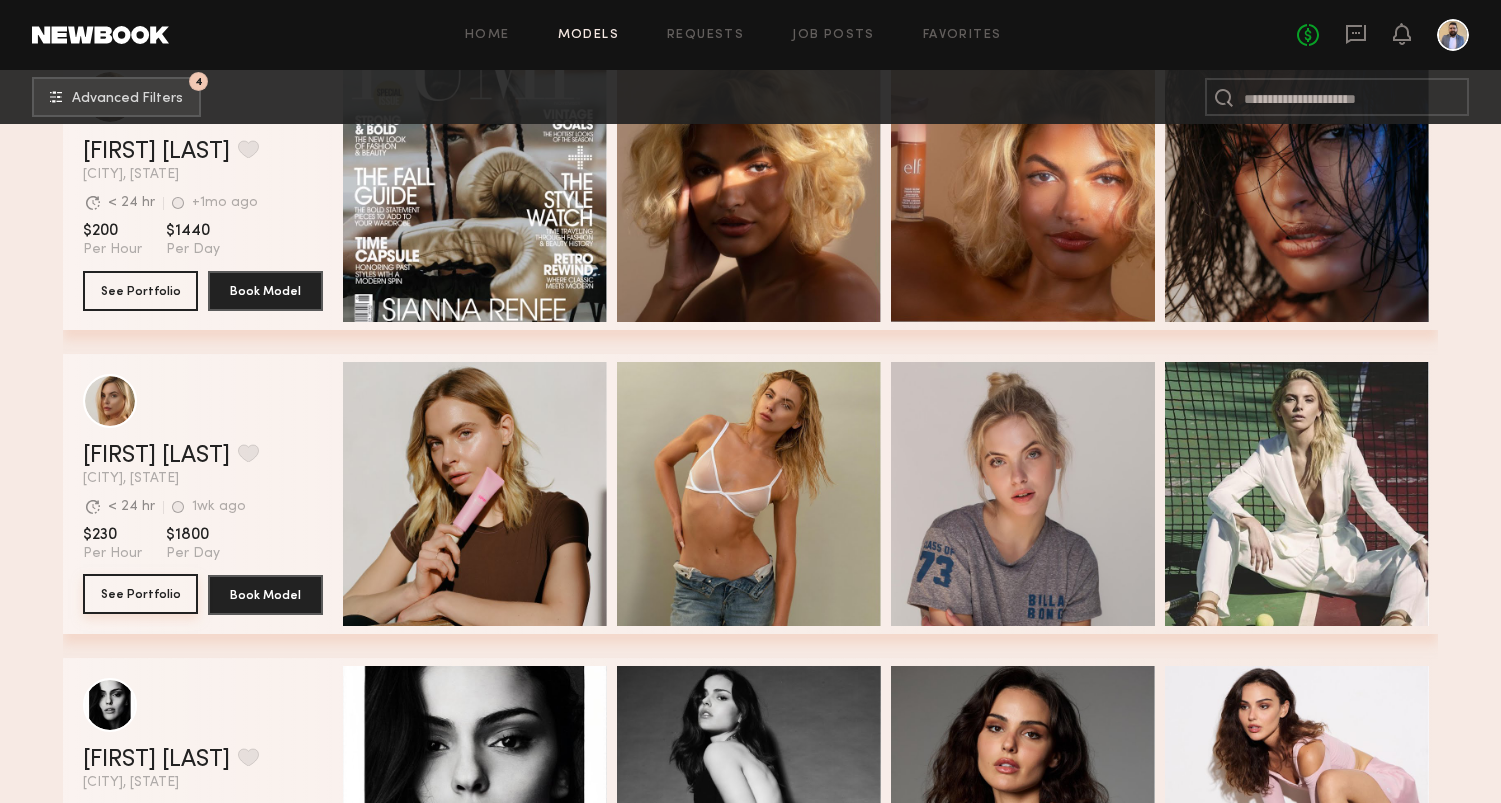 click on "See Portfolio" 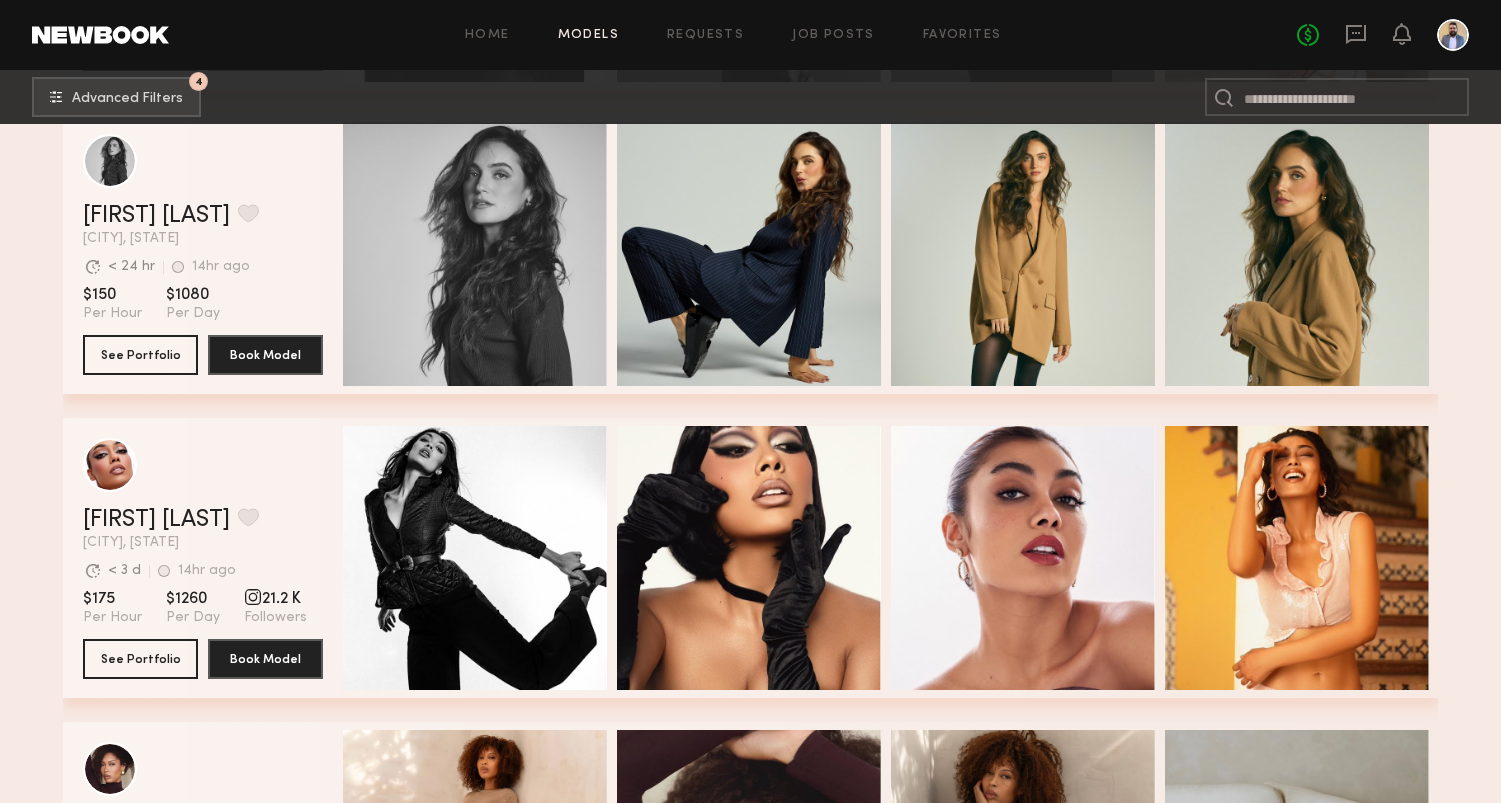 scroll, scrollTop: 1864, scrollLeft: 0, axis: vertical 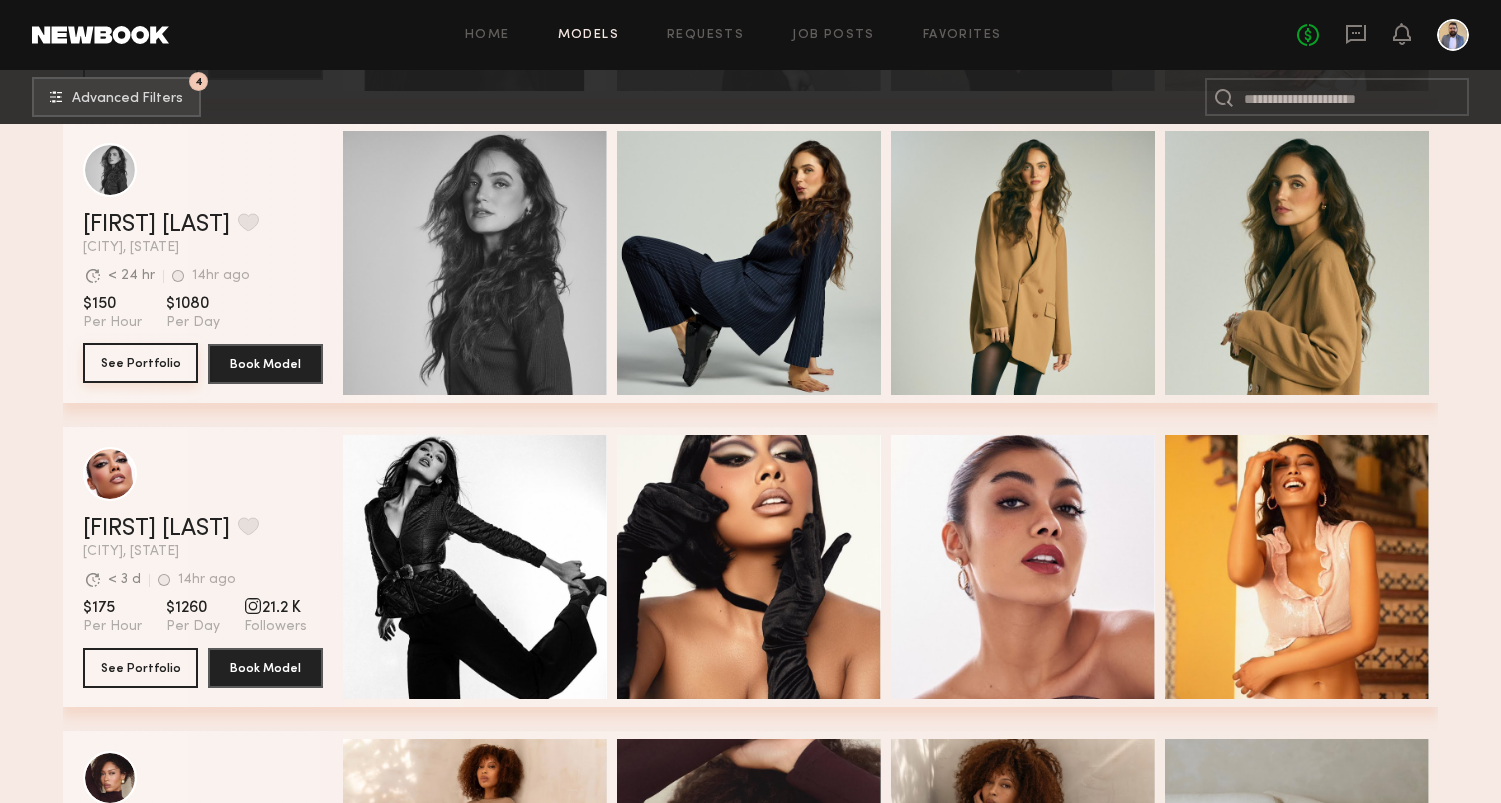 click on "See Portfolio" 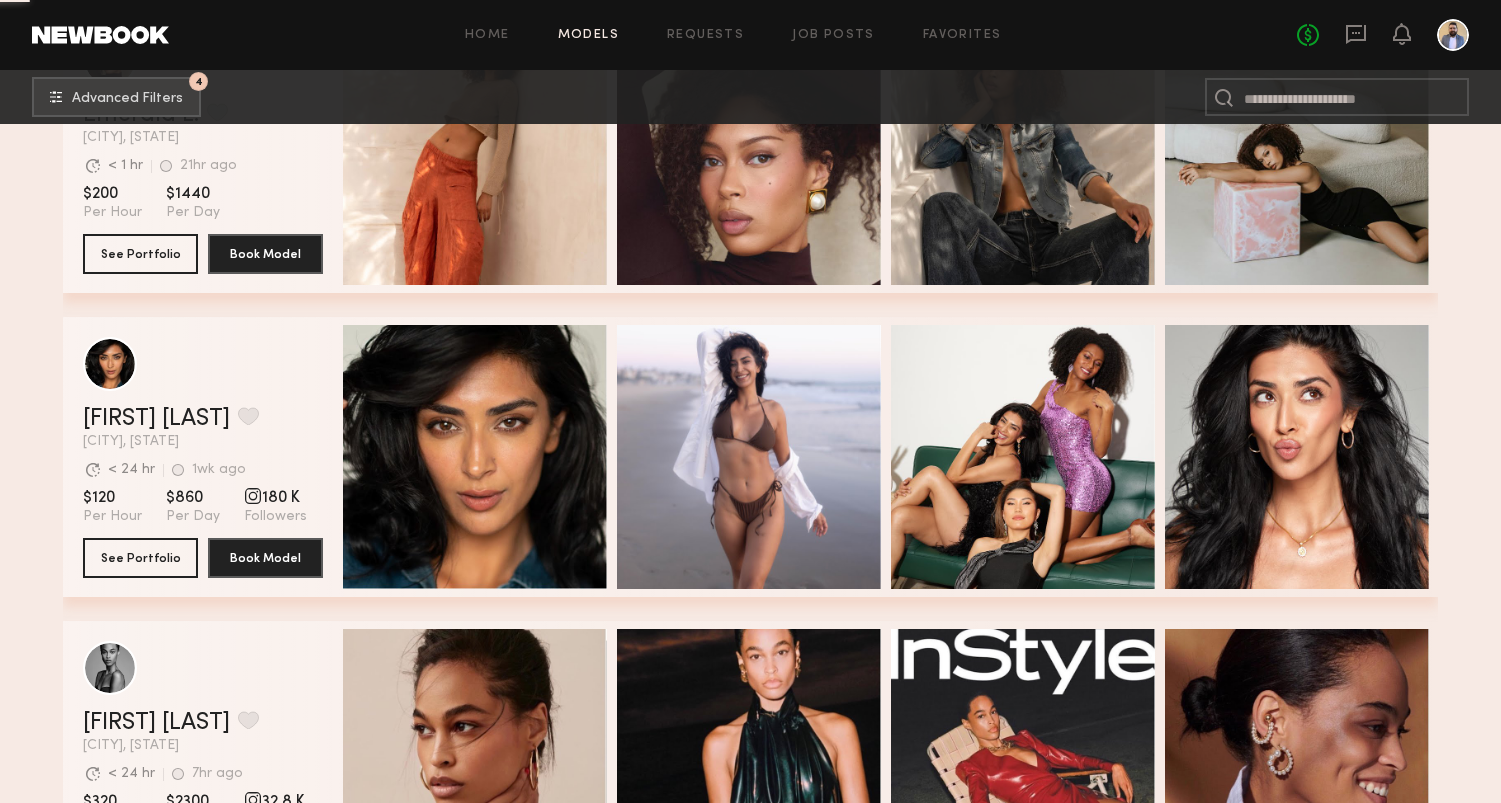 scroll, scrollTop: 2634, scrollLeft: 0, axis: vertical 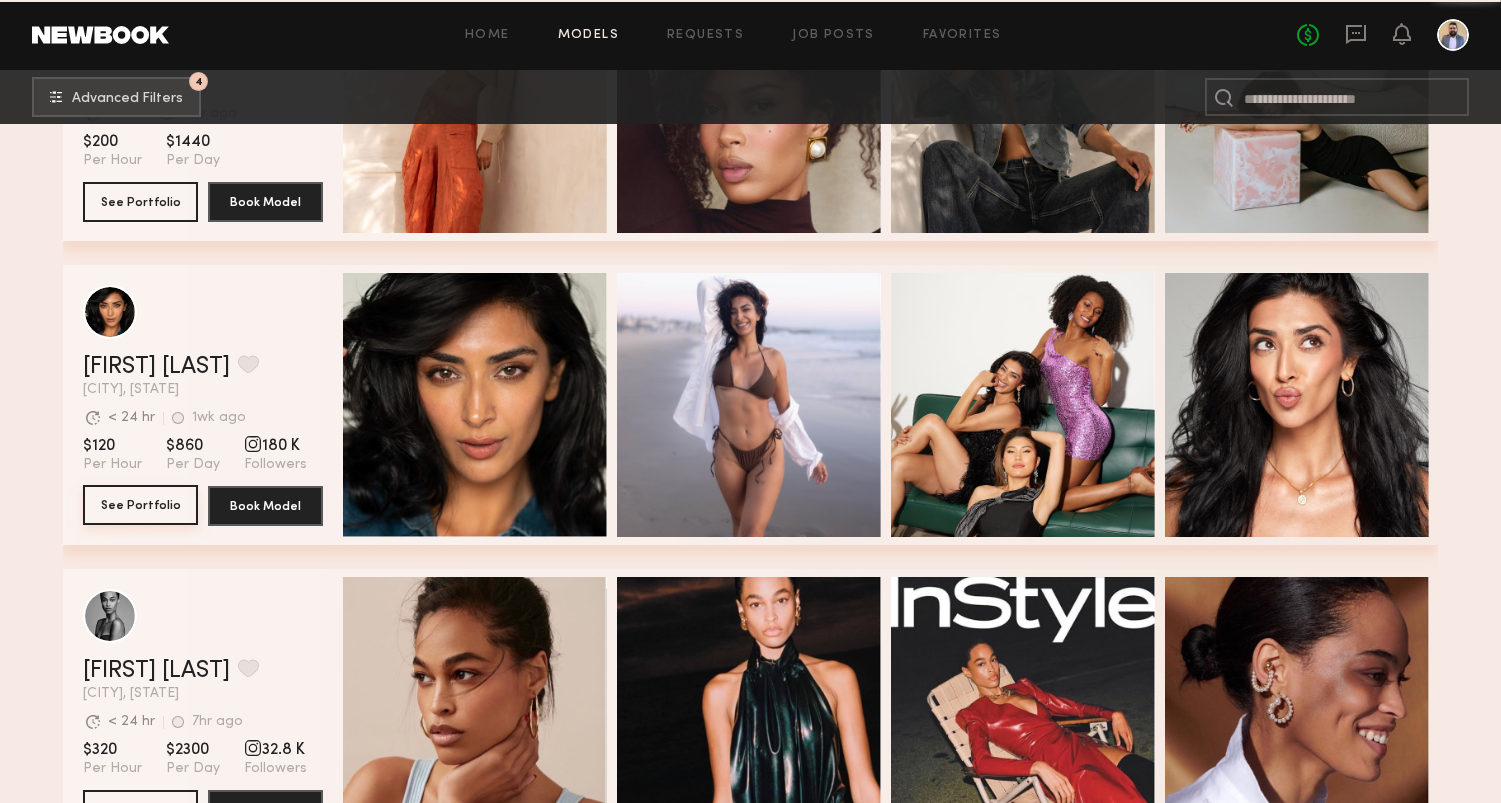 click on "See Portfolio" 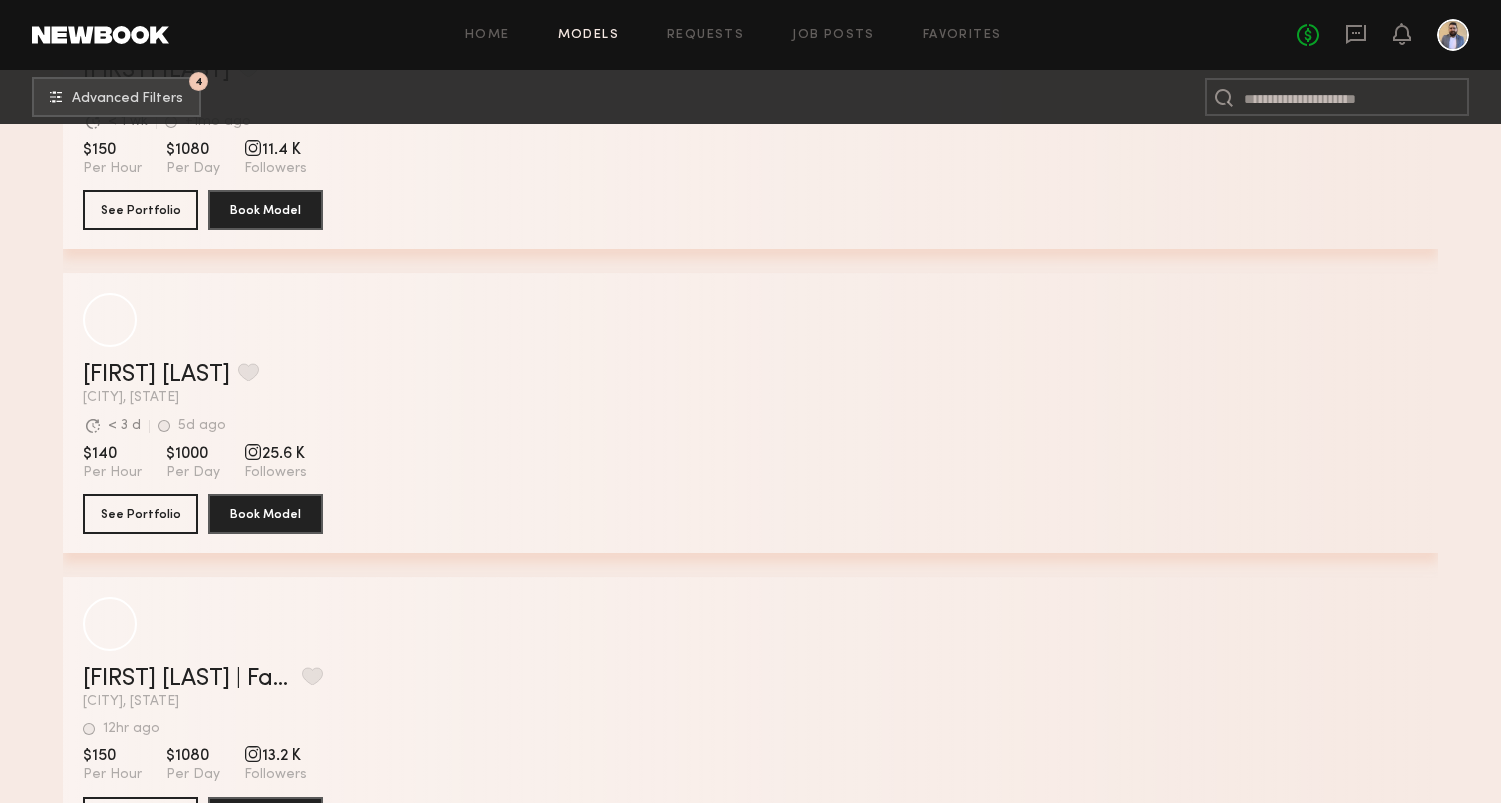 scroll, scrollTop: 15700, scrollLeft: 0, axis: vertical 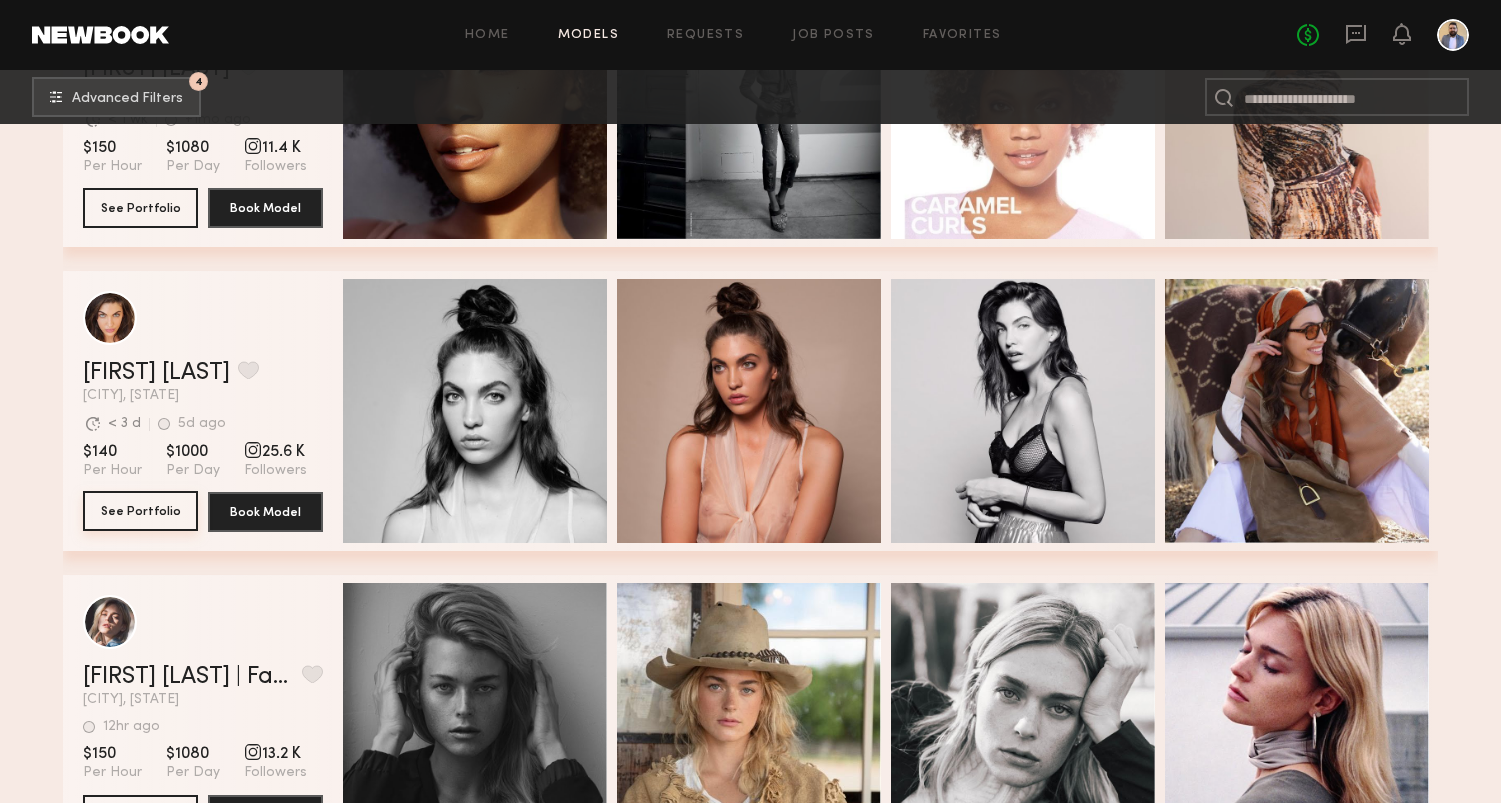 click on "See Portfolio" 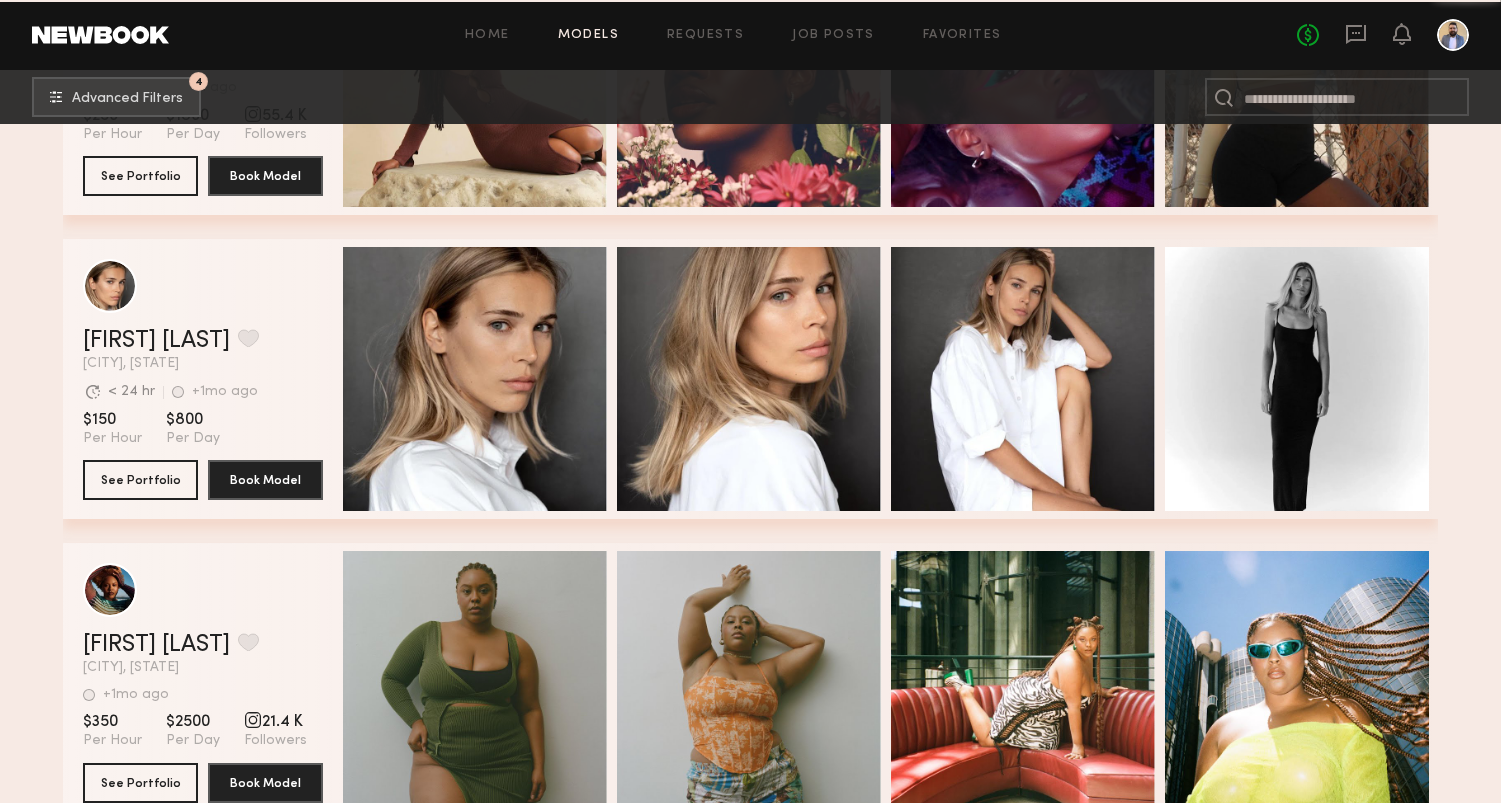 scroll, scrollTop: 17246, scrollLeft: 0, axis: vertical 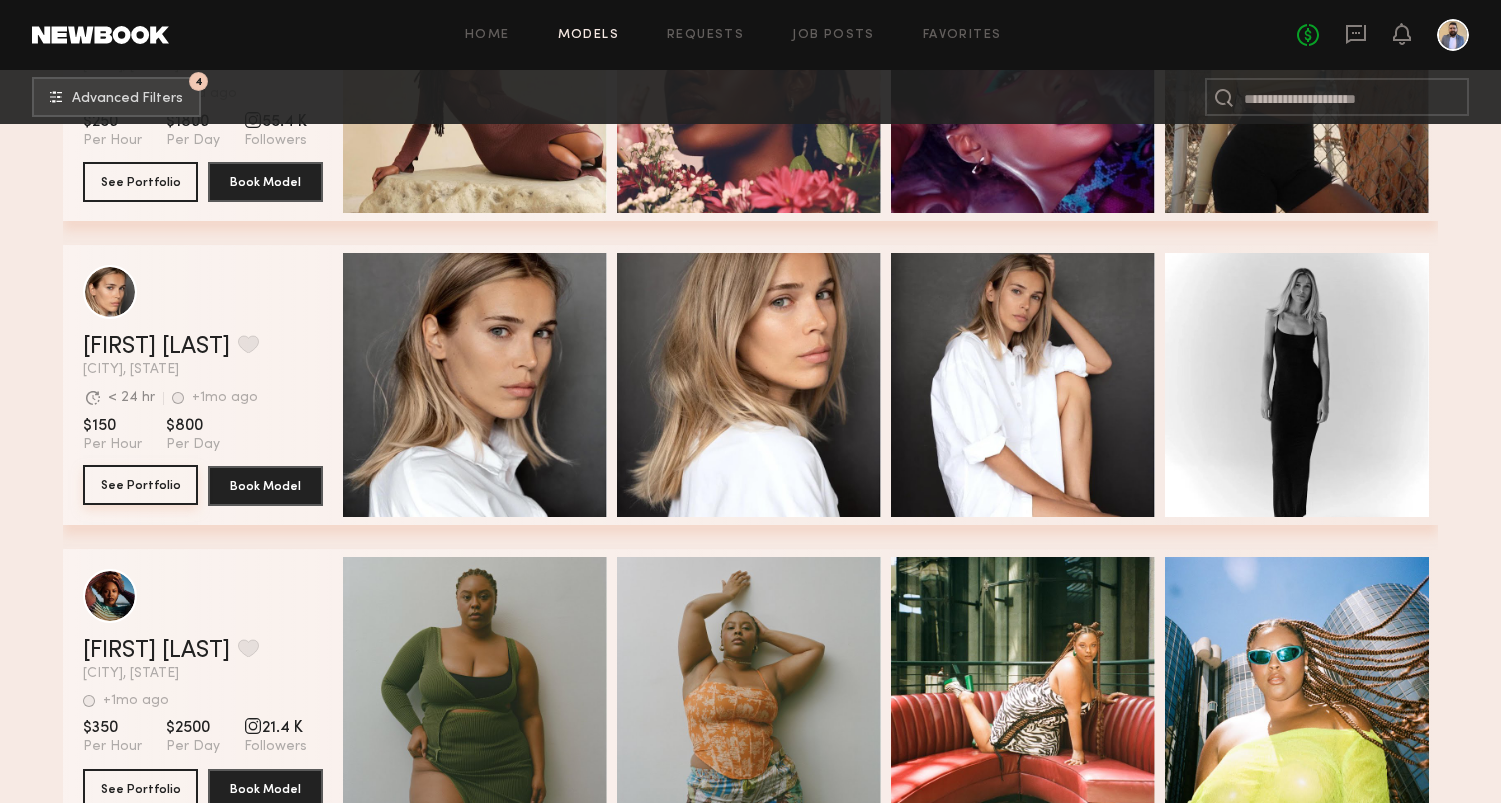 click on "See Portfolio" 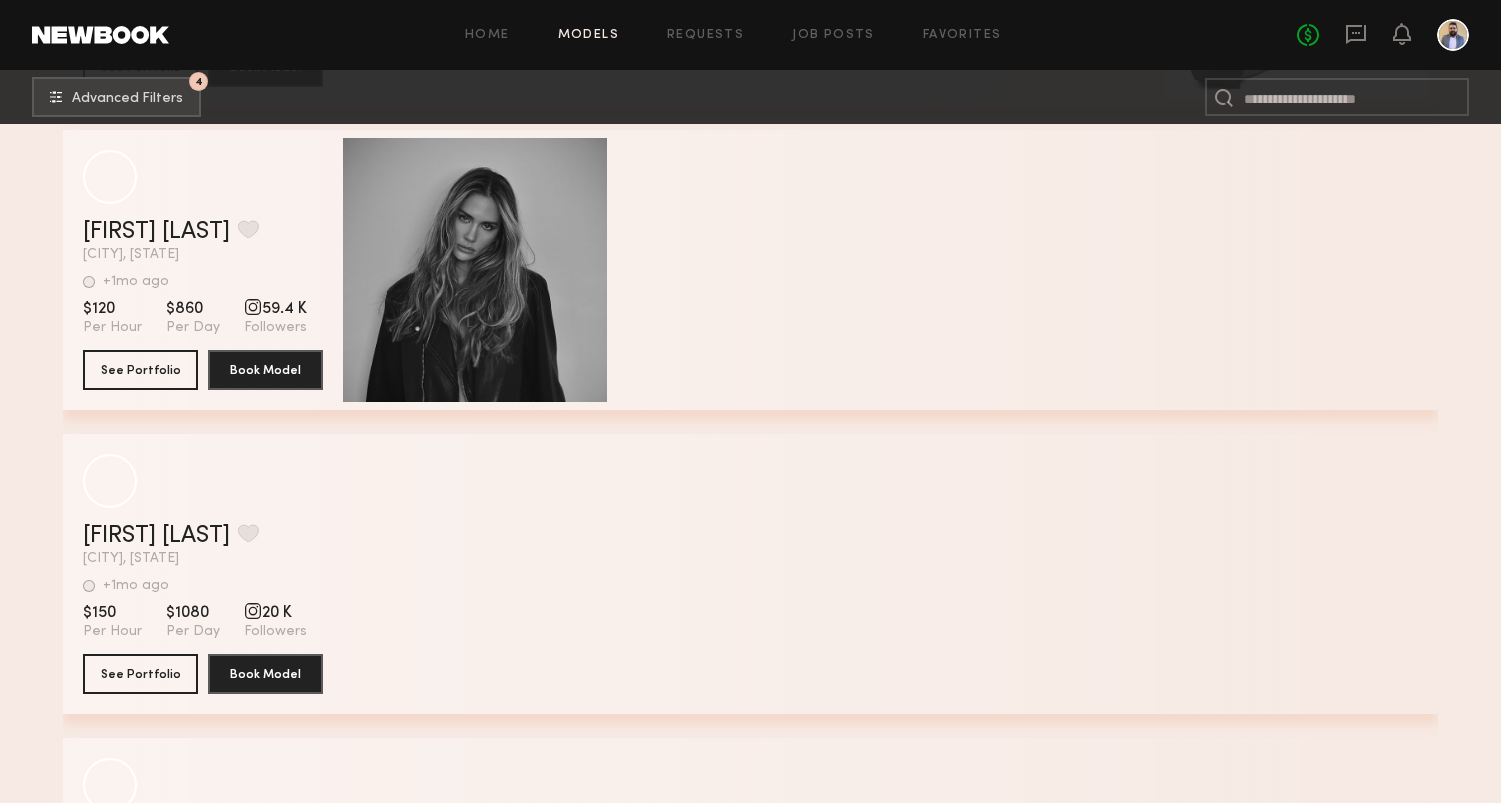 scroll, scrollTop: 33524, scrollLeft: 0, axis: vertical 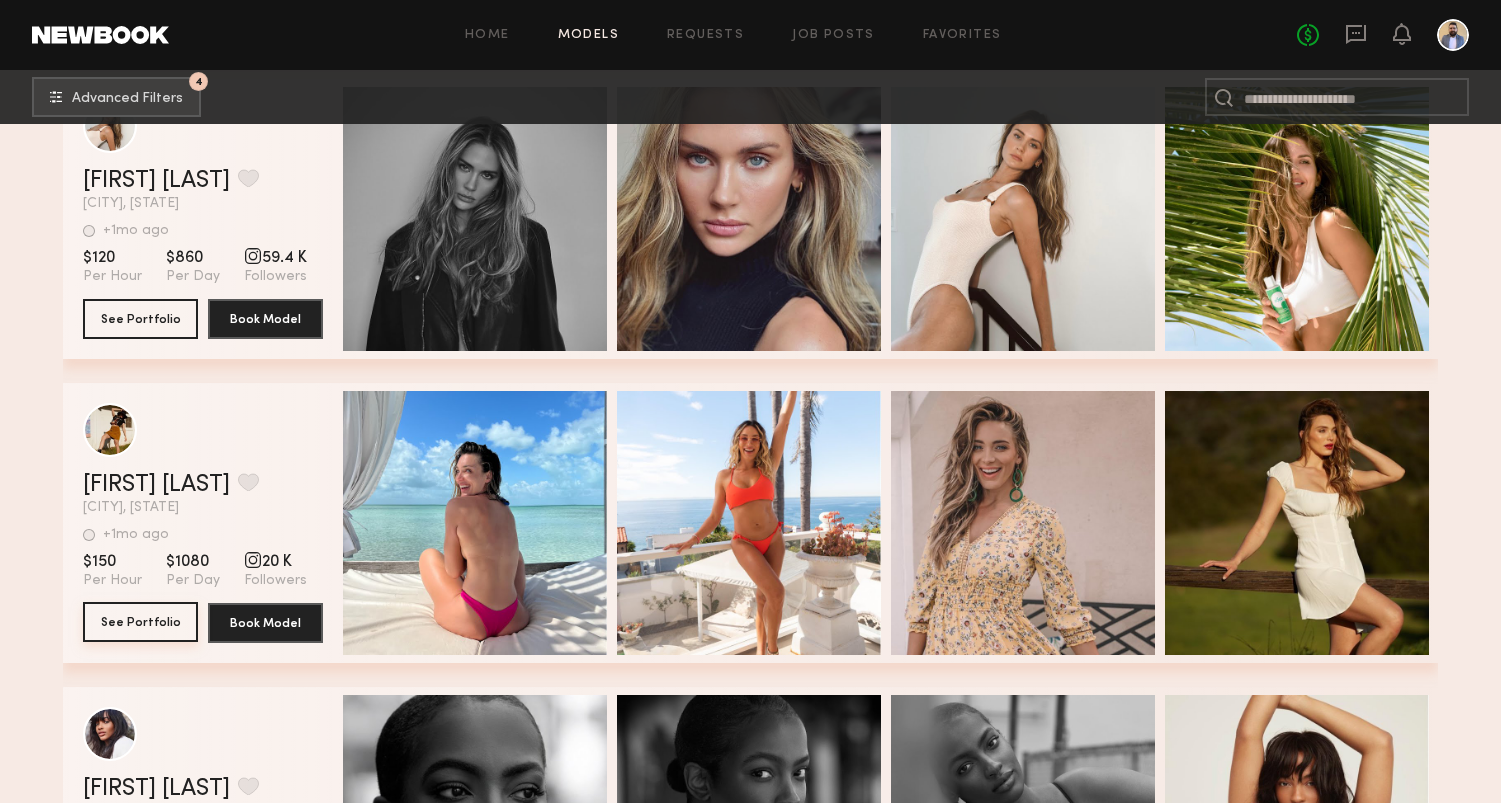 click on "See Portfolio" 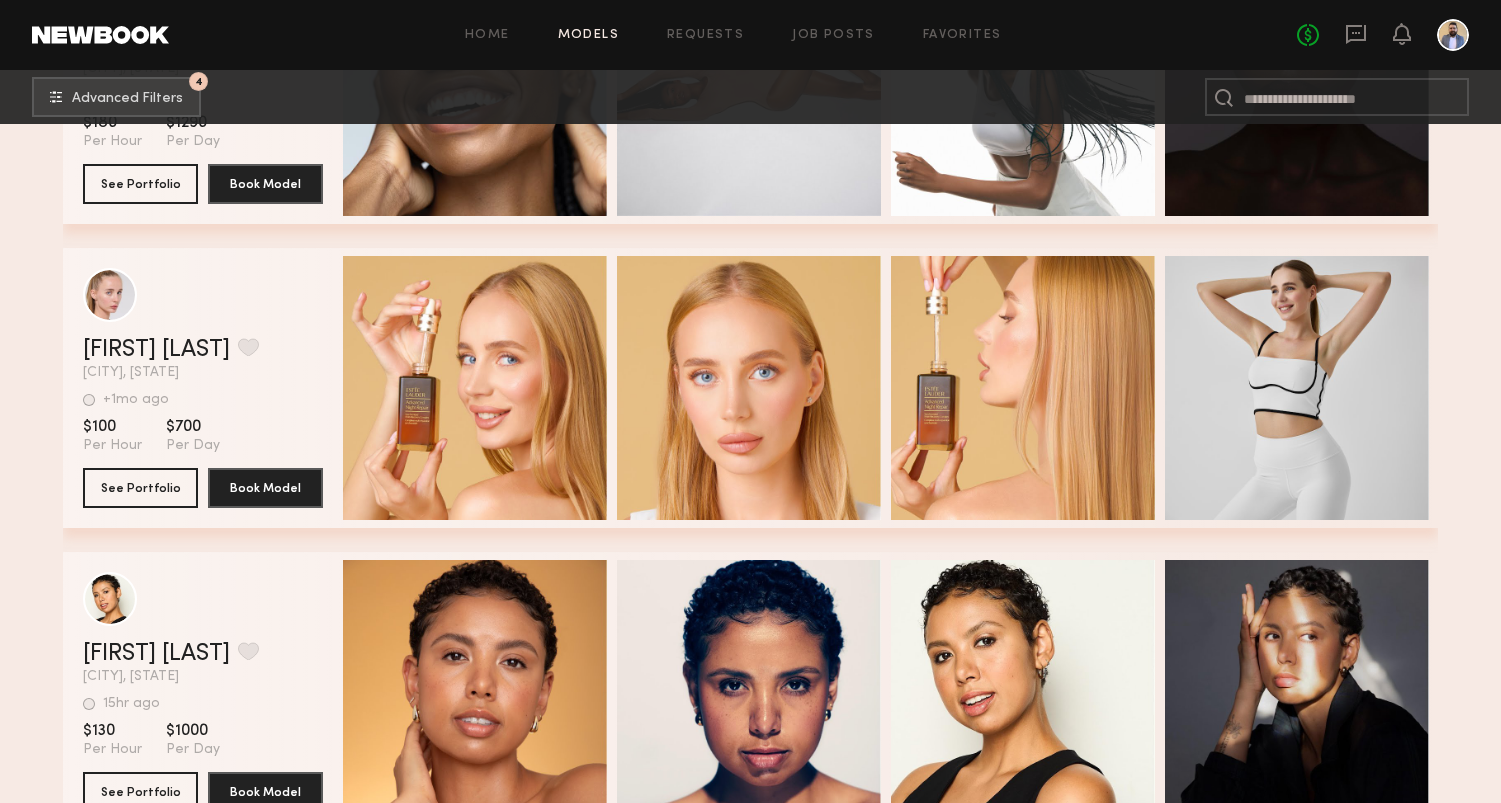 scroll, scrollTop: 36412, scrollLeft: 0, axis: vertical 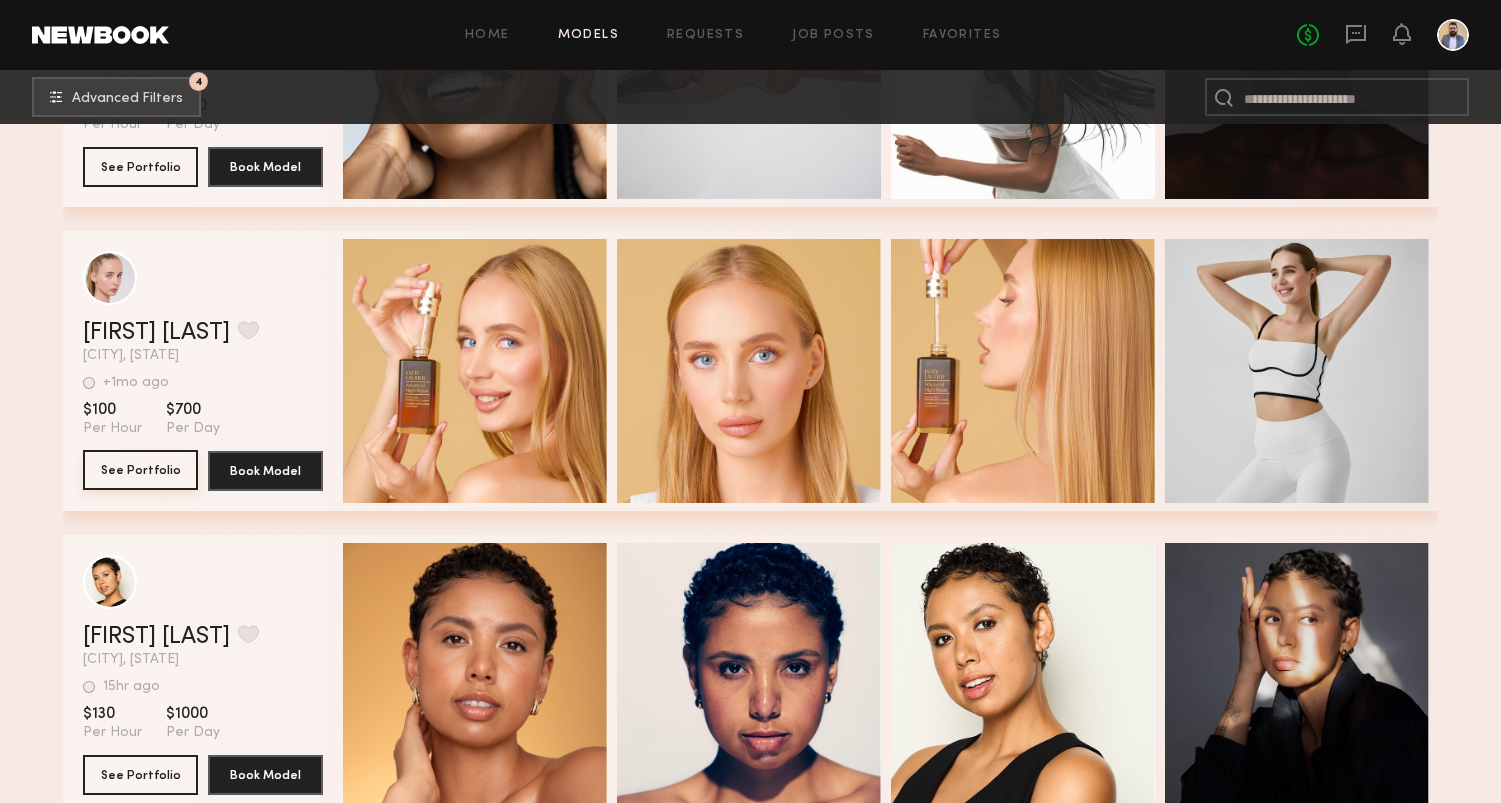 click on "See Portfolio" 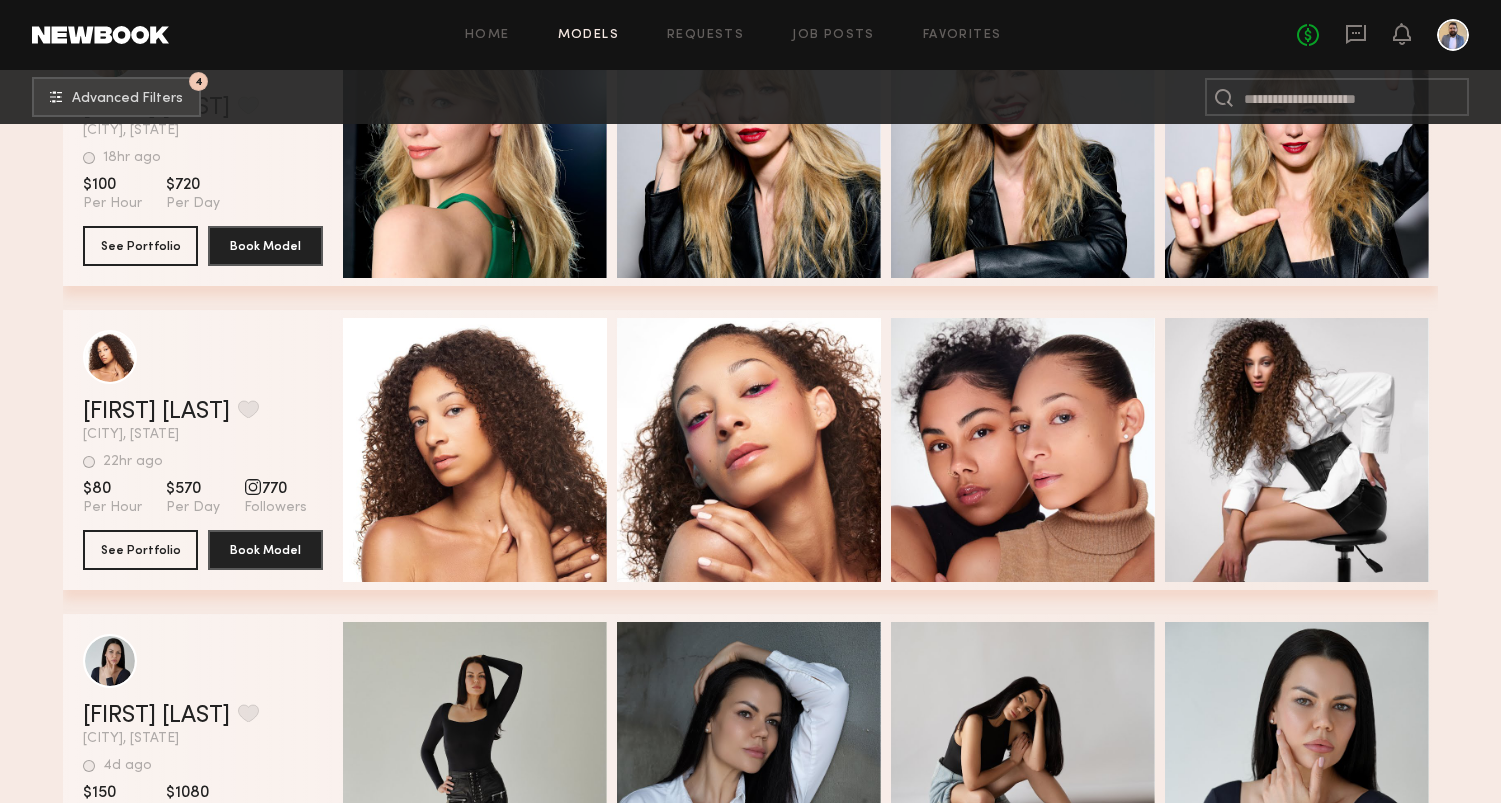 scroll, scrollTop: 37545, scrollLeft: 0, axis: vertical 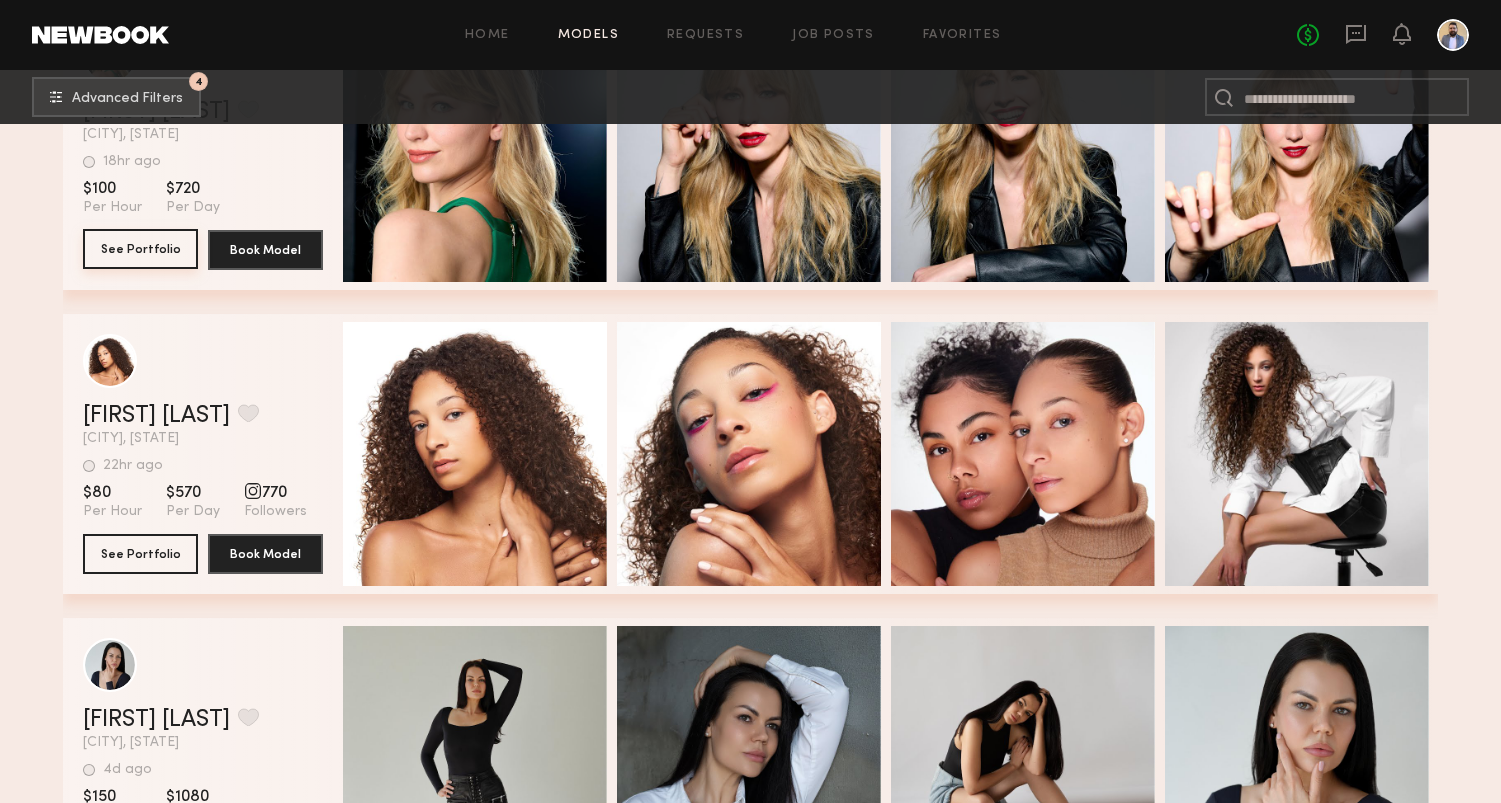 click on "See Portfolio" 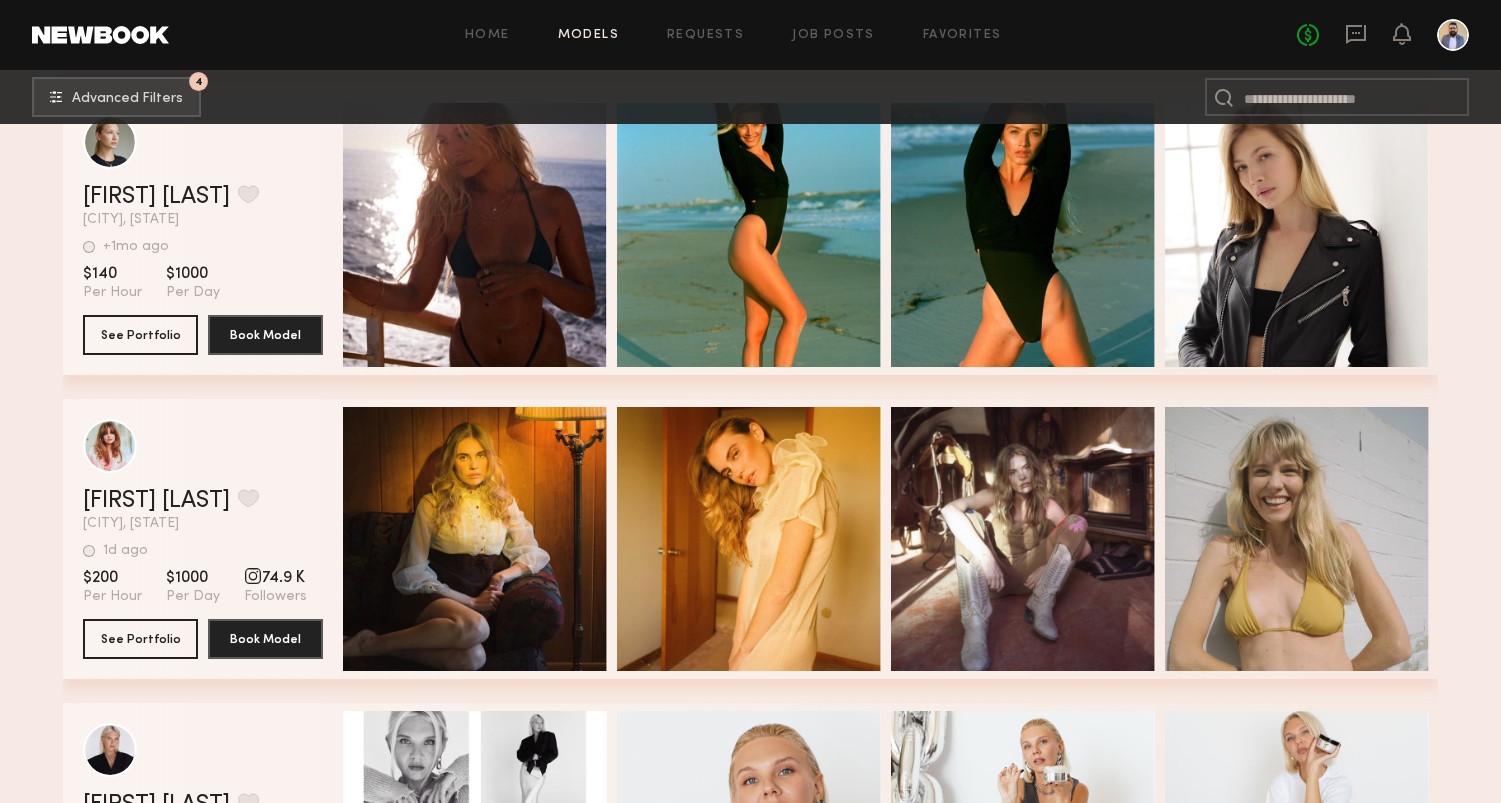 scroll, scrollTop: 38710, scrollLeft: 0, axis: vertical 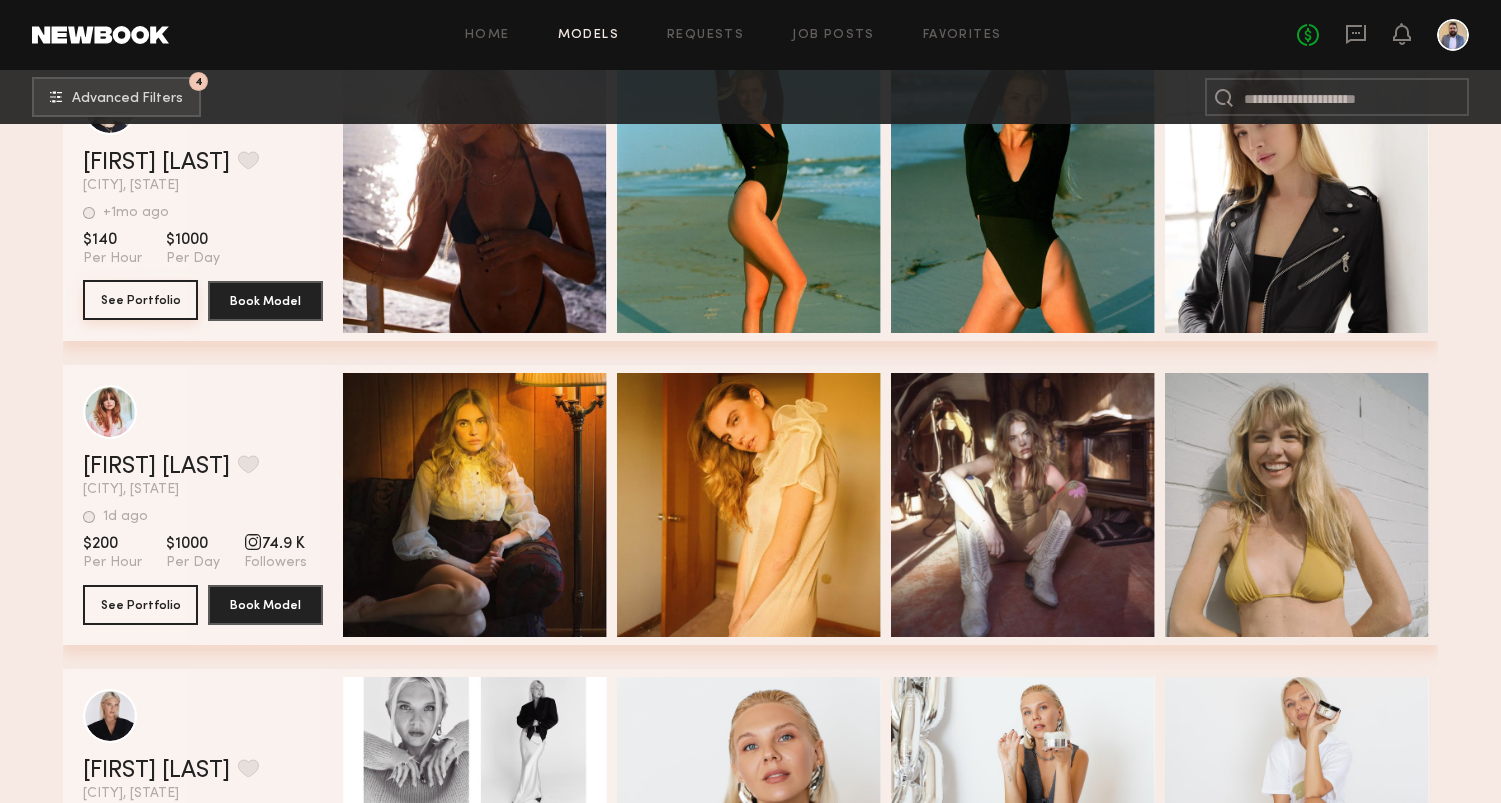 click on "See Portfolio" 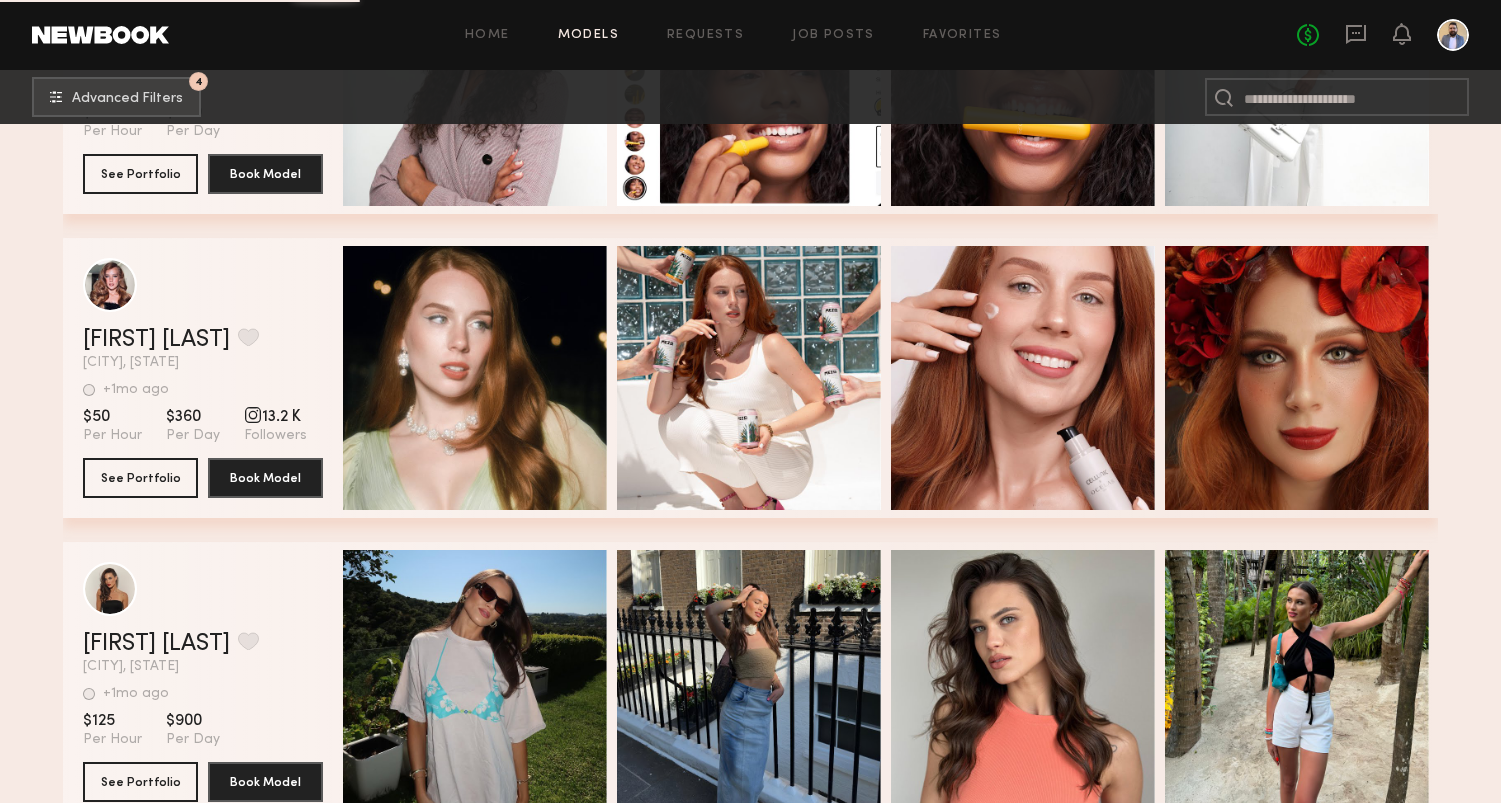 scroll, scrollTop: 39764, scrollLeft: 0, axis: vertical 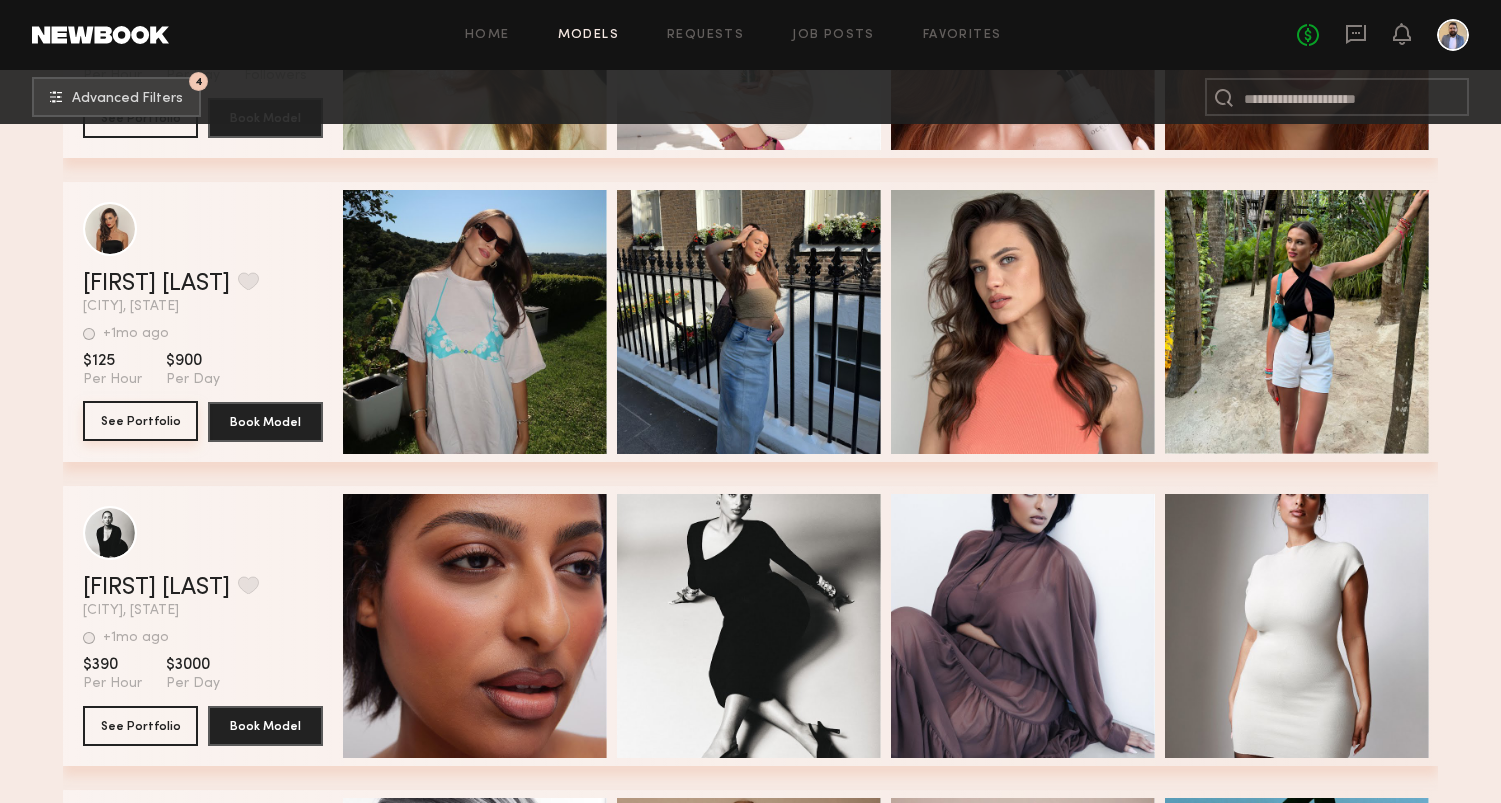 click on "See Portfolio" 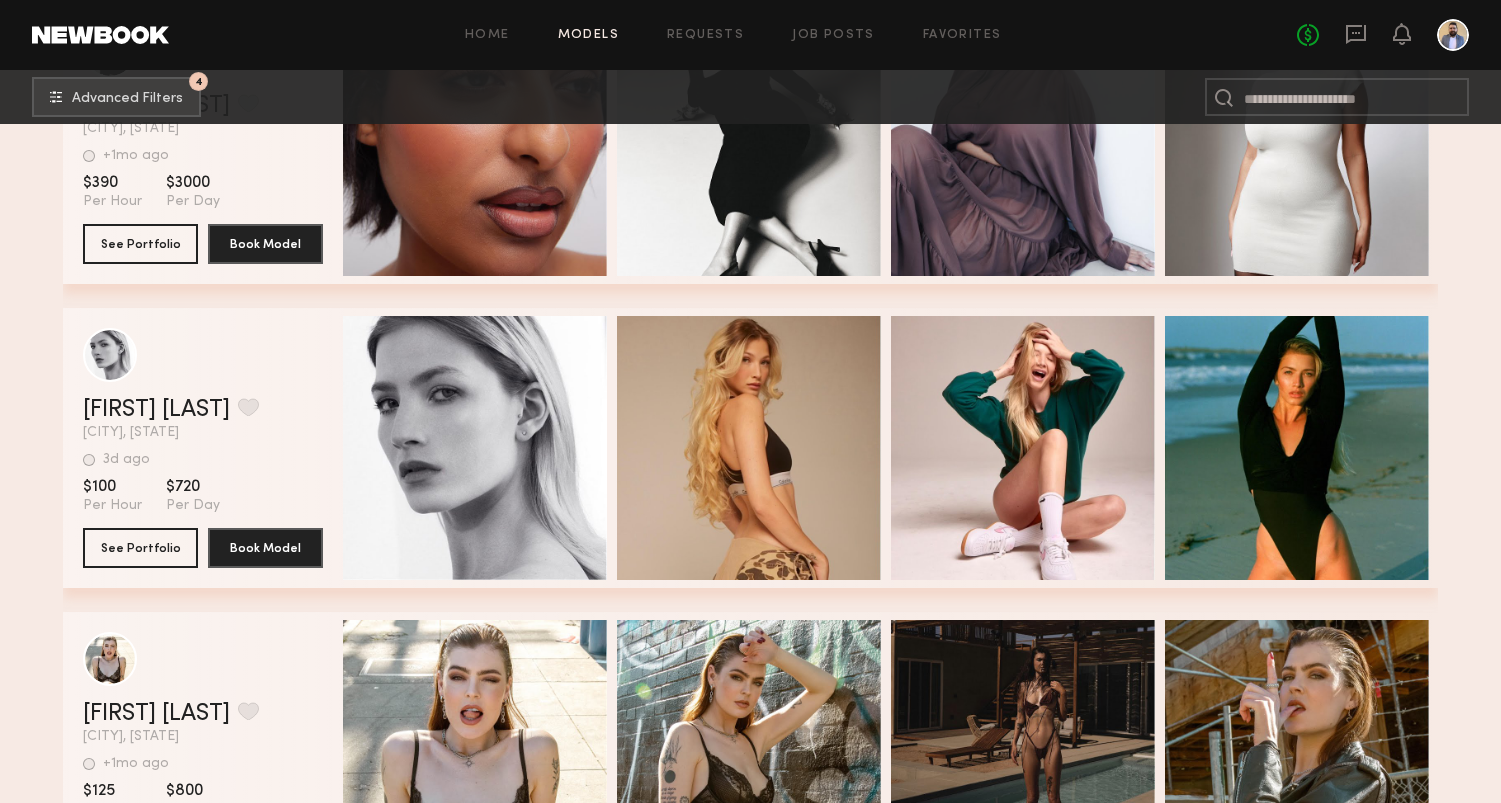 scroll, scrollTop: 40709, scrollLeft: 0, axis: vertical 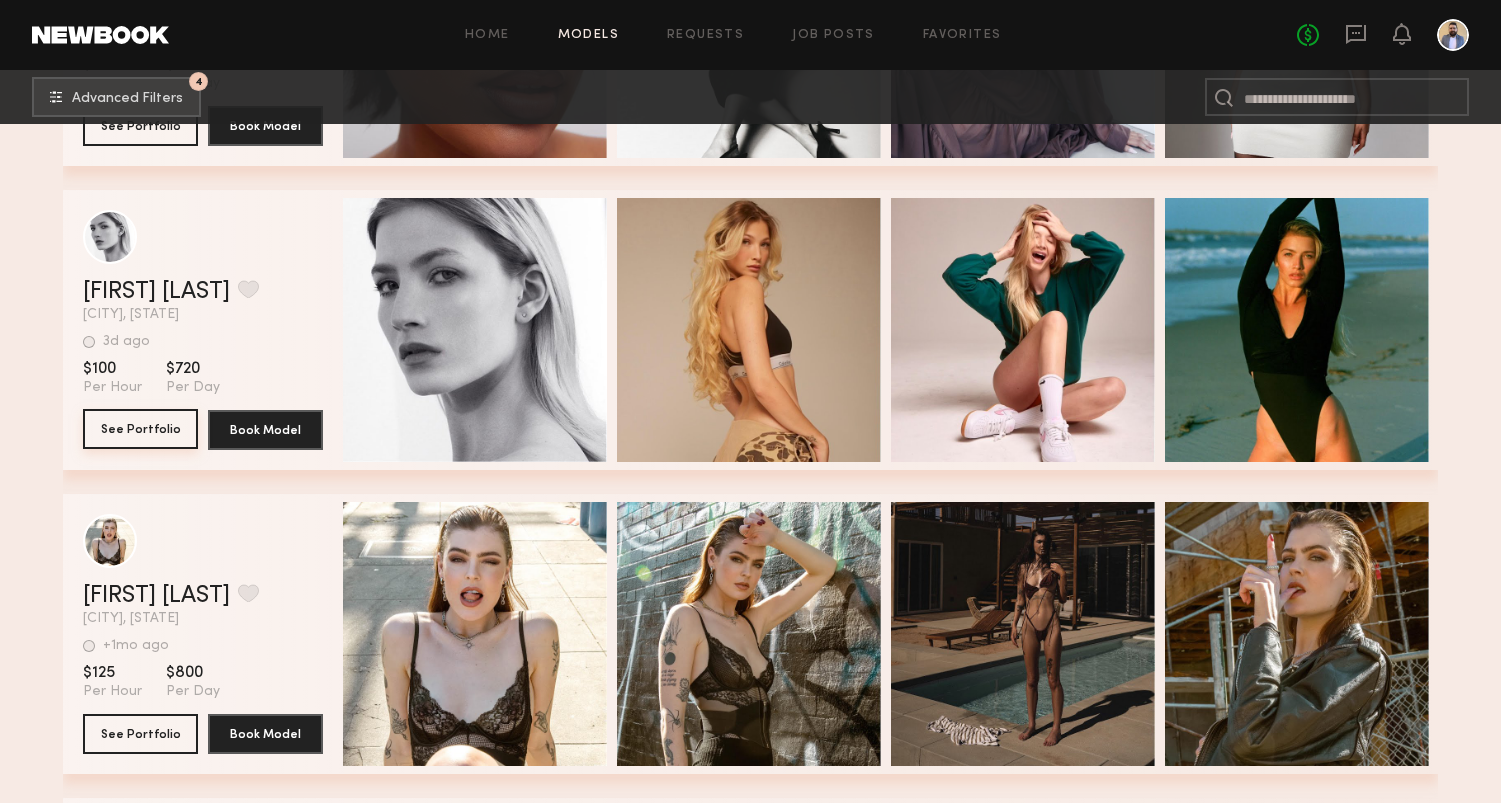 click on "See Portfolio" 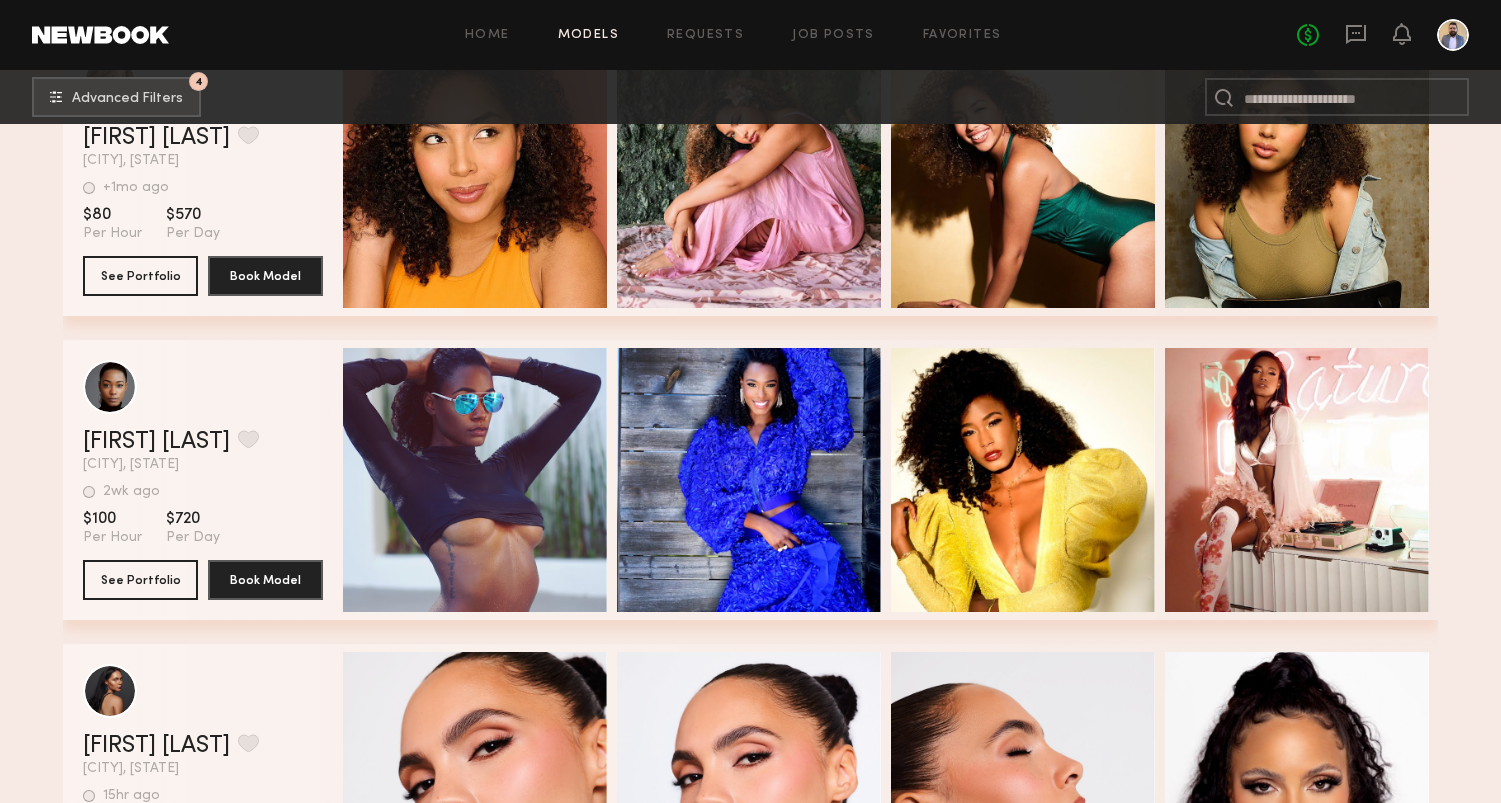 scroll, scrollTop: 41814, scrollLeft: 0, axis: vertical 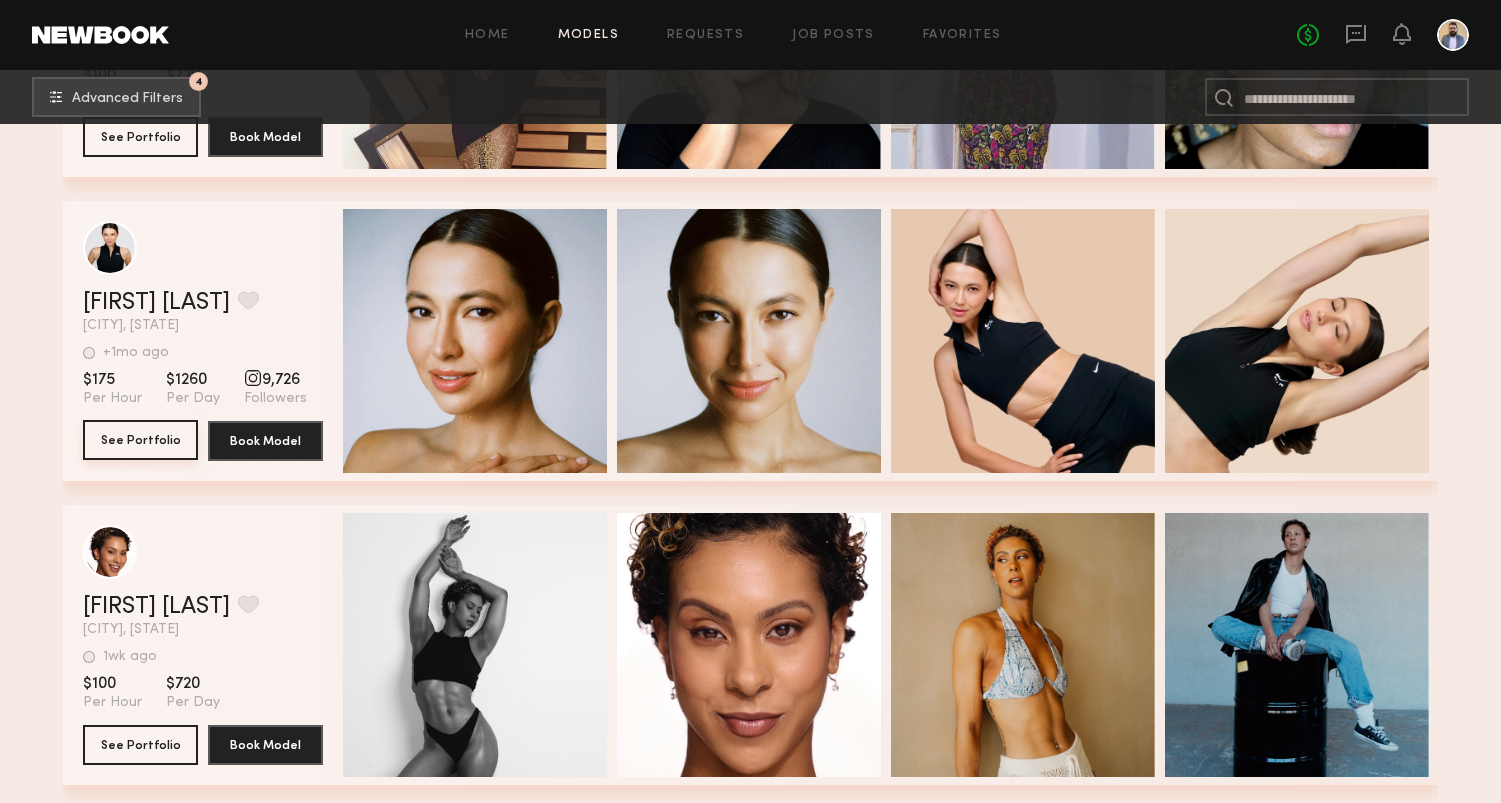 click on "See Portfolio" 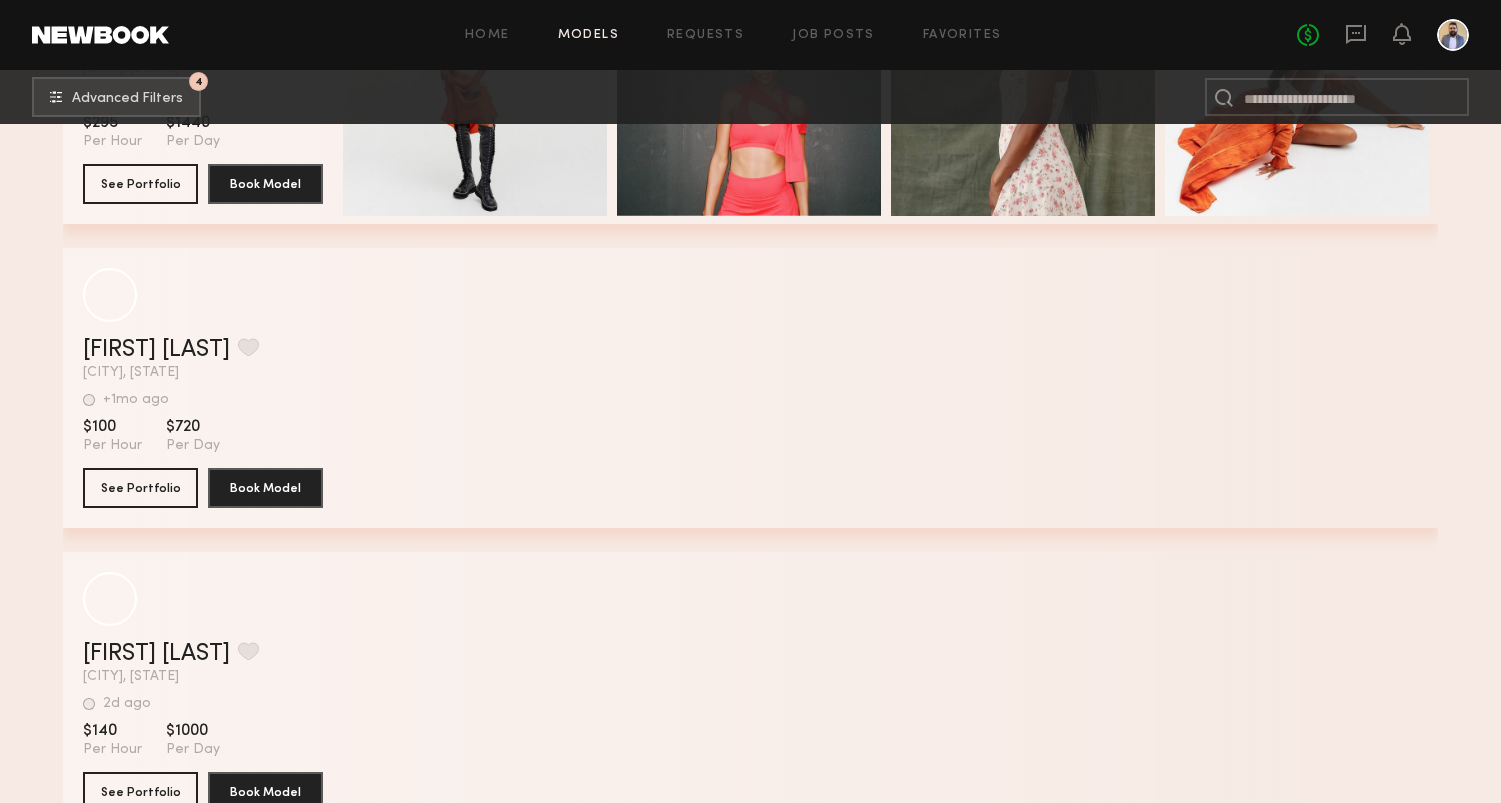 scroll, scrollTop: 47434, scrollLeft: 0, axis: vertical 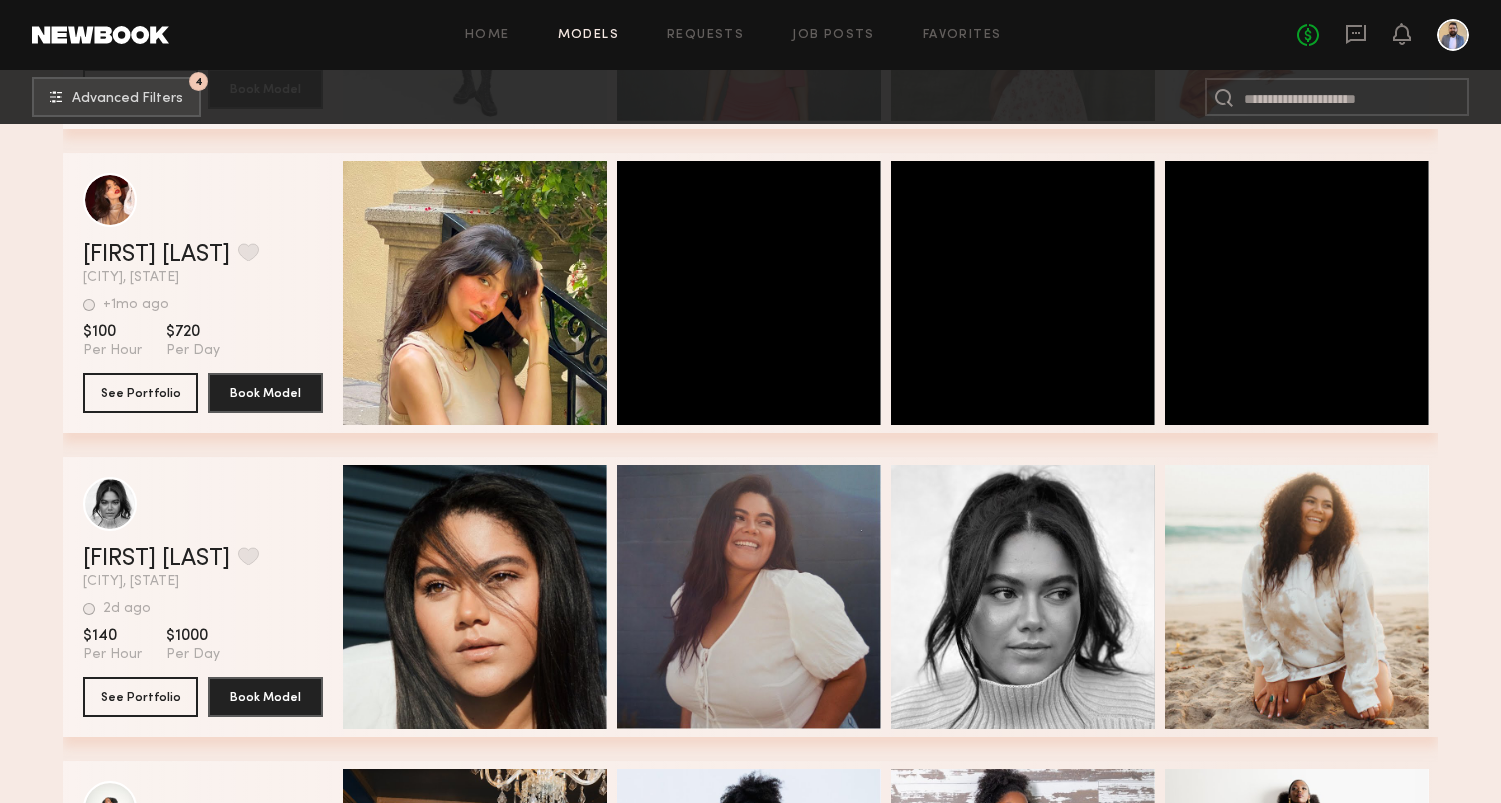 click on "Quick Preview" 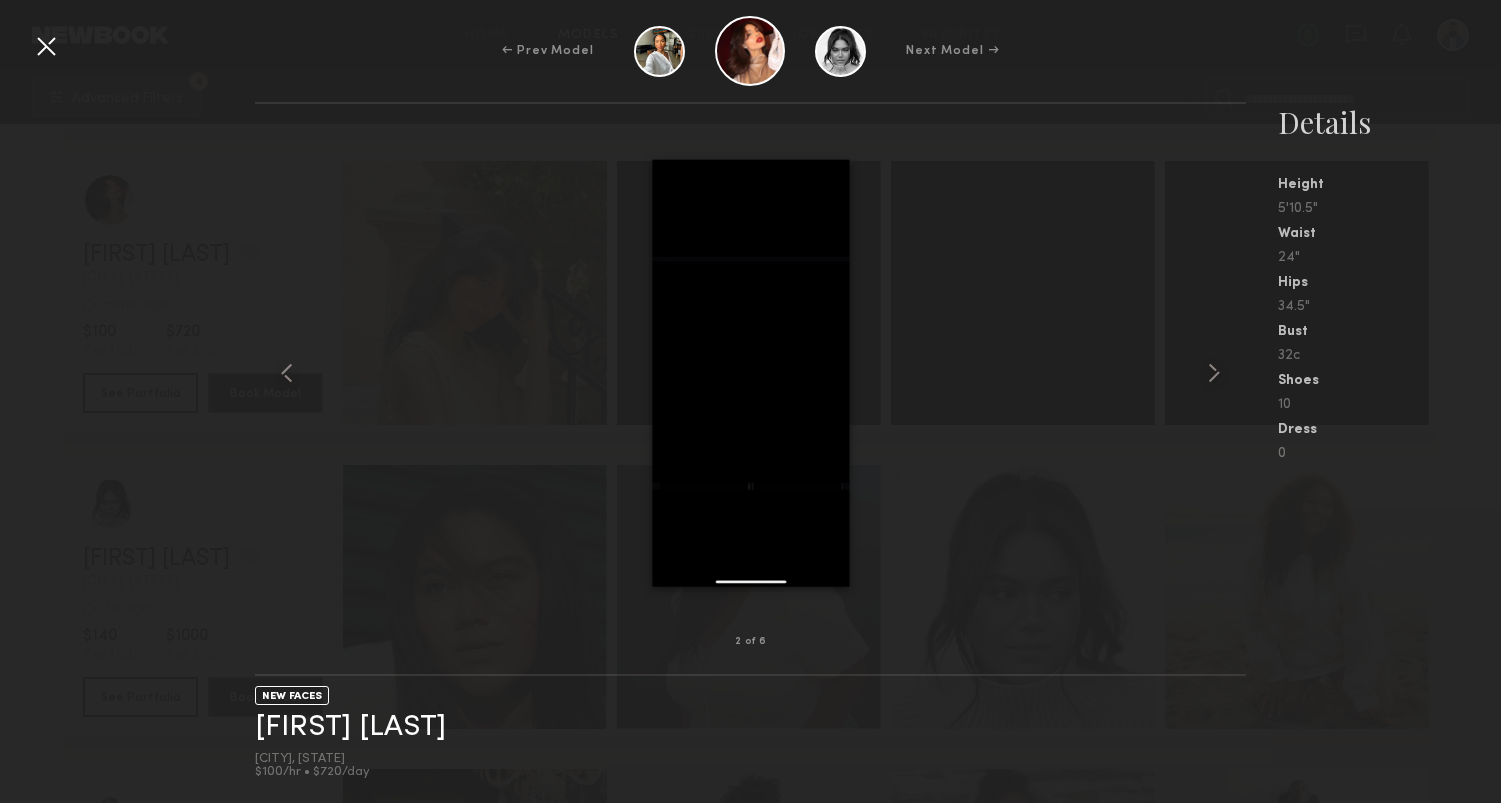 click at bounding box center [46, 46] 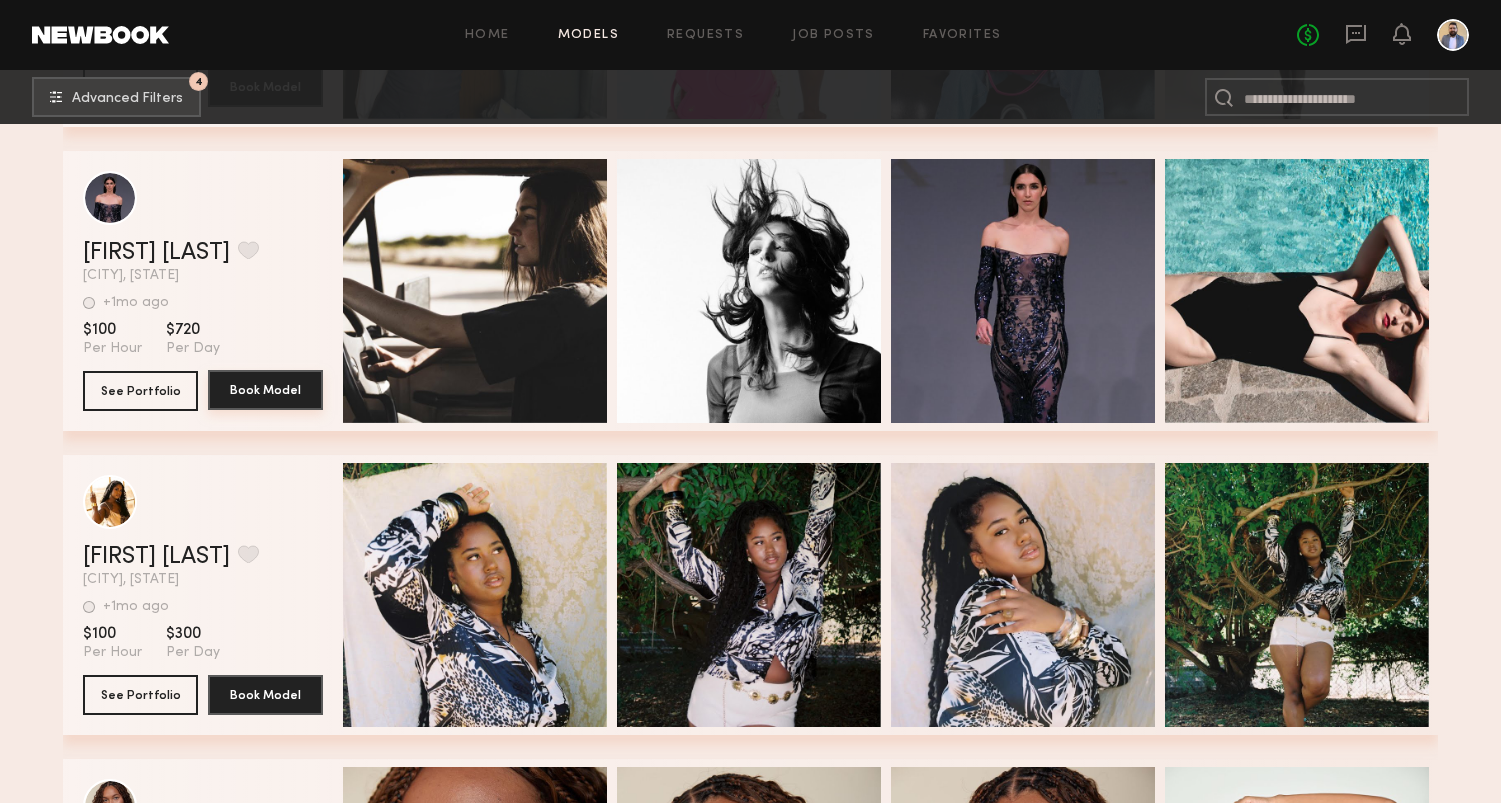 scroll, scrollTop: 48479, scrollLeft: 0, axis: vertical 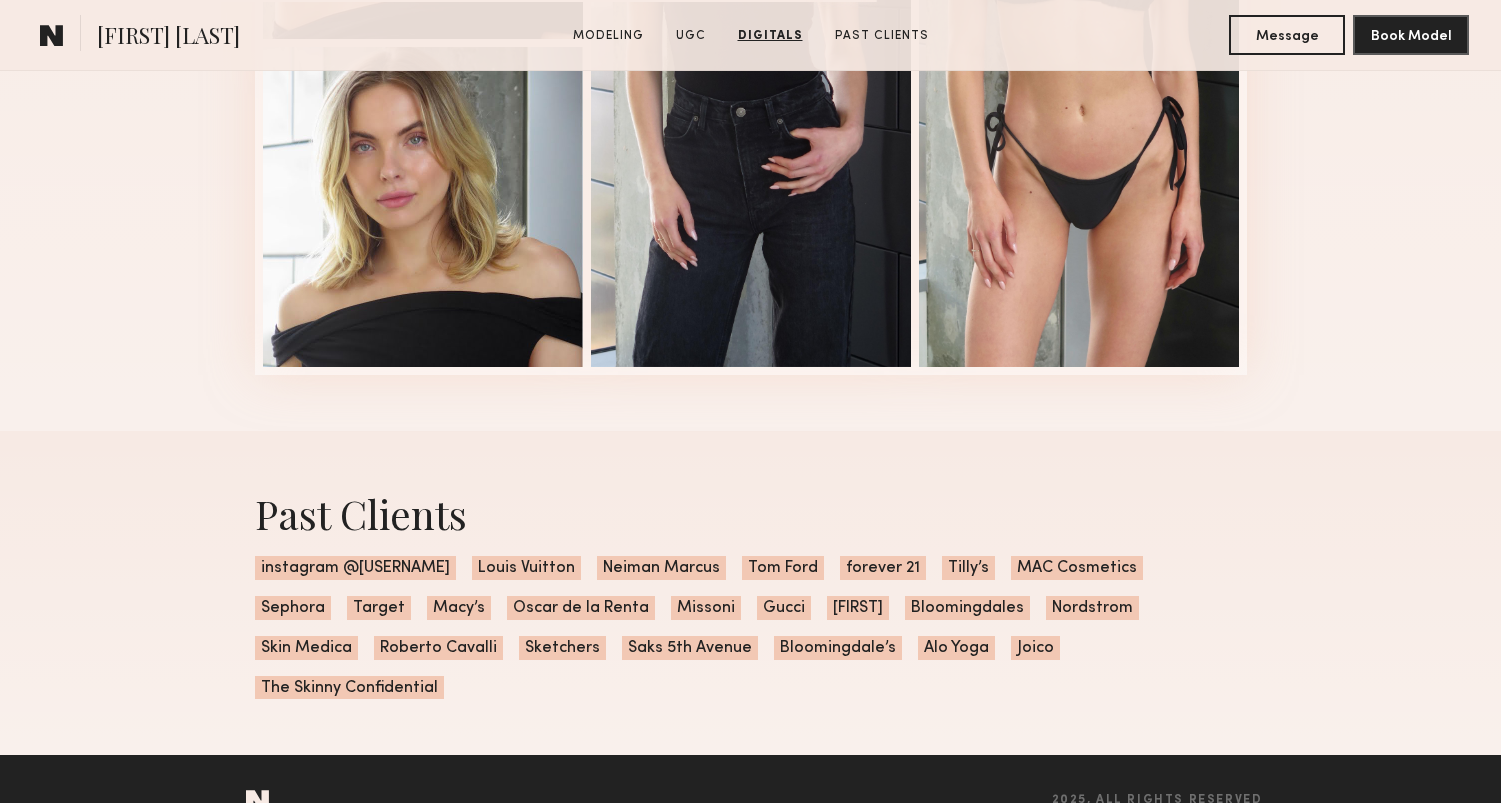 click on "instagram @katcneff" at bounding box center [355, 568] 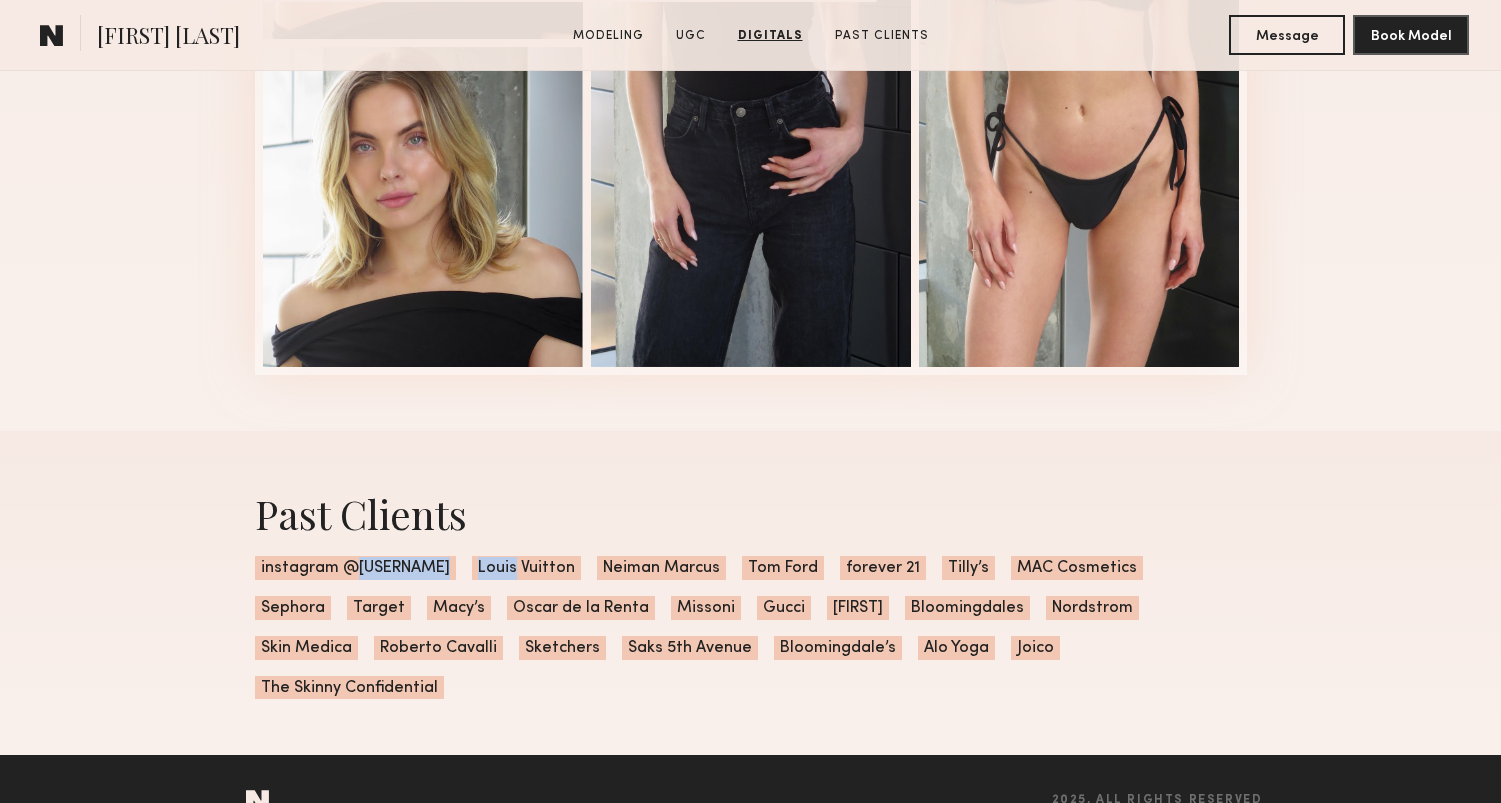 click on "instagram @katcneff" at bounding box center [355, 568] 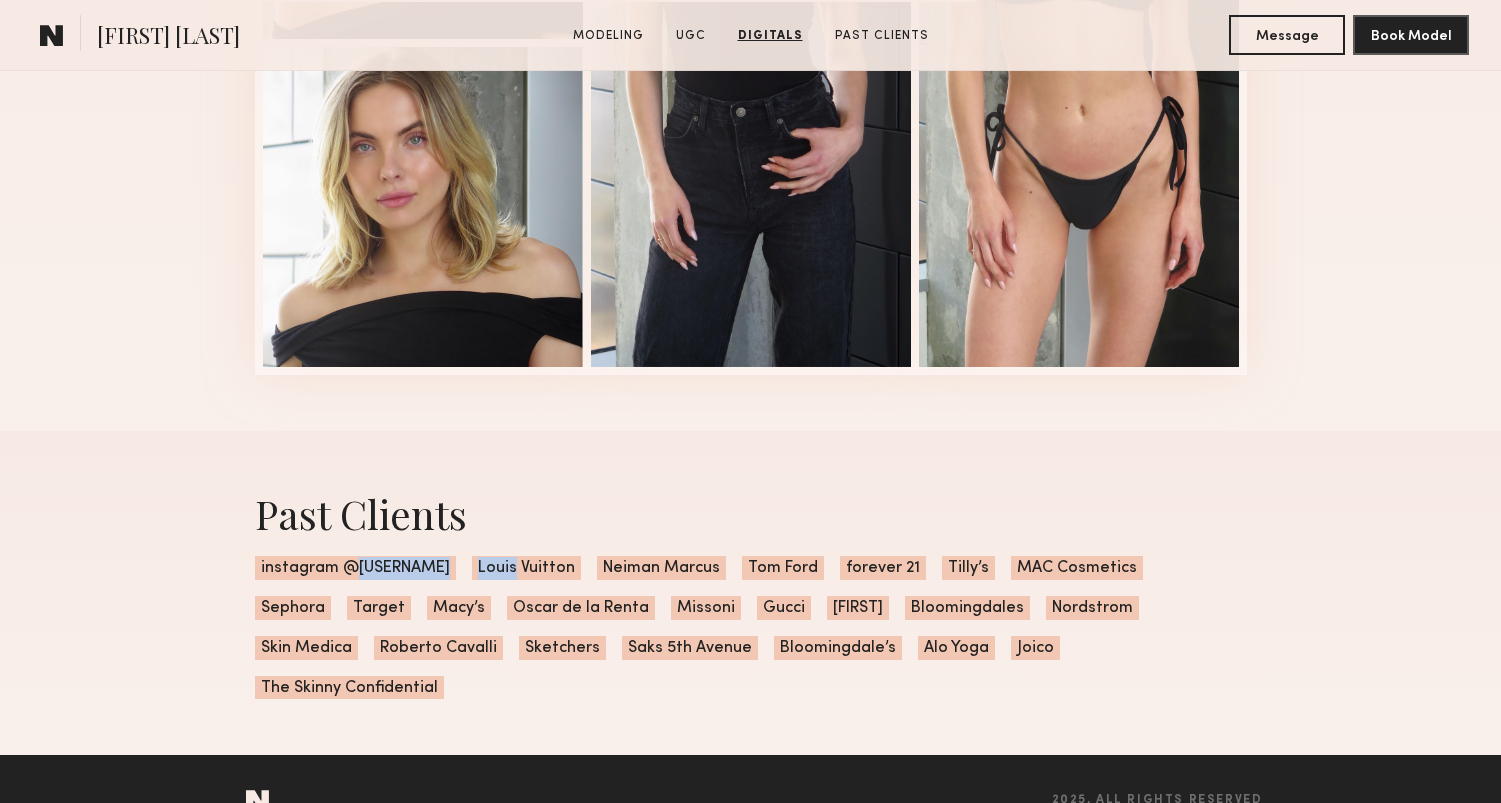 click on "instagram @katcneff" at bounding box center (355, 568) 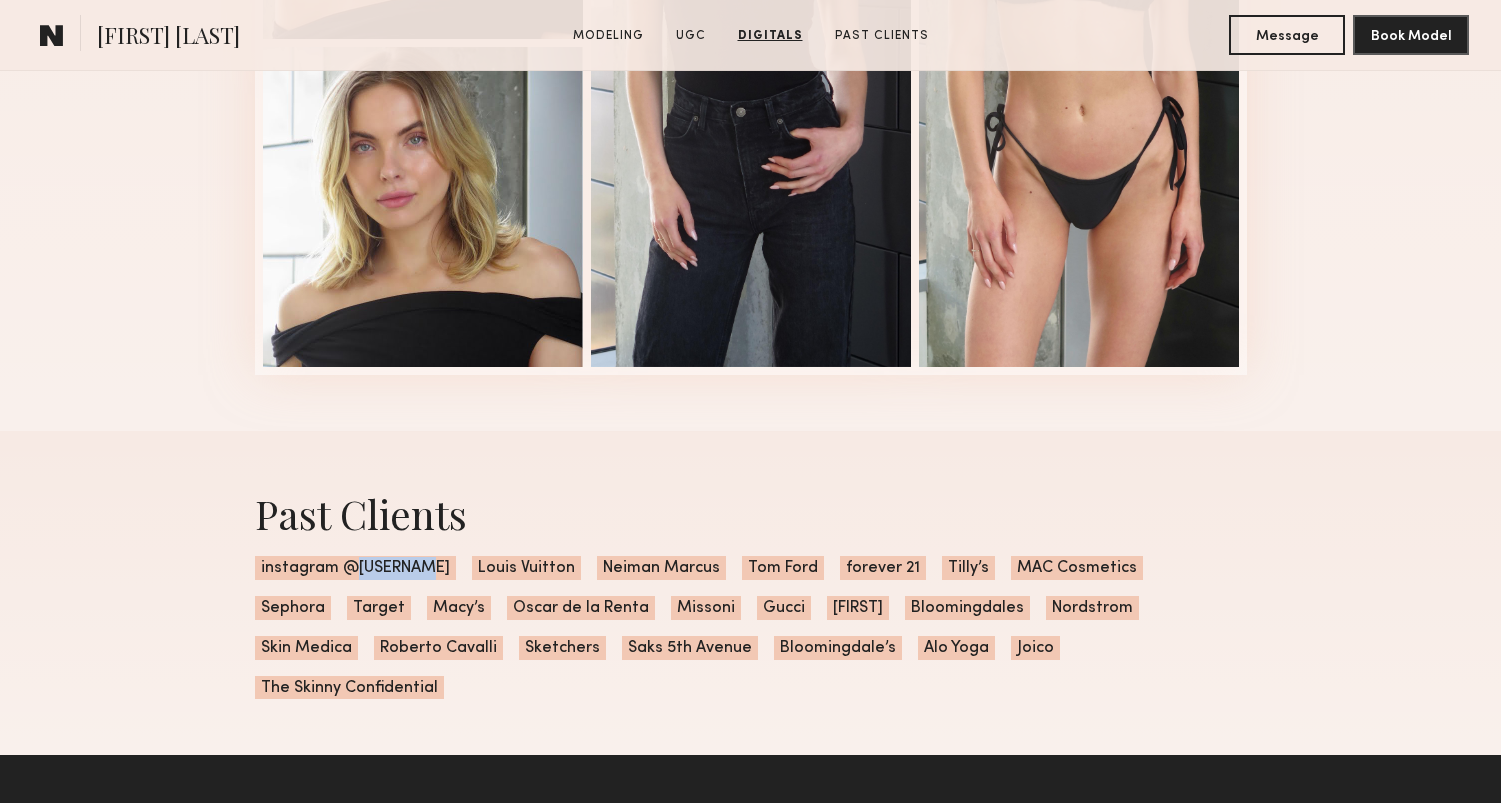 drag, startPoint x: 415, startPoint y: 569, endPoint x: 357, endPoint y: 569, distance: 58 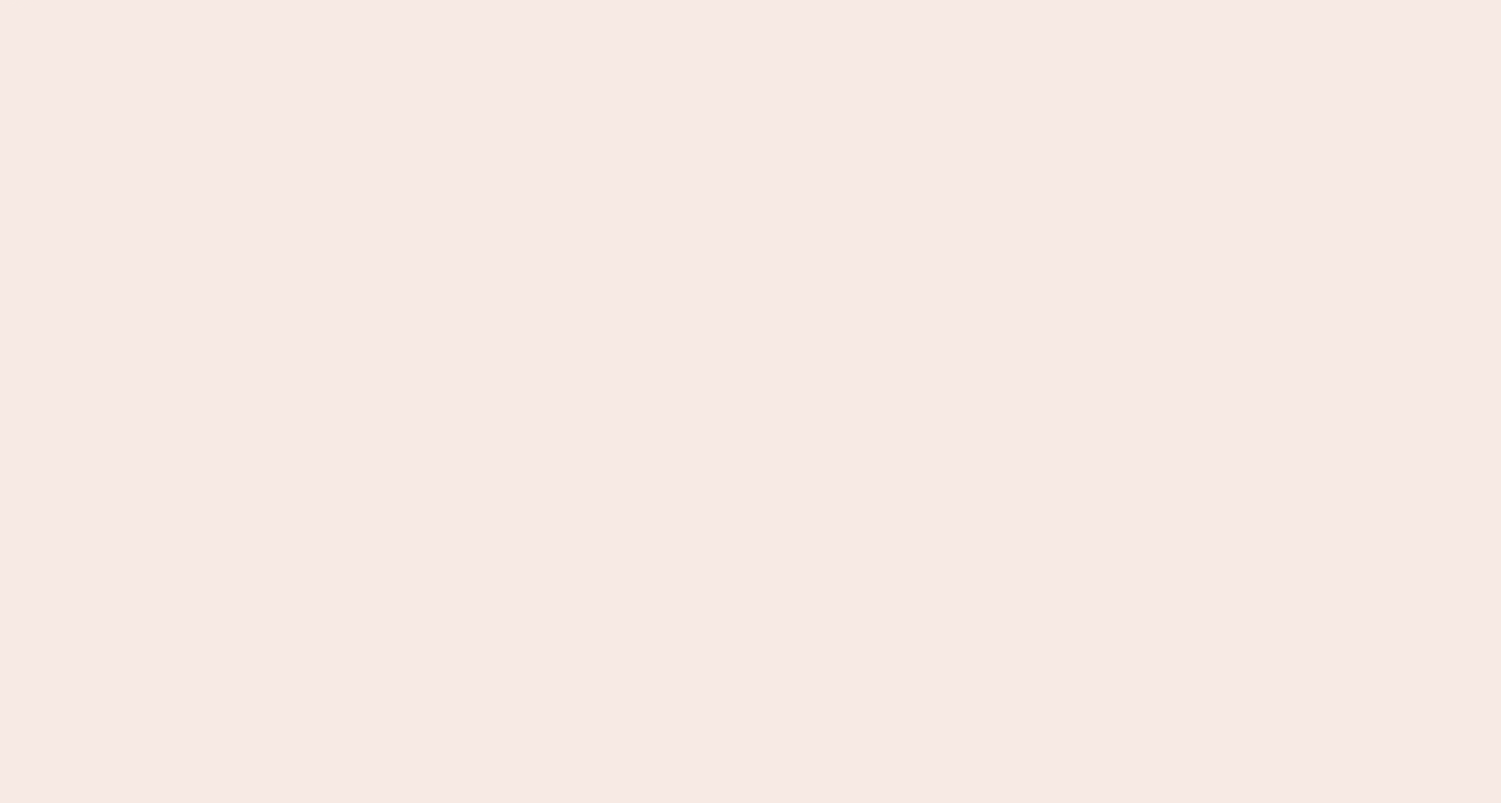 scroll, scrollTop: 0, scrollLeft: 0, axis: both 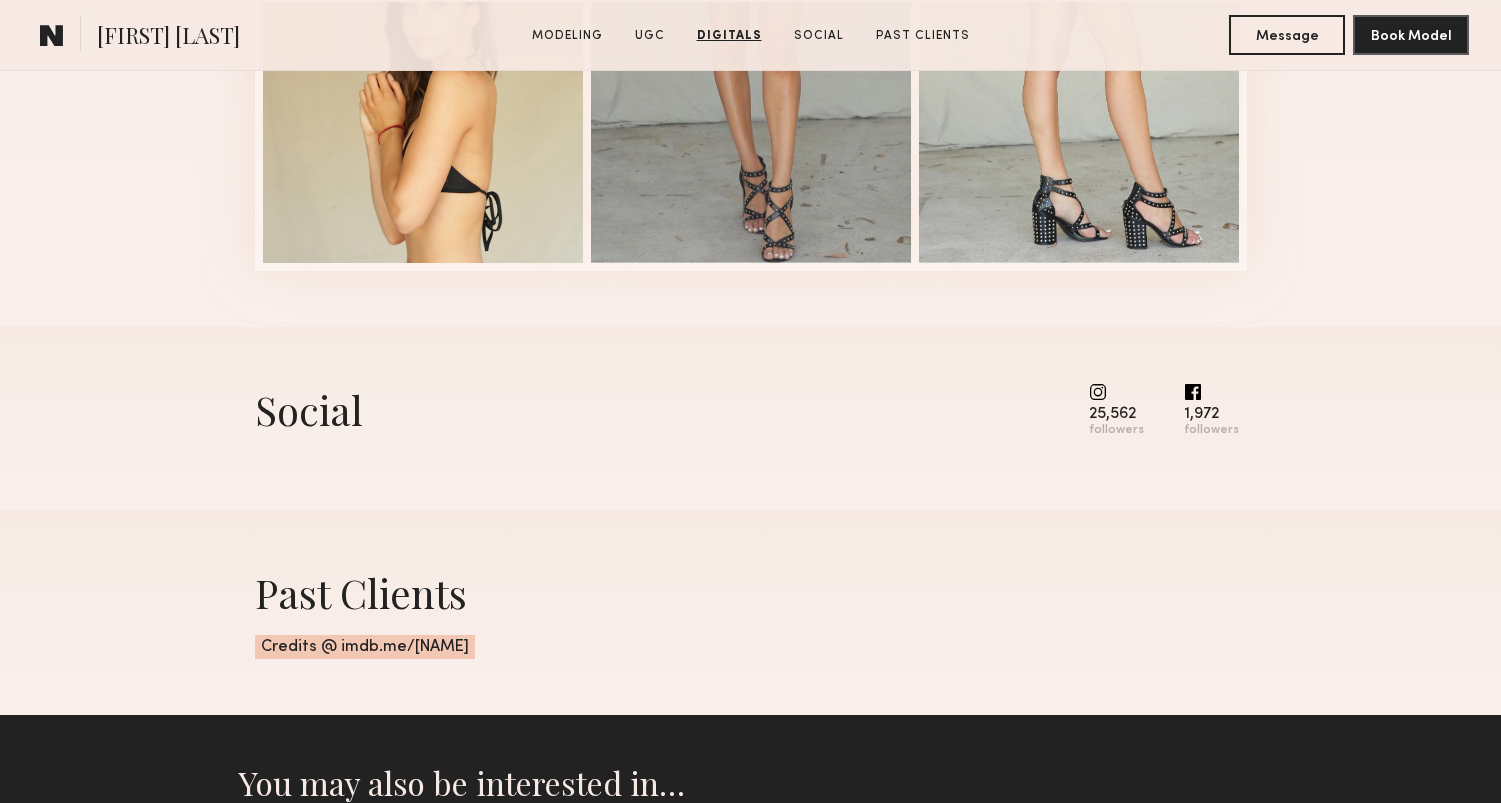 click on "Digitals  1 of 4" at bounding box center [750, -96] 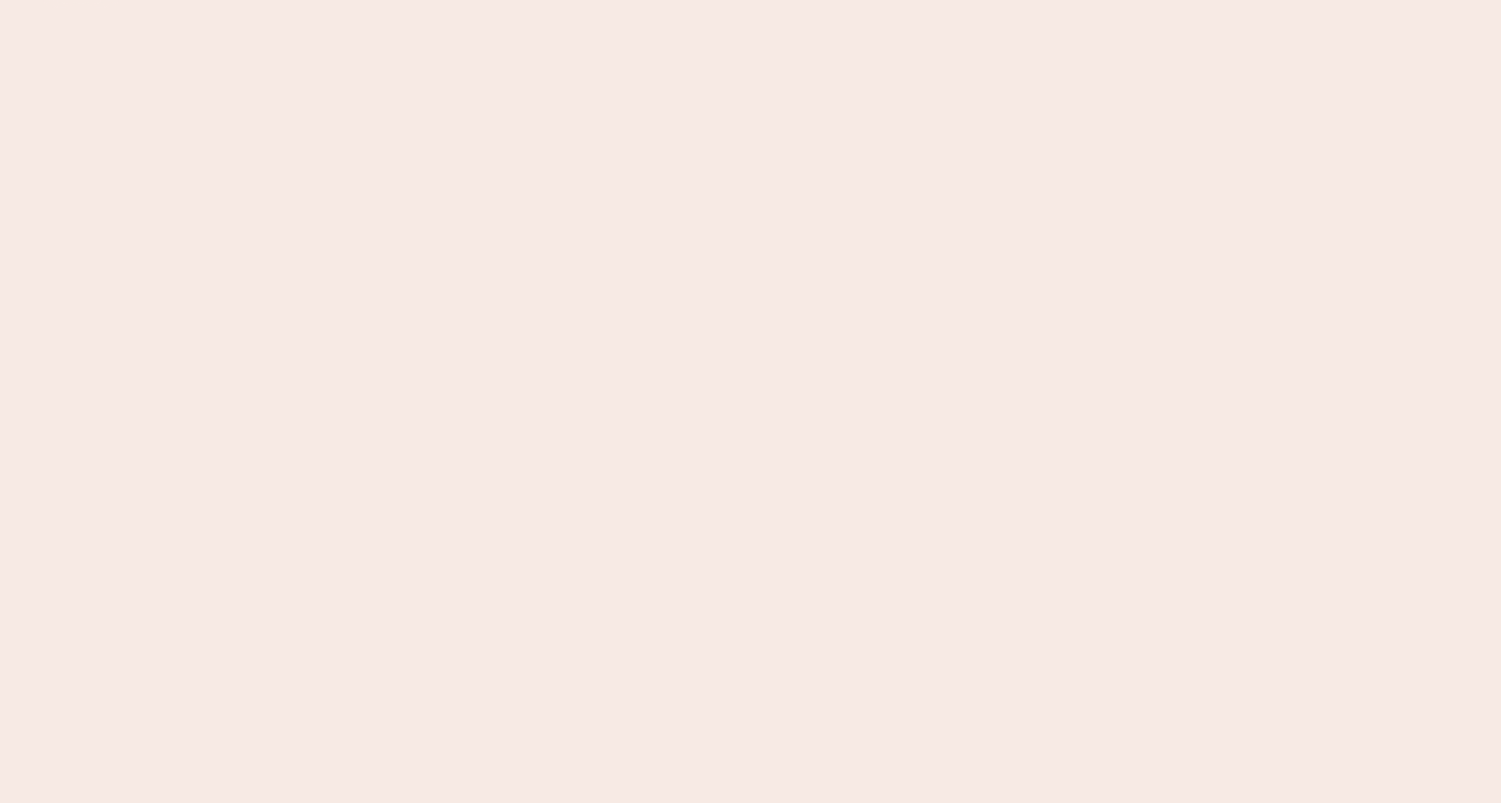 scroll, scrollTop: 0, scrollLeft: 0, axis: both 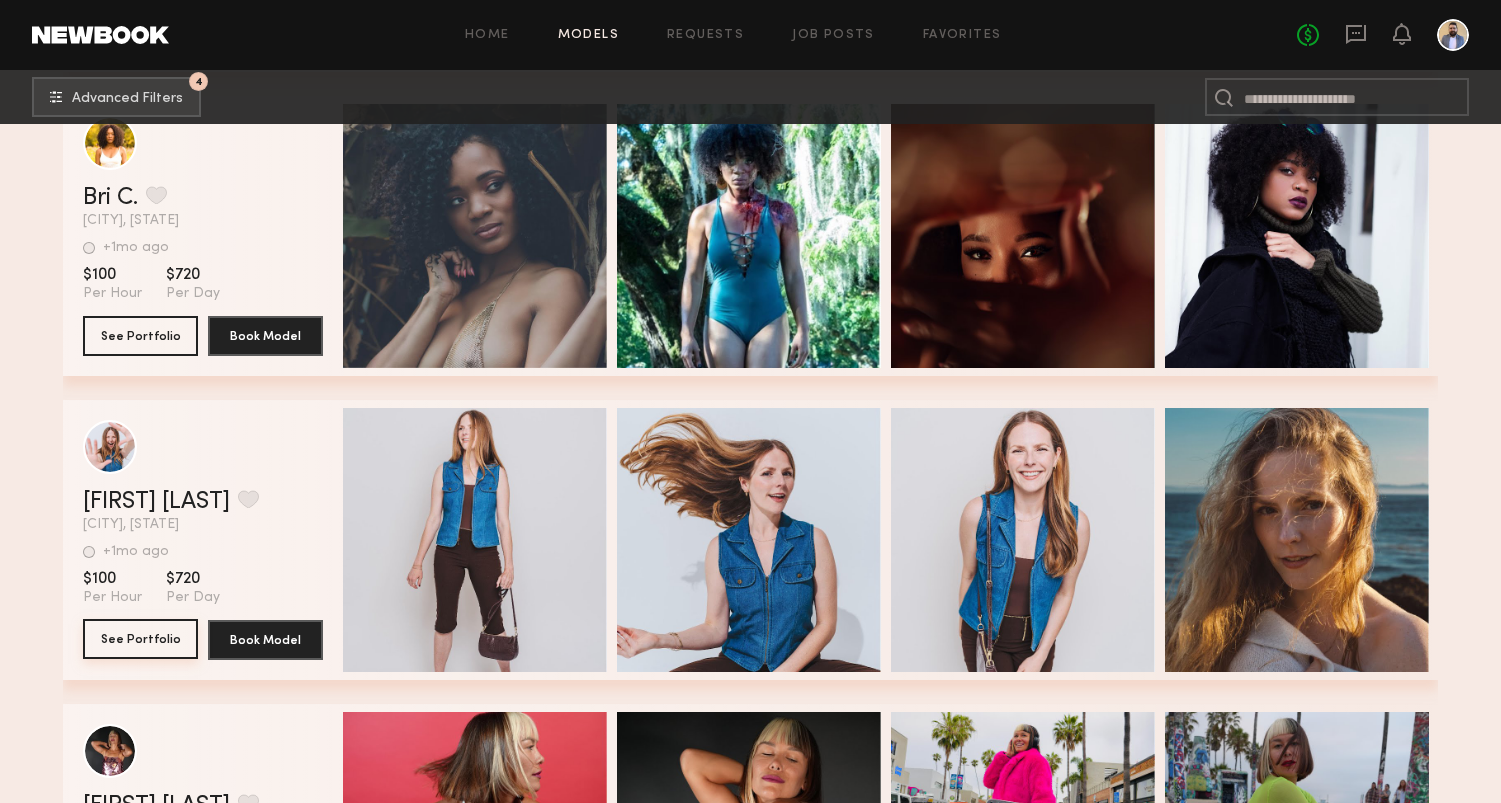 click on "See Portfolio" 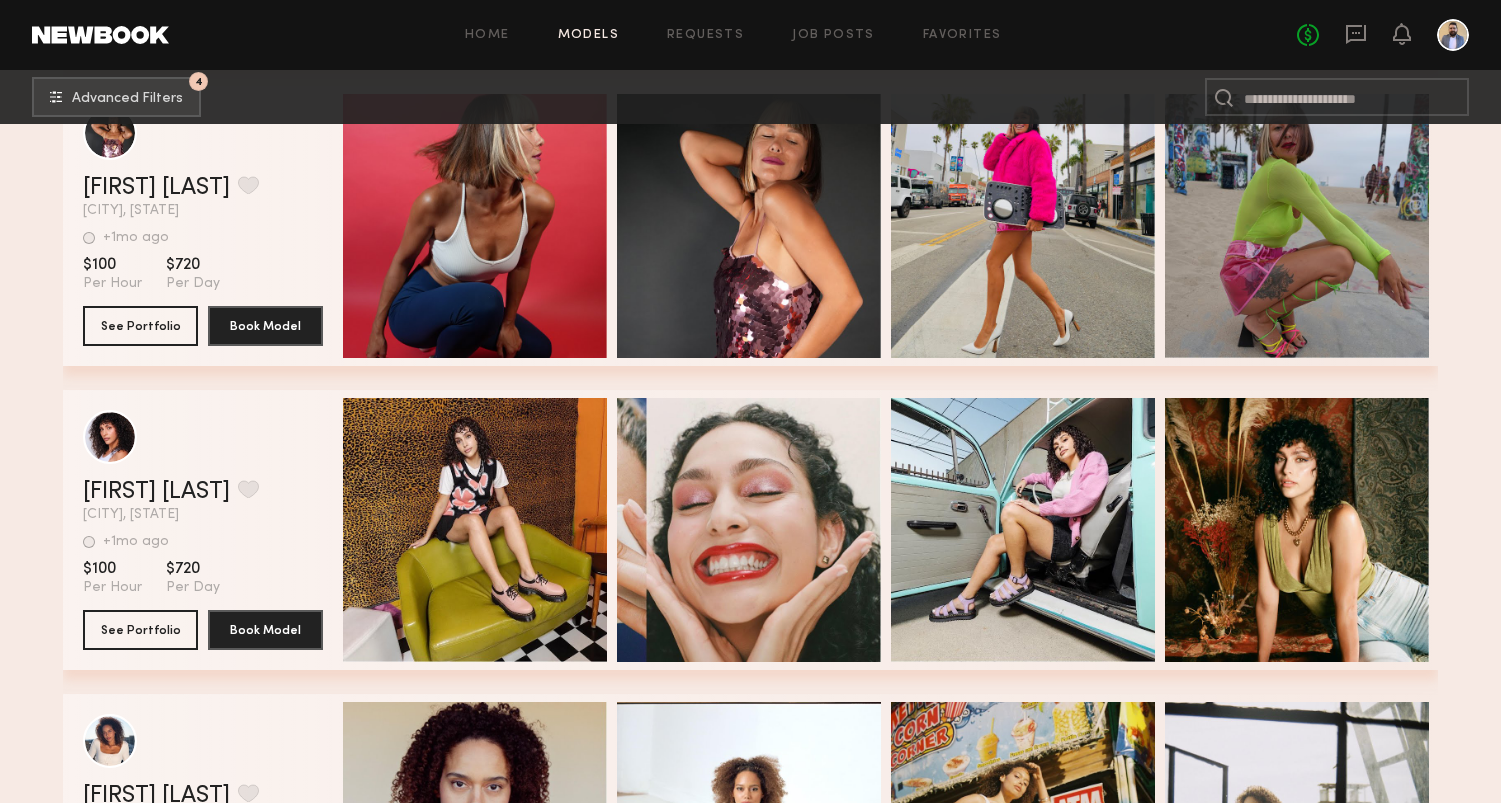 scroll, scrollTop: 51505, scrollLeft: 0, axis: vertical 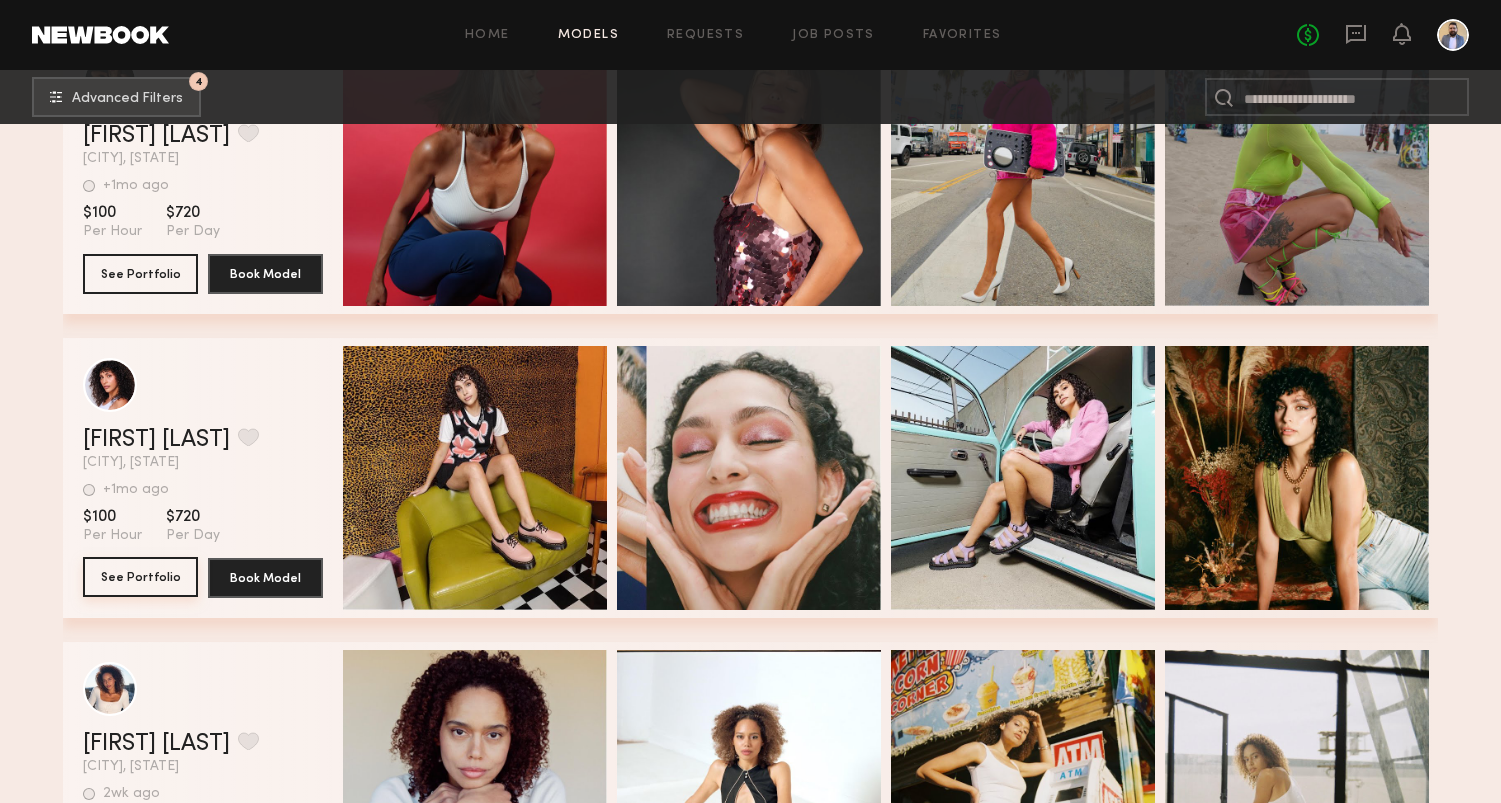 click on "See Portfolio" 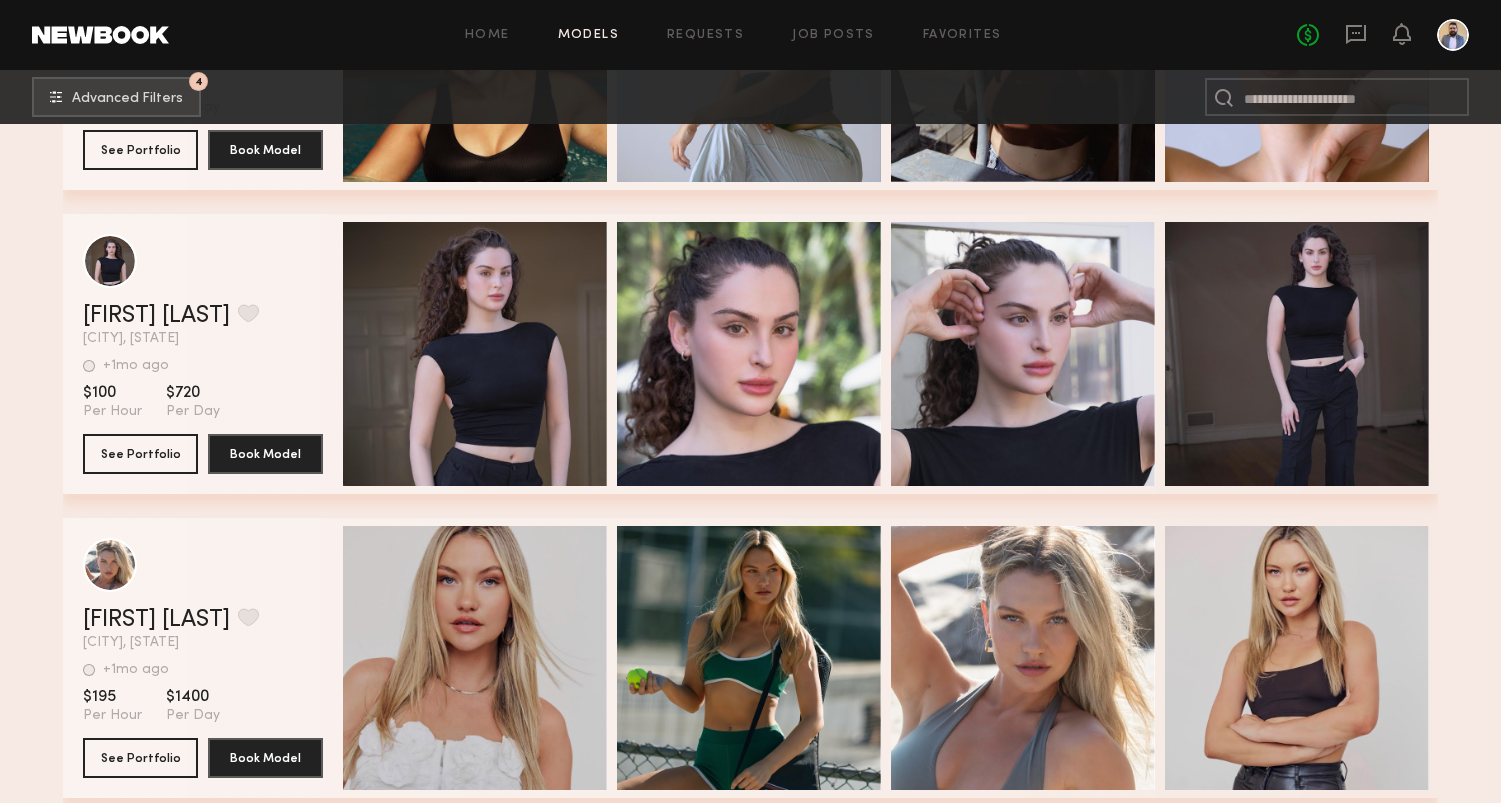 scroll, scrollTop: 53150, scrollLeft: 0, axis: vertical 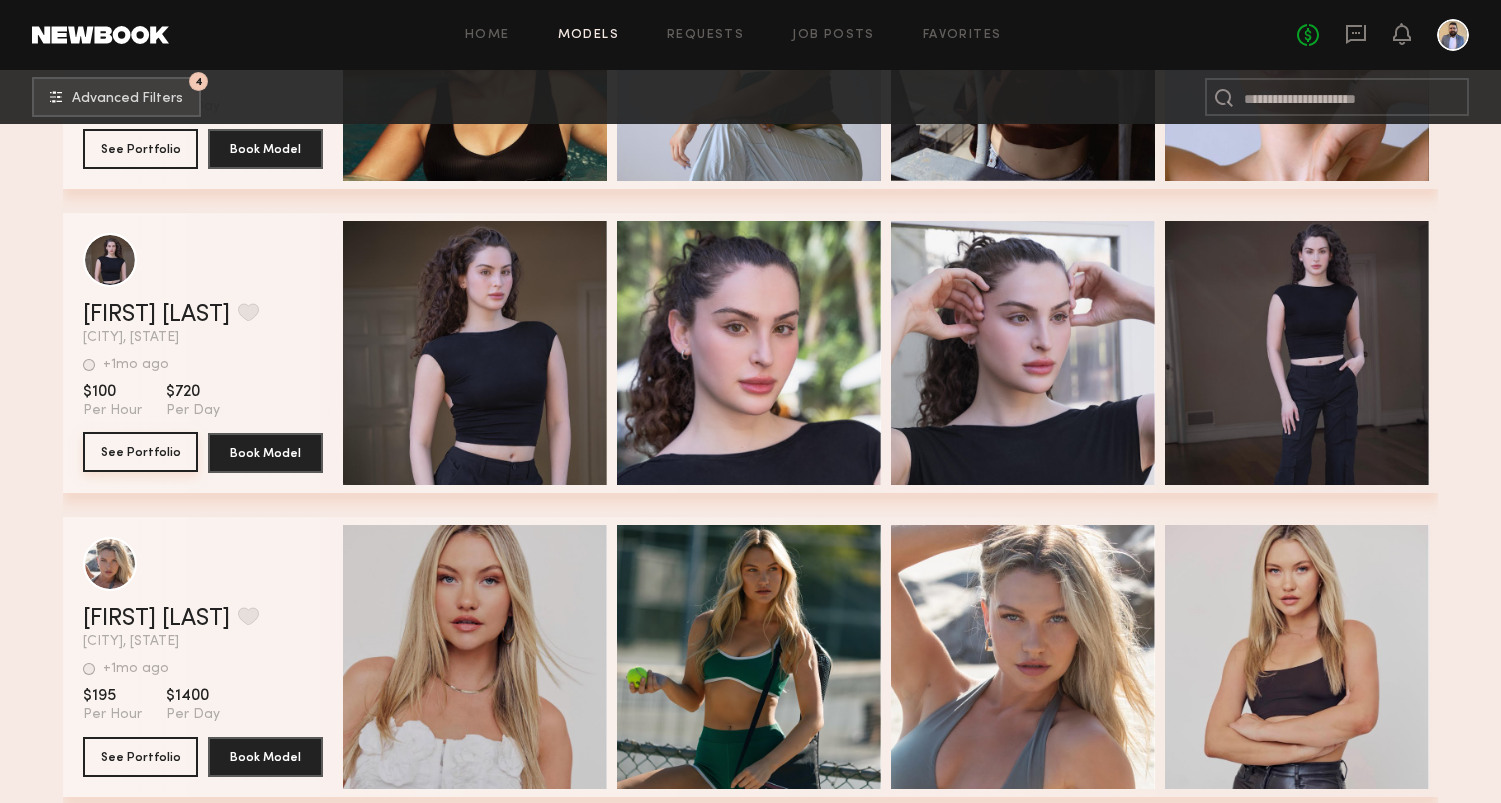click on "See Portfolio" 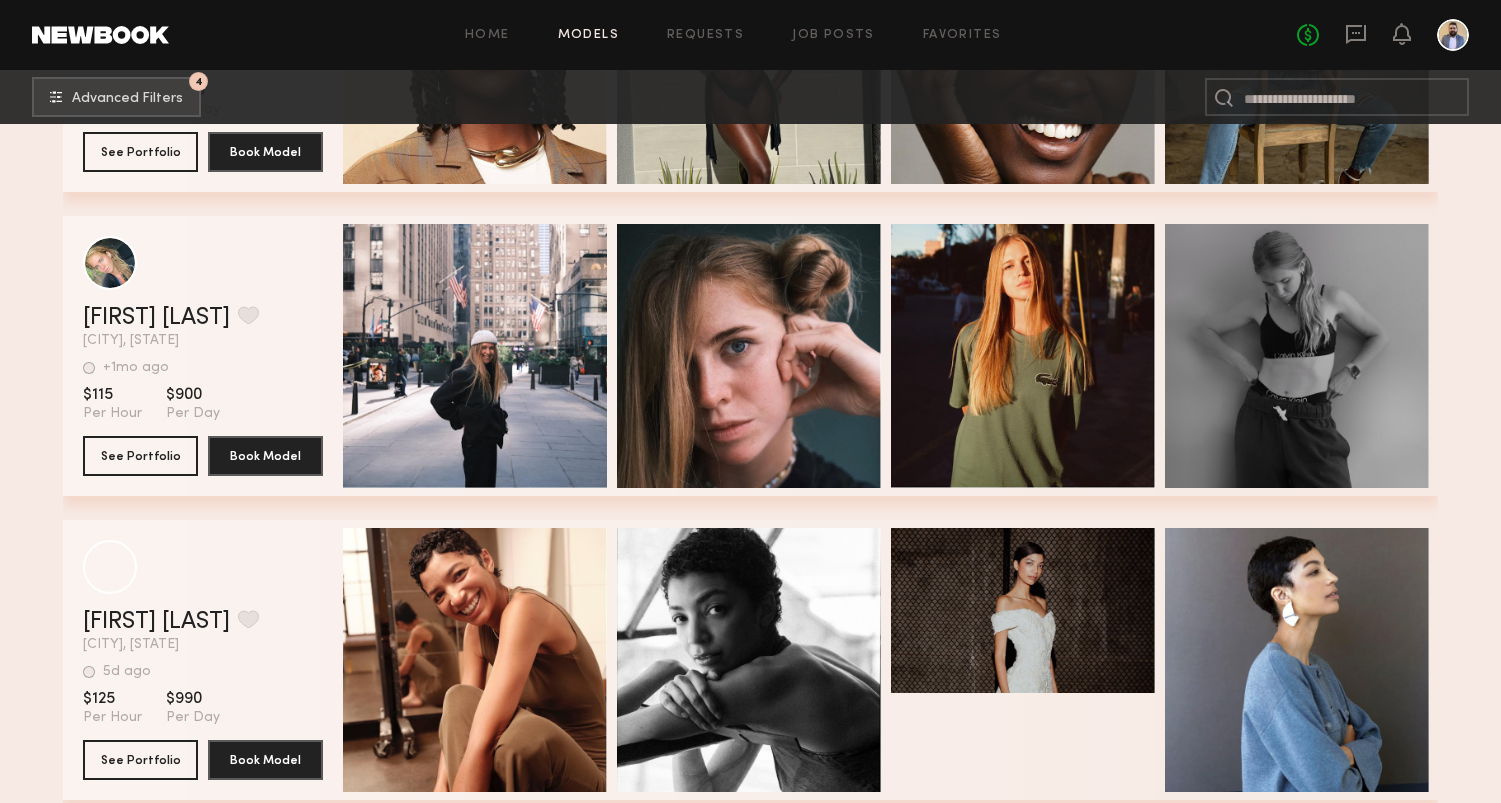 scroll, scrollTop: 55903, scrollLeft: 0, axis: vertical 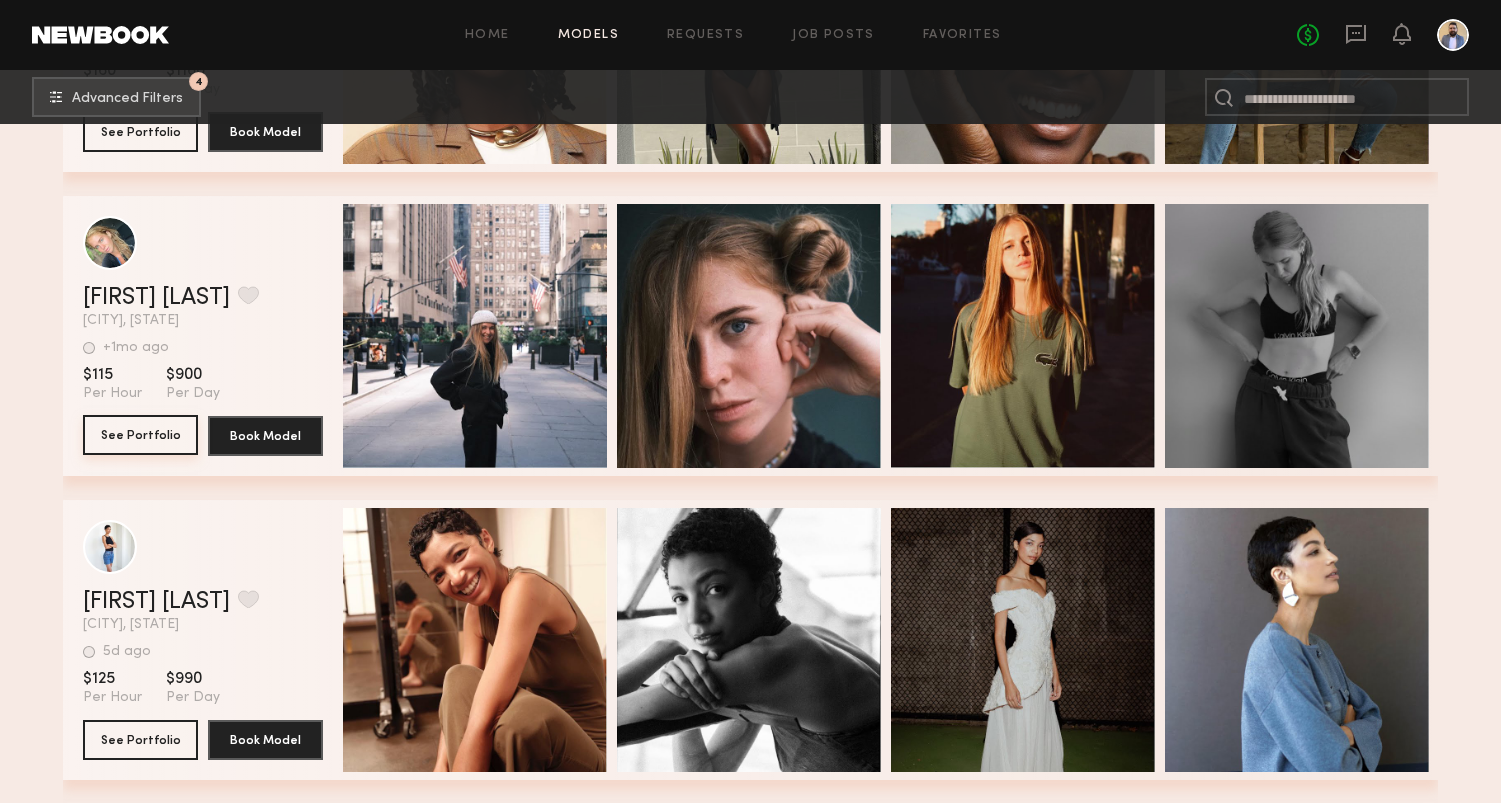 click on "See Portfolio" 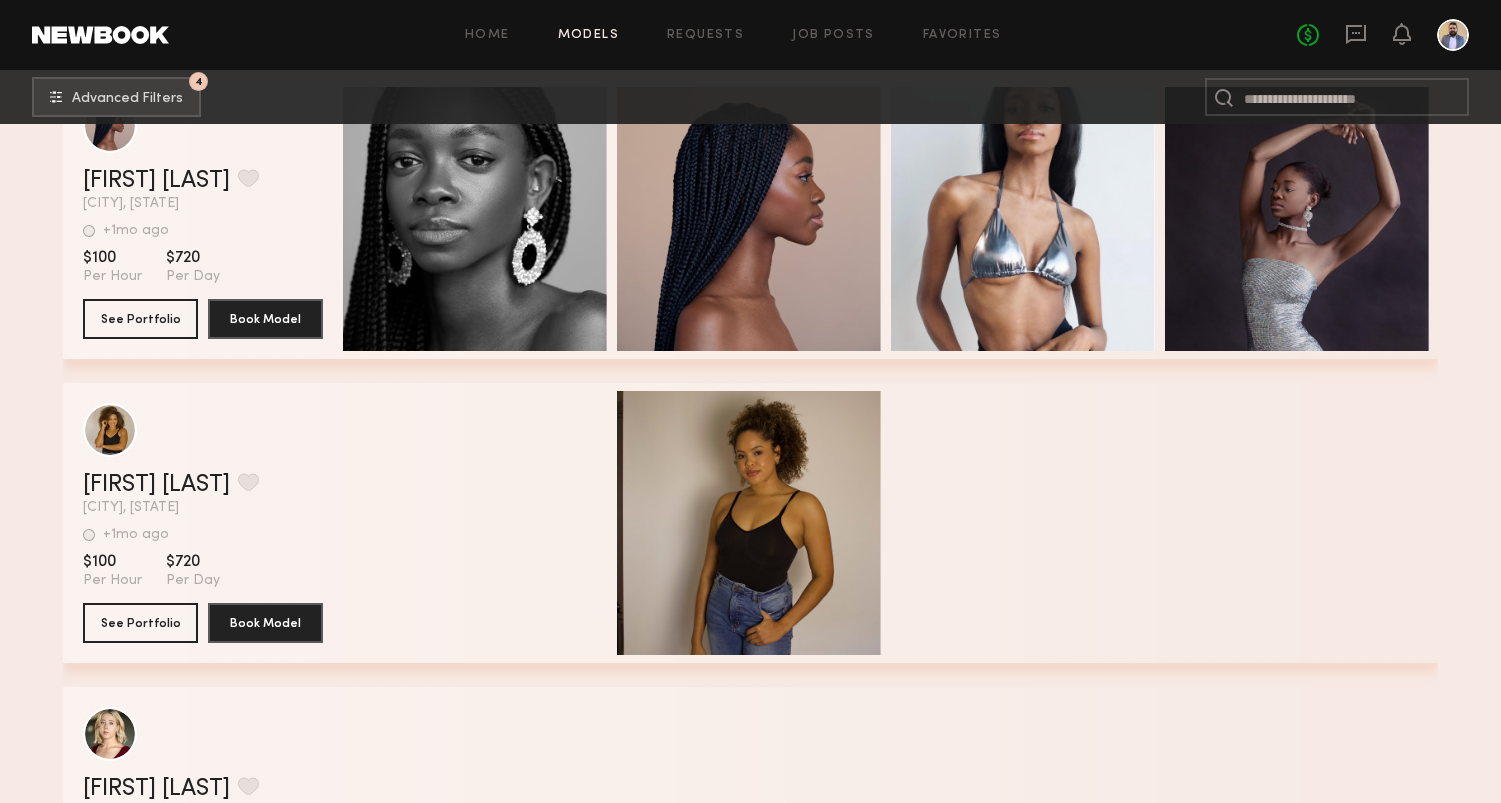 scroll, scrollTop: 58906, scrollLeft: 0, axis: vertical 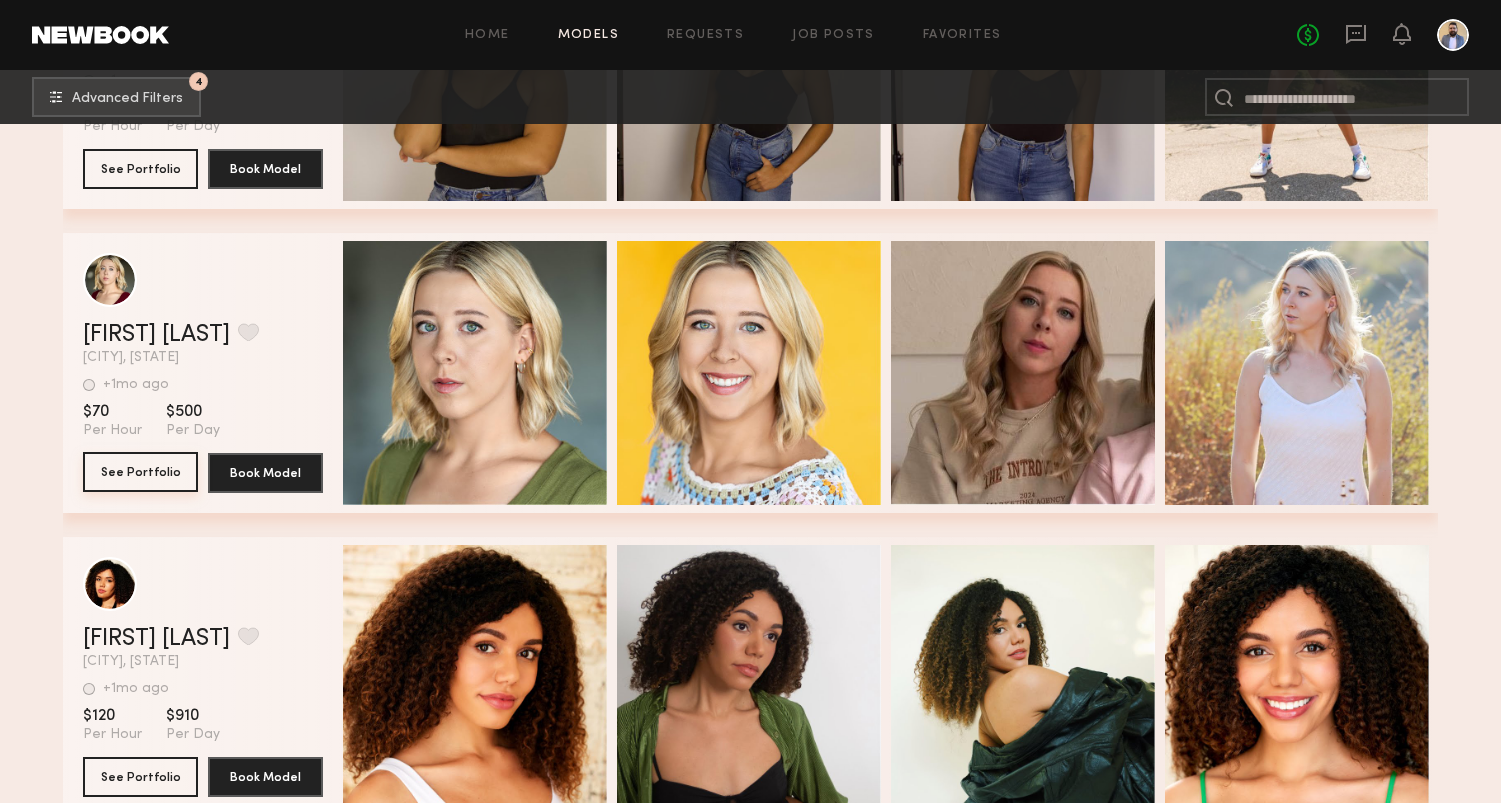 click on "See Portfolio" 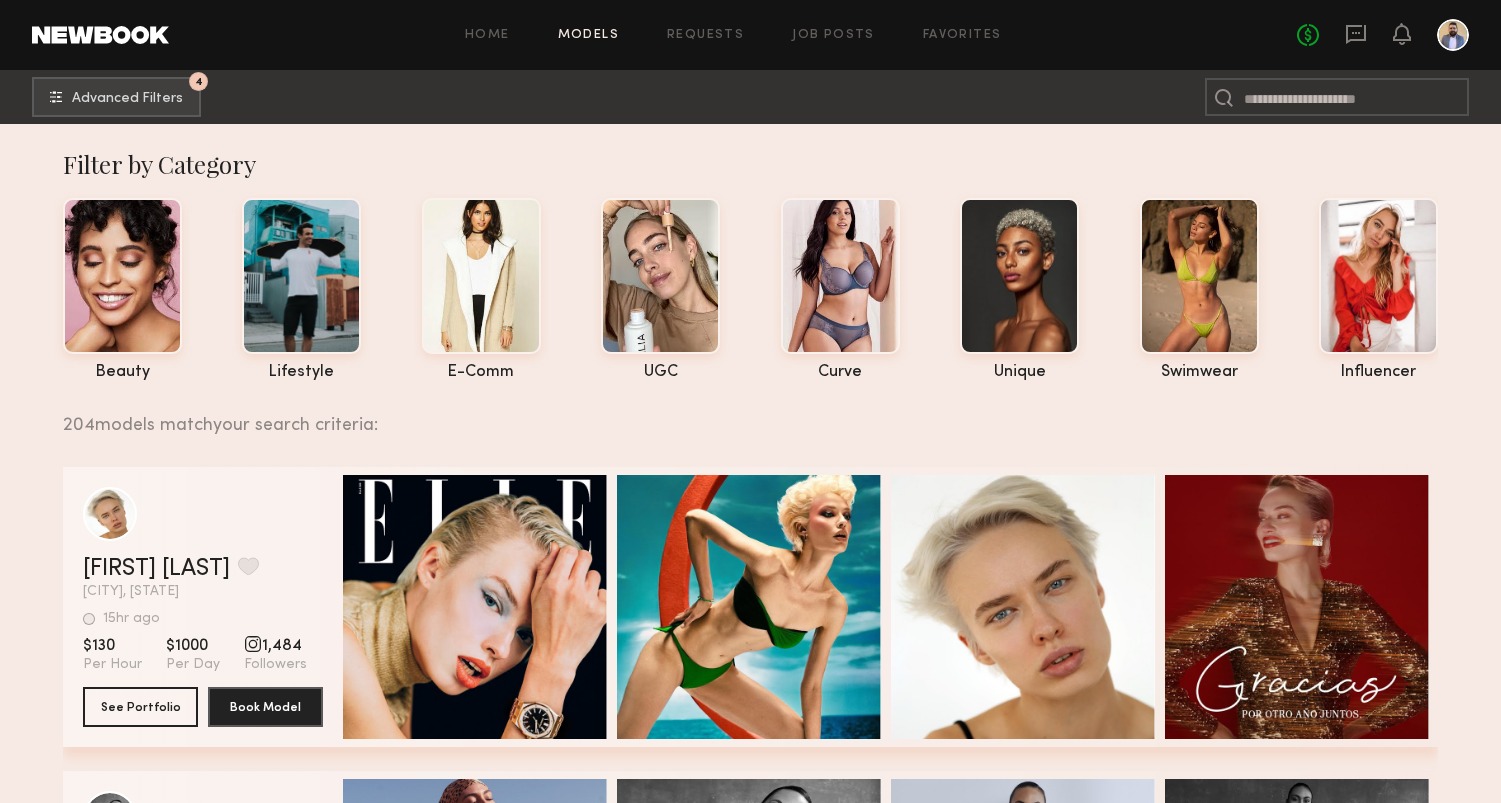scroll, scrollTop: 0, scrollLeft: 0, axis: both 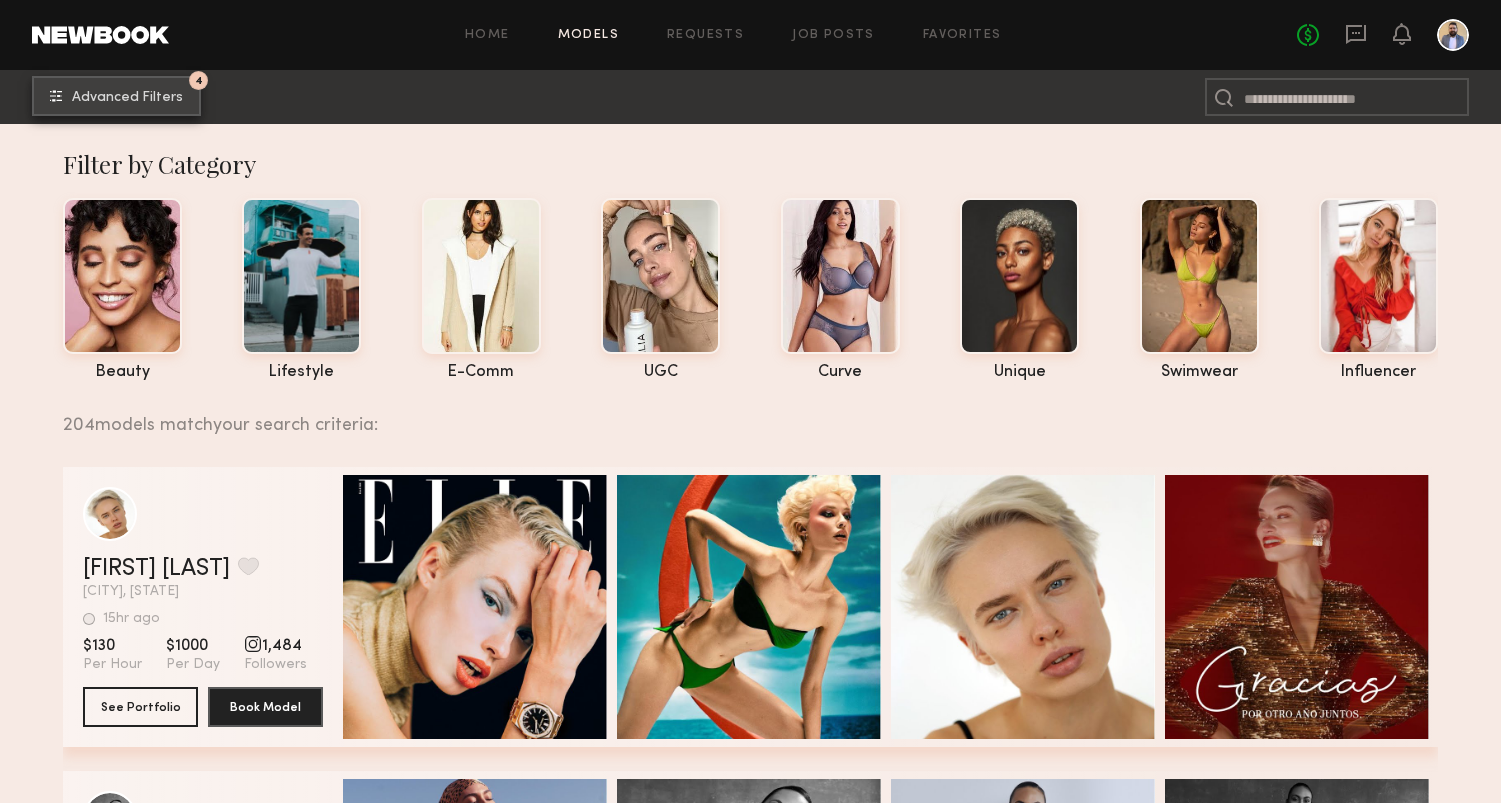 click on "Advanced Filters" 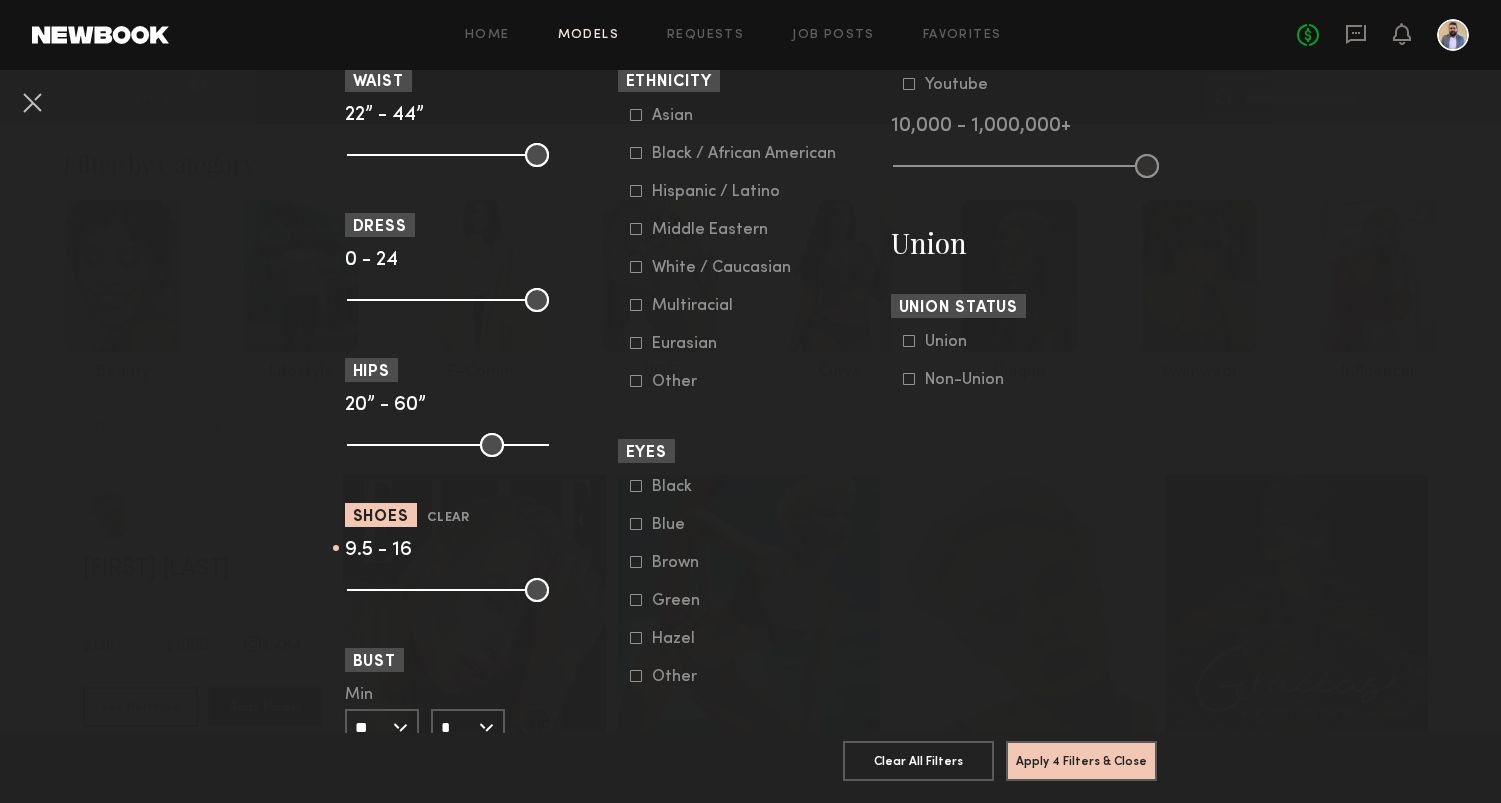 scroll, scrollTop: 1179, scrollLeft: 0, axis: vertical 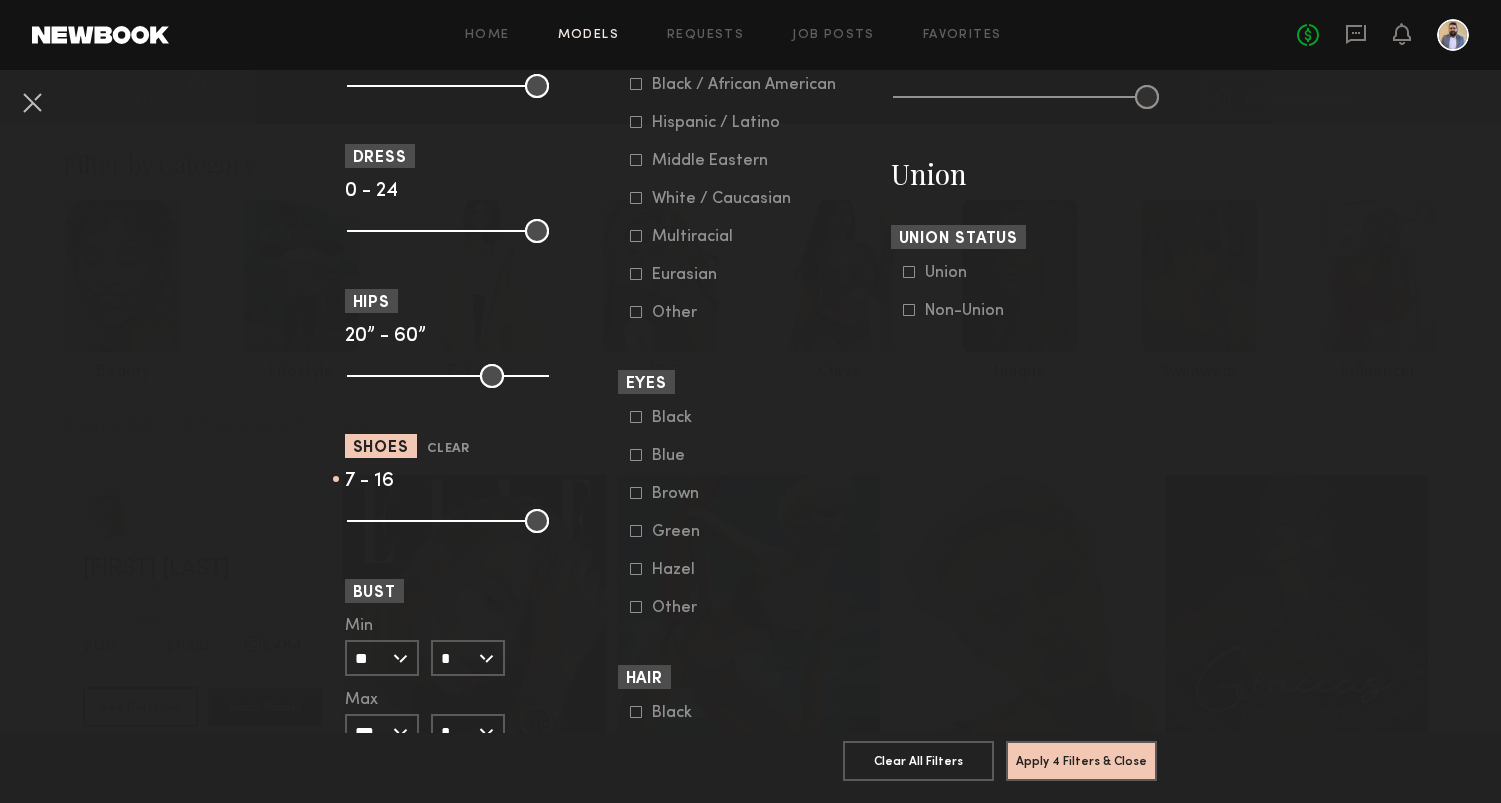 drag, startPoint x: 488, startPoint y: 524, endPoint x: 423, endPoint y: 529, distance: 65.192024 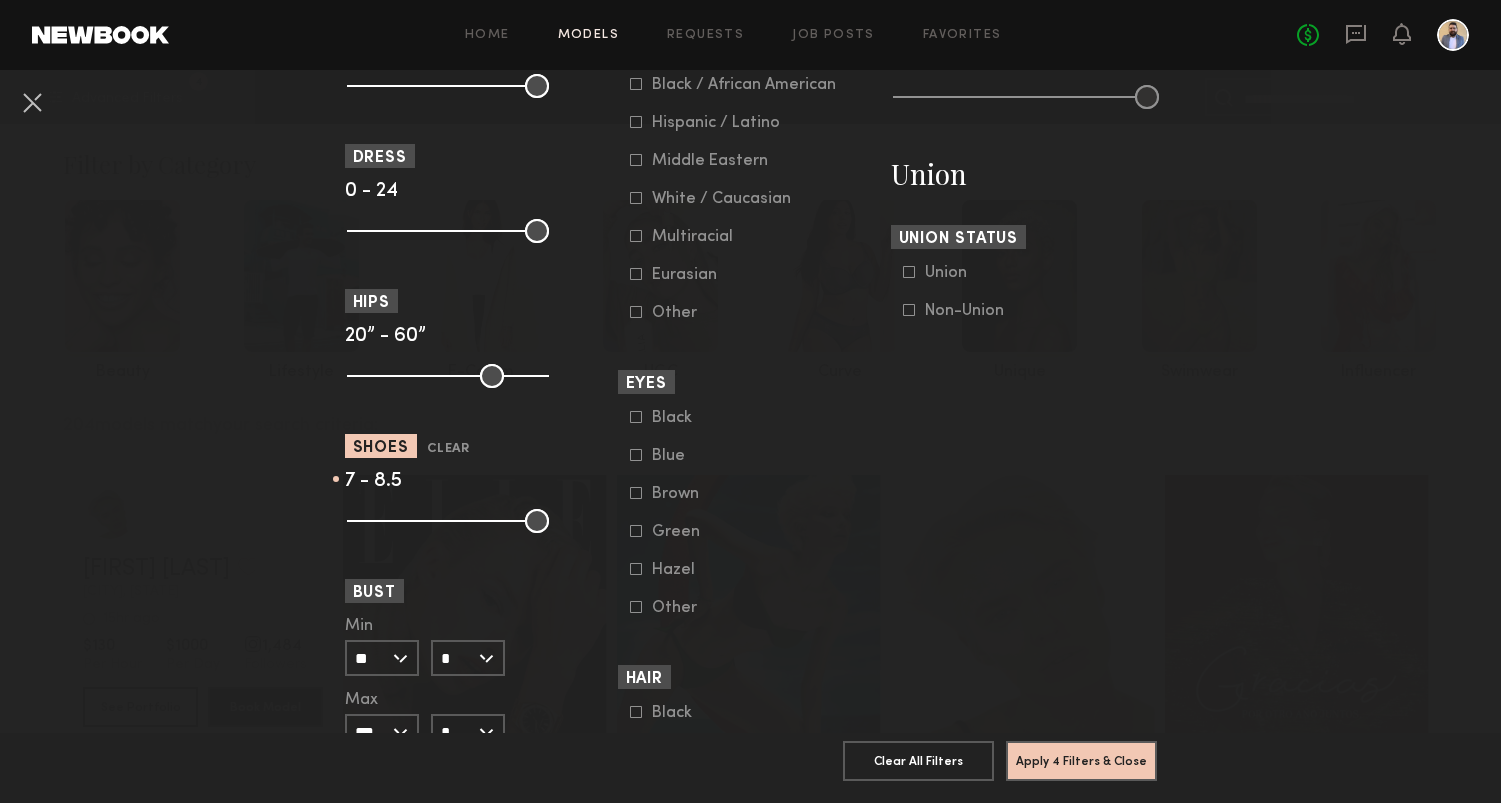 drag, startPoint x: 532, startPoint y: 520, endPoint x: 462, endPoint y: 526, distance: 70.256676 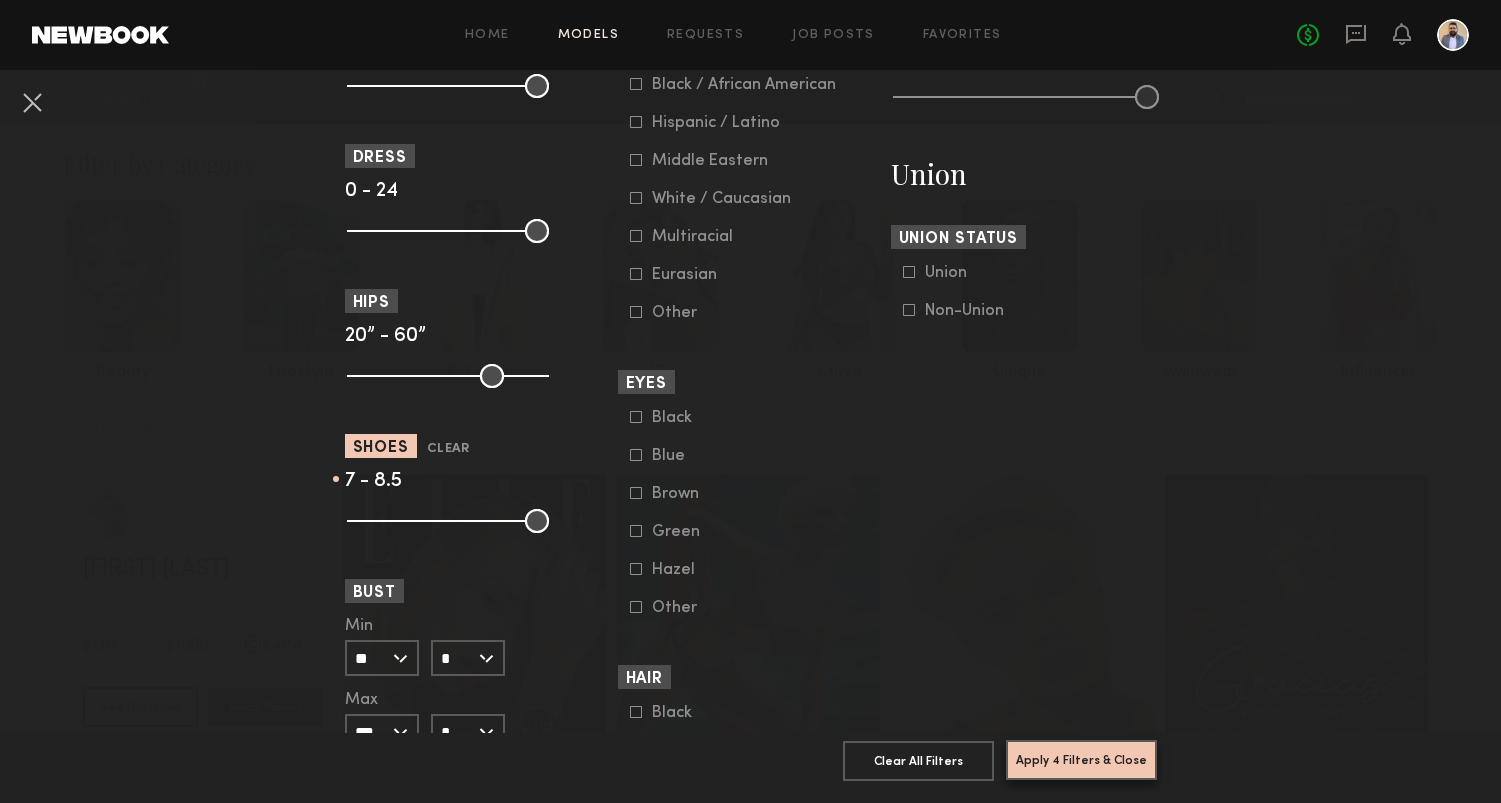 click on "Apply 4 Filters & Close" 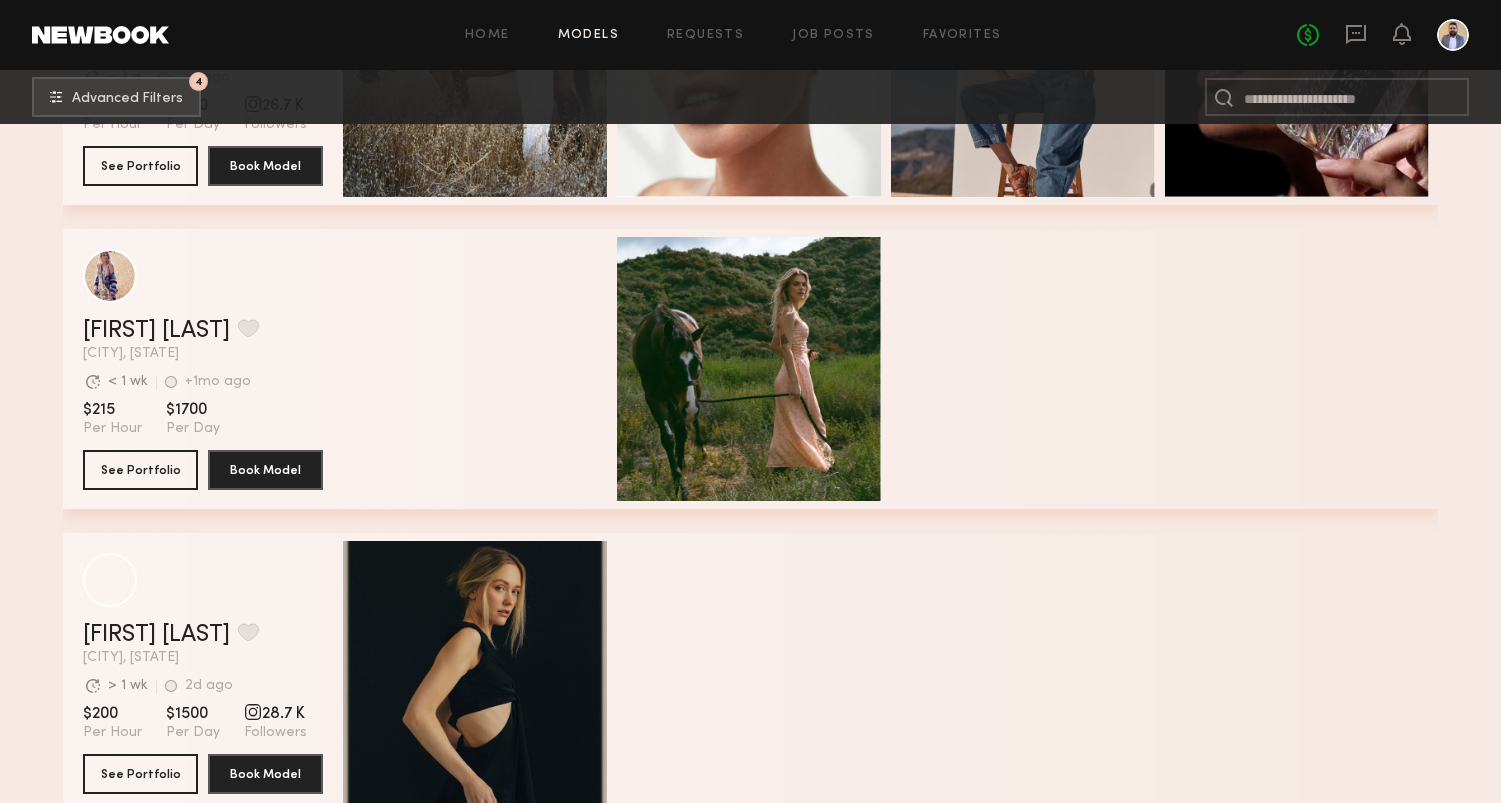 scroll, scrollTop: 8003, scrollLeft: 0, axis: vertical 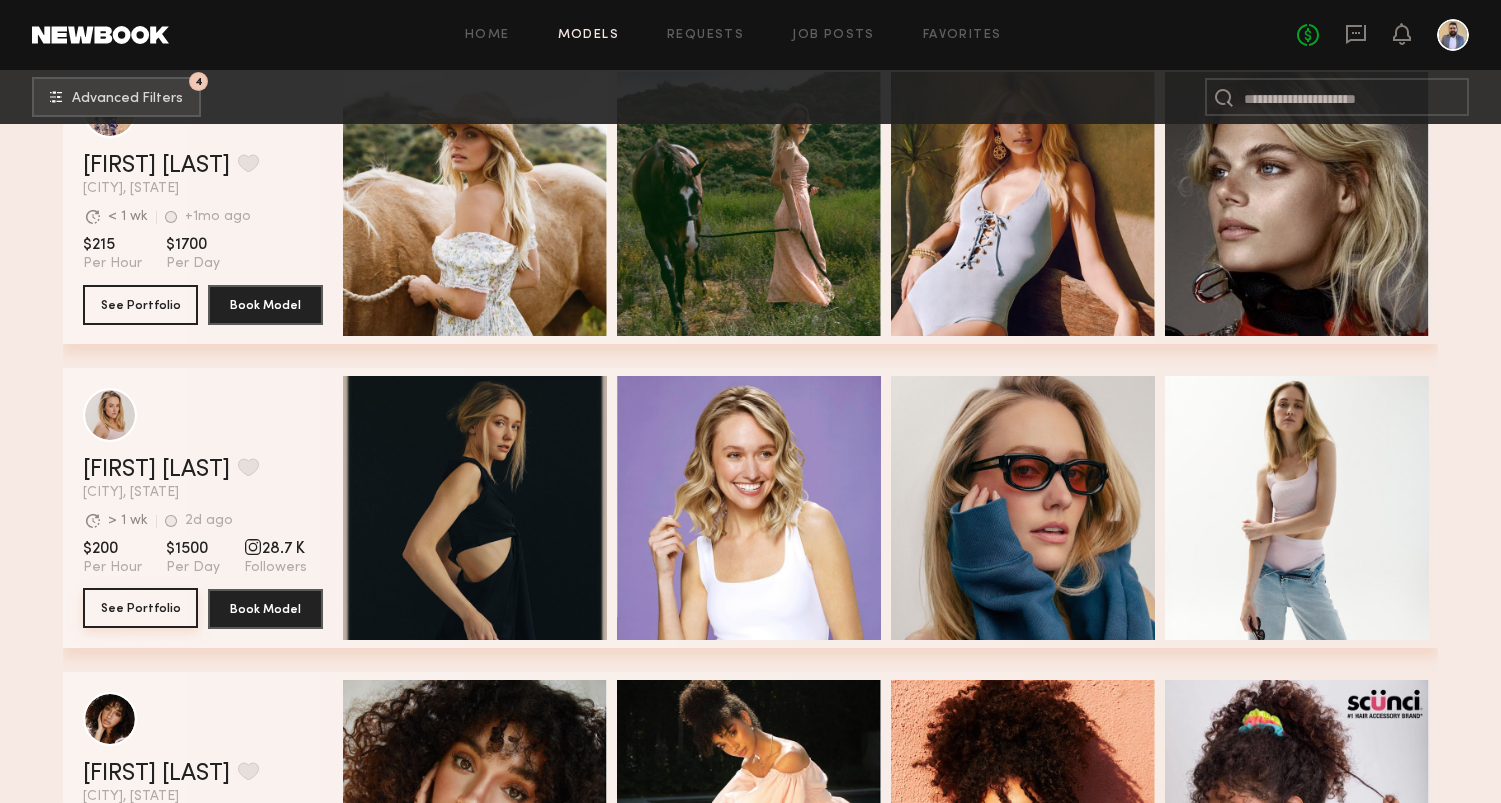 click on "See Portfolio" 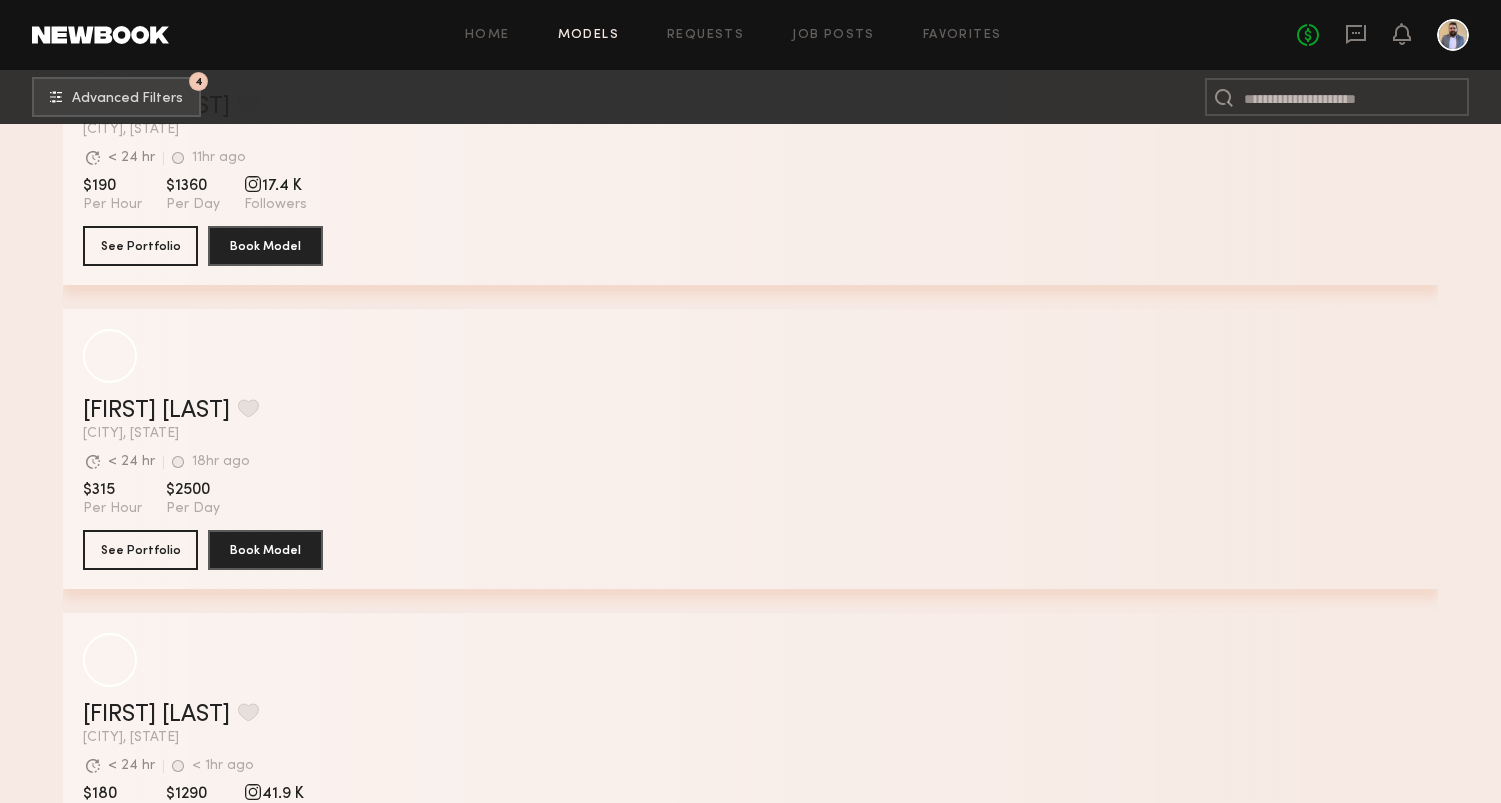 scroll, scrollTop: 12965, scrollLeft: 0, axis: vertical 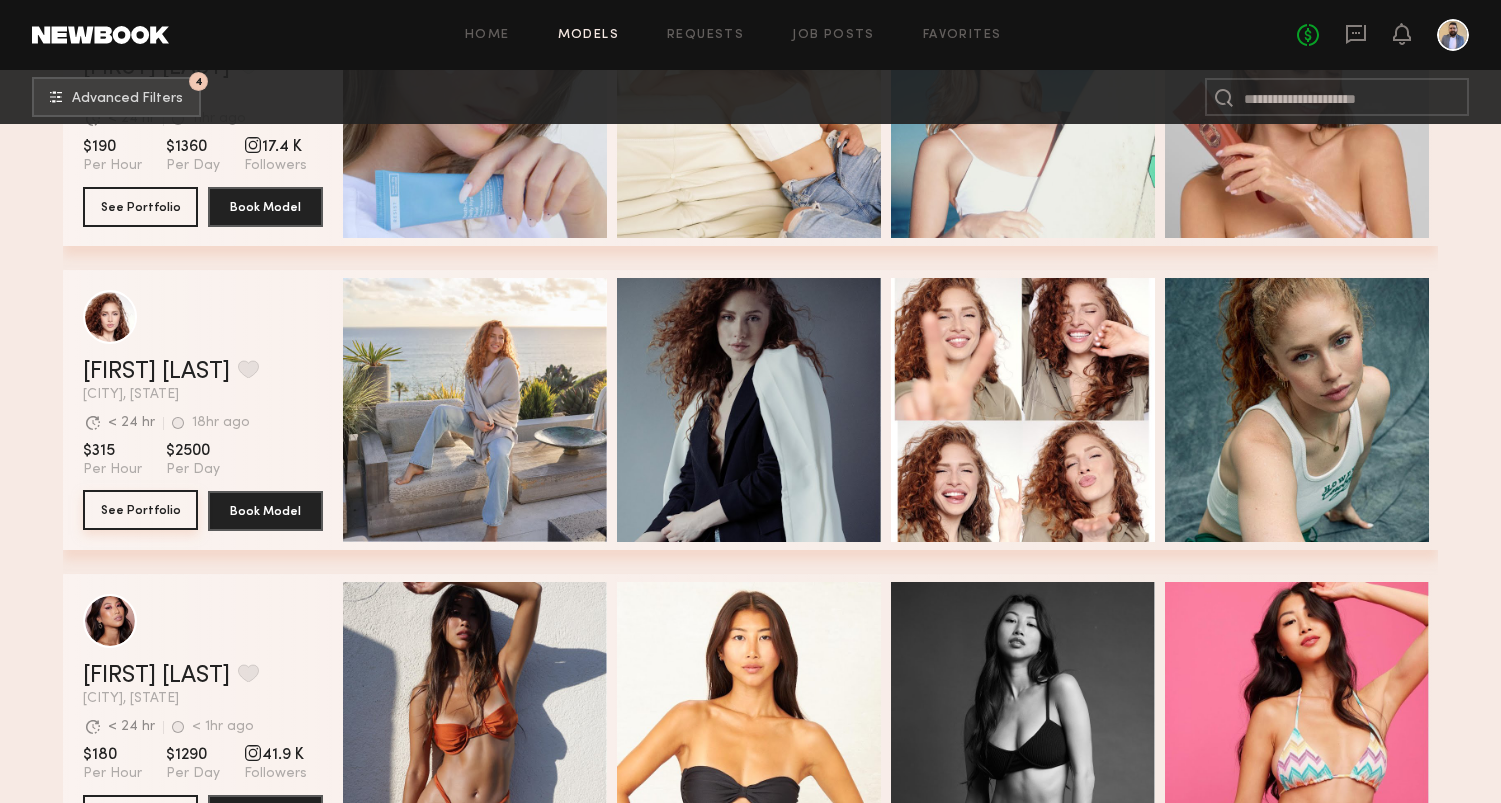 click on "See Portfolio" 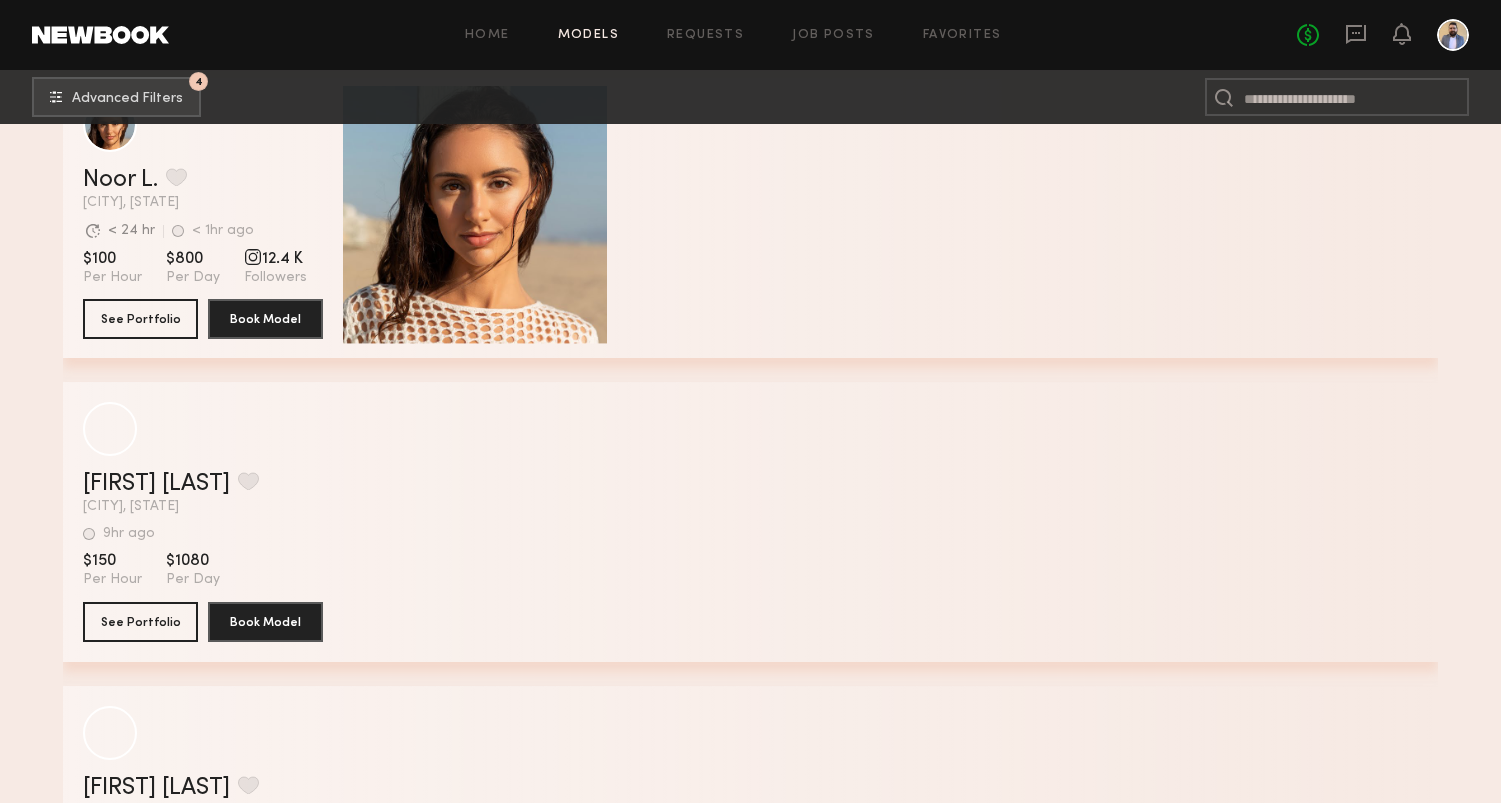 scroll, scrollTop: 19280, scrollLeft: 0, axis: vertical 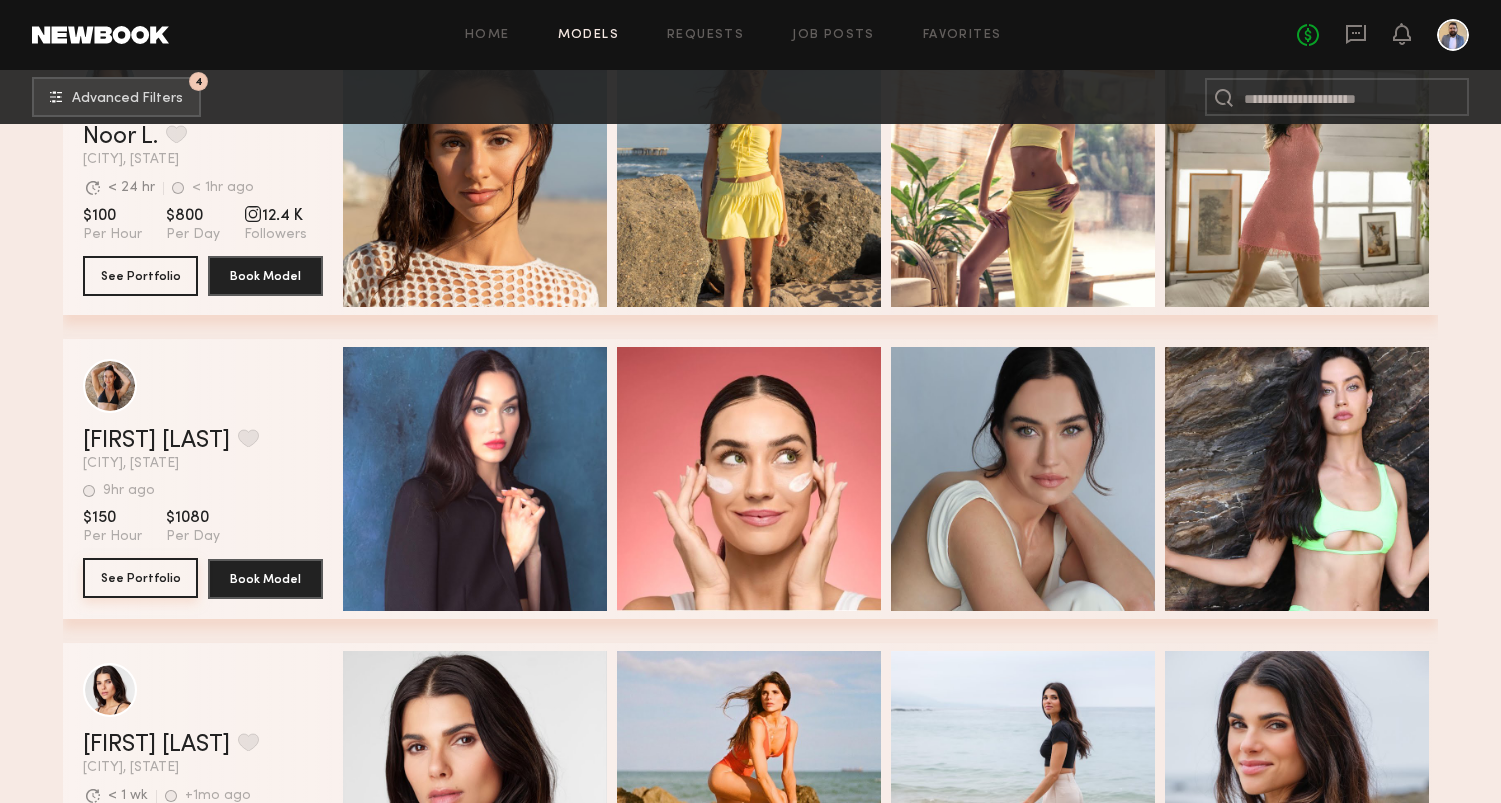 click on "See Portfolio" 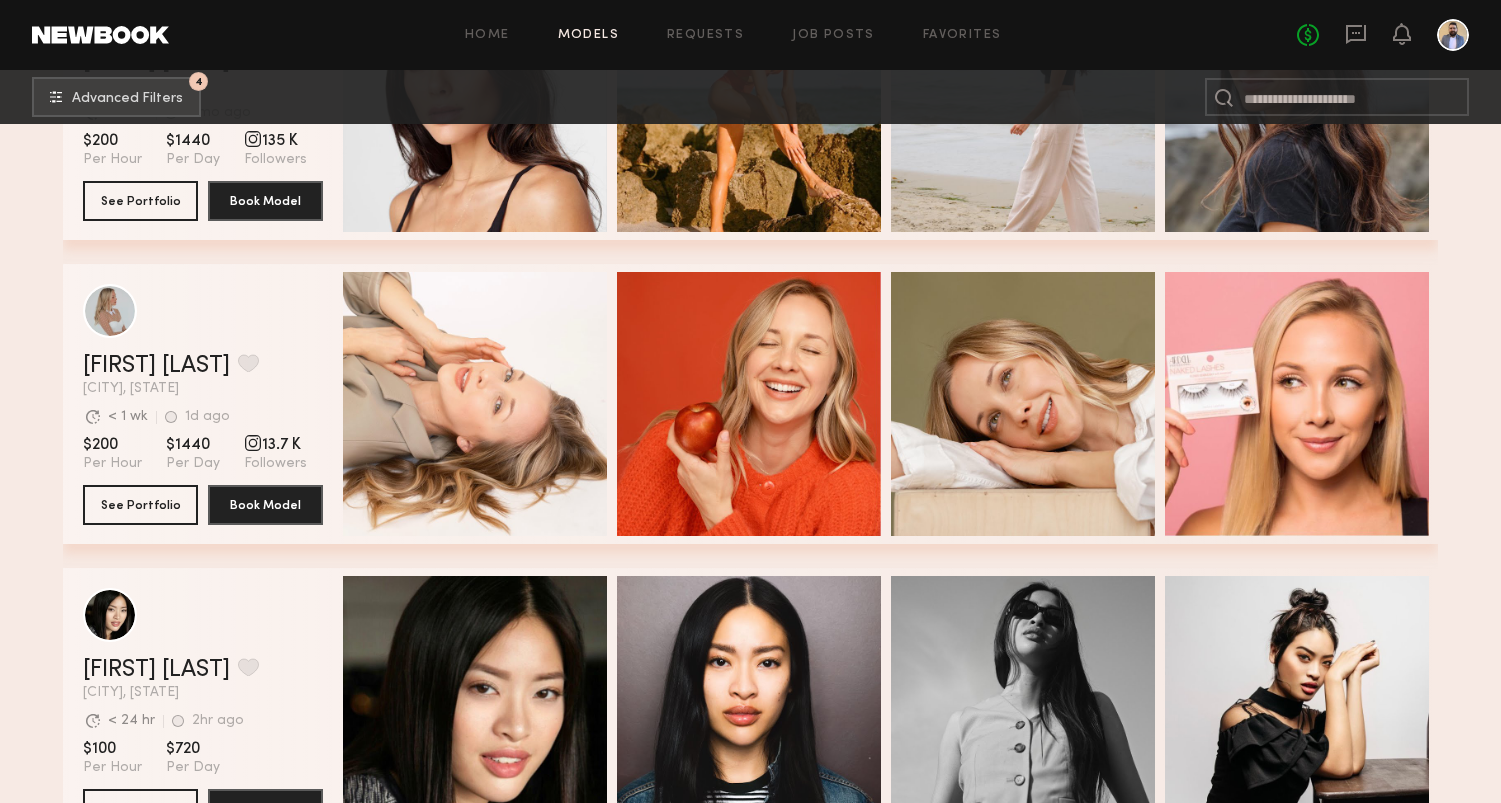 scroll, scrollTop: 20004, scrollLeft: 0, axis: vertical 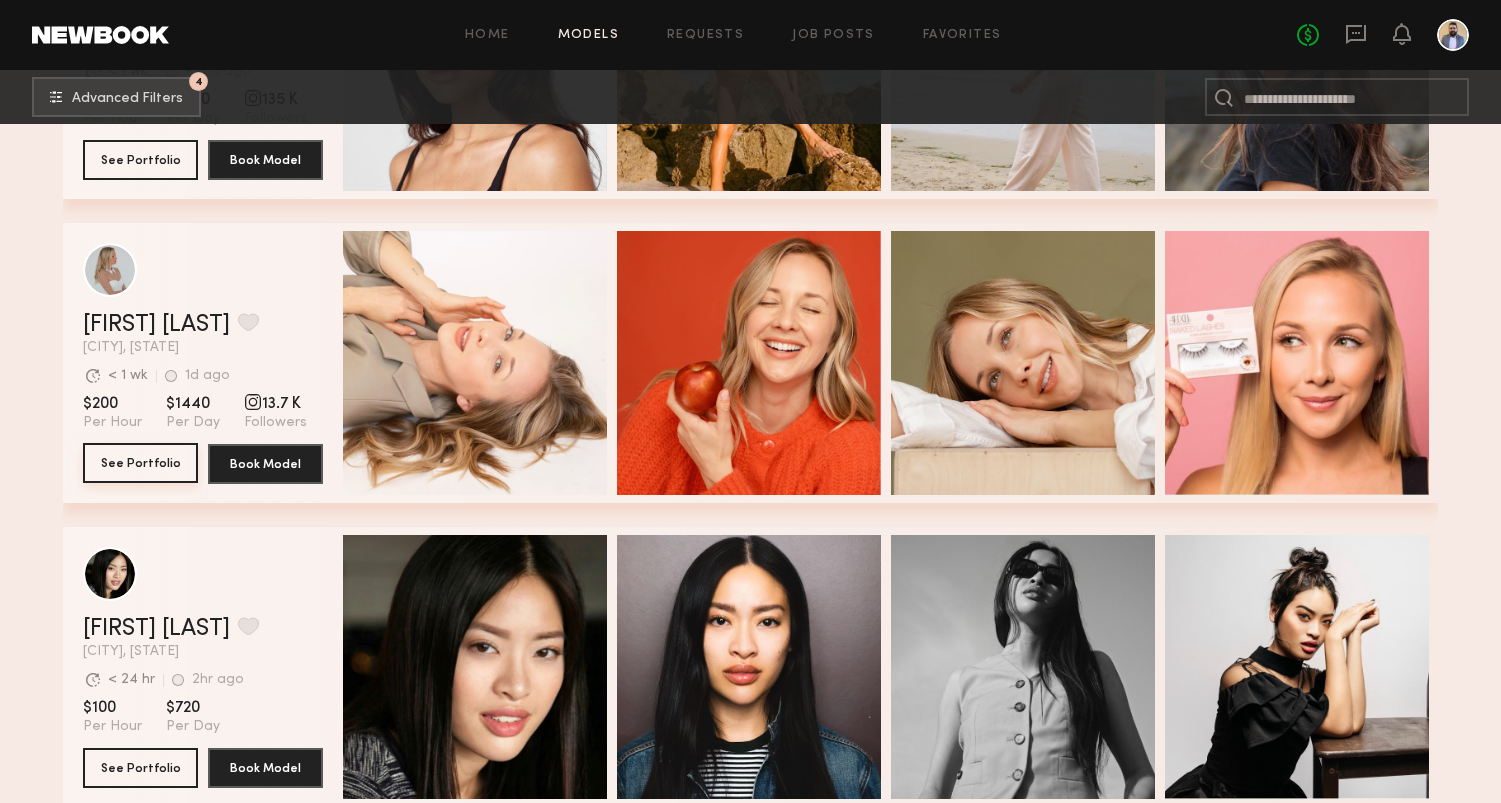 click on "See Portfolio" 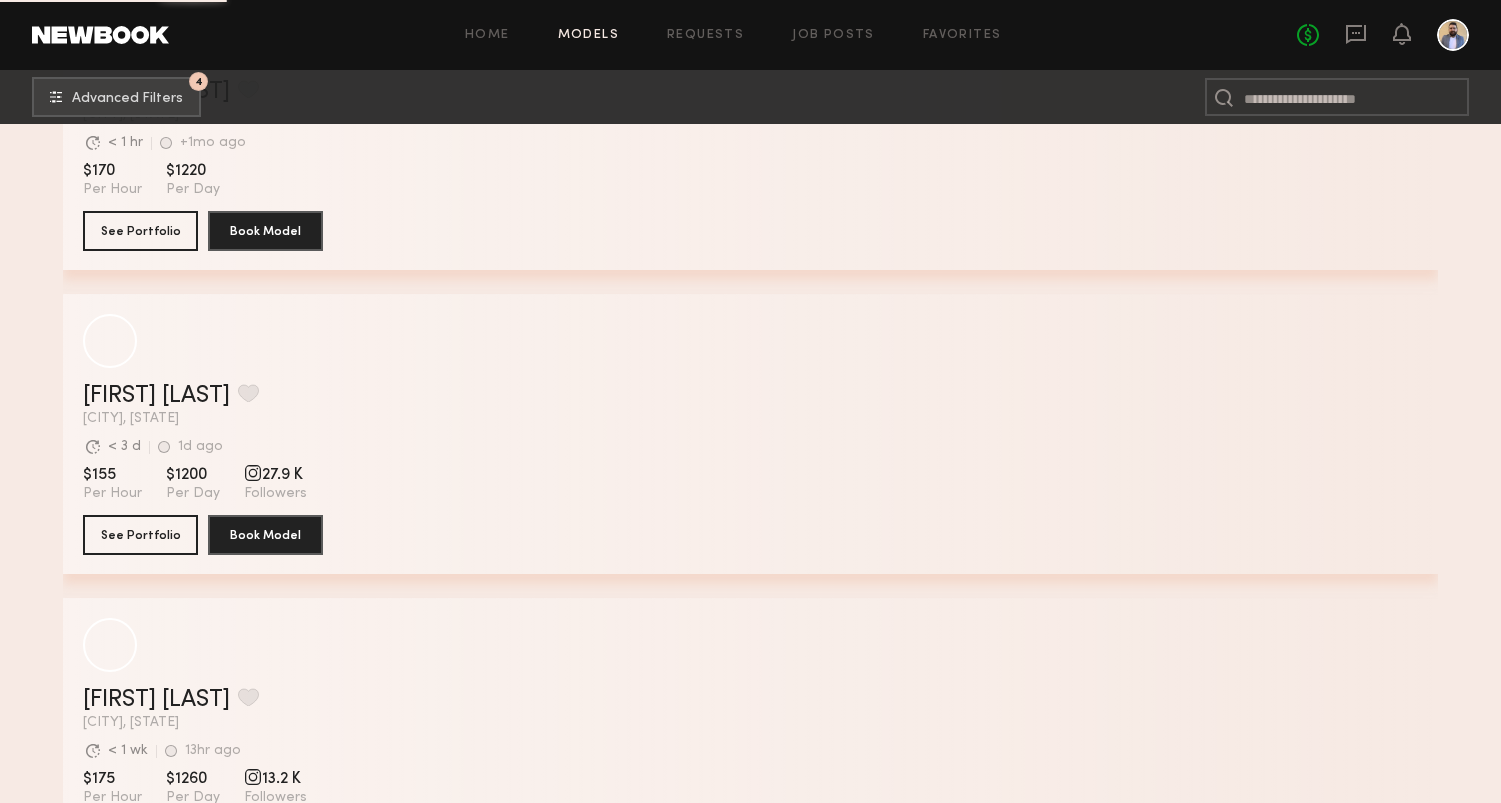 scroll, scrollTop: 24886, scrollLeft: 0, axis: vertical 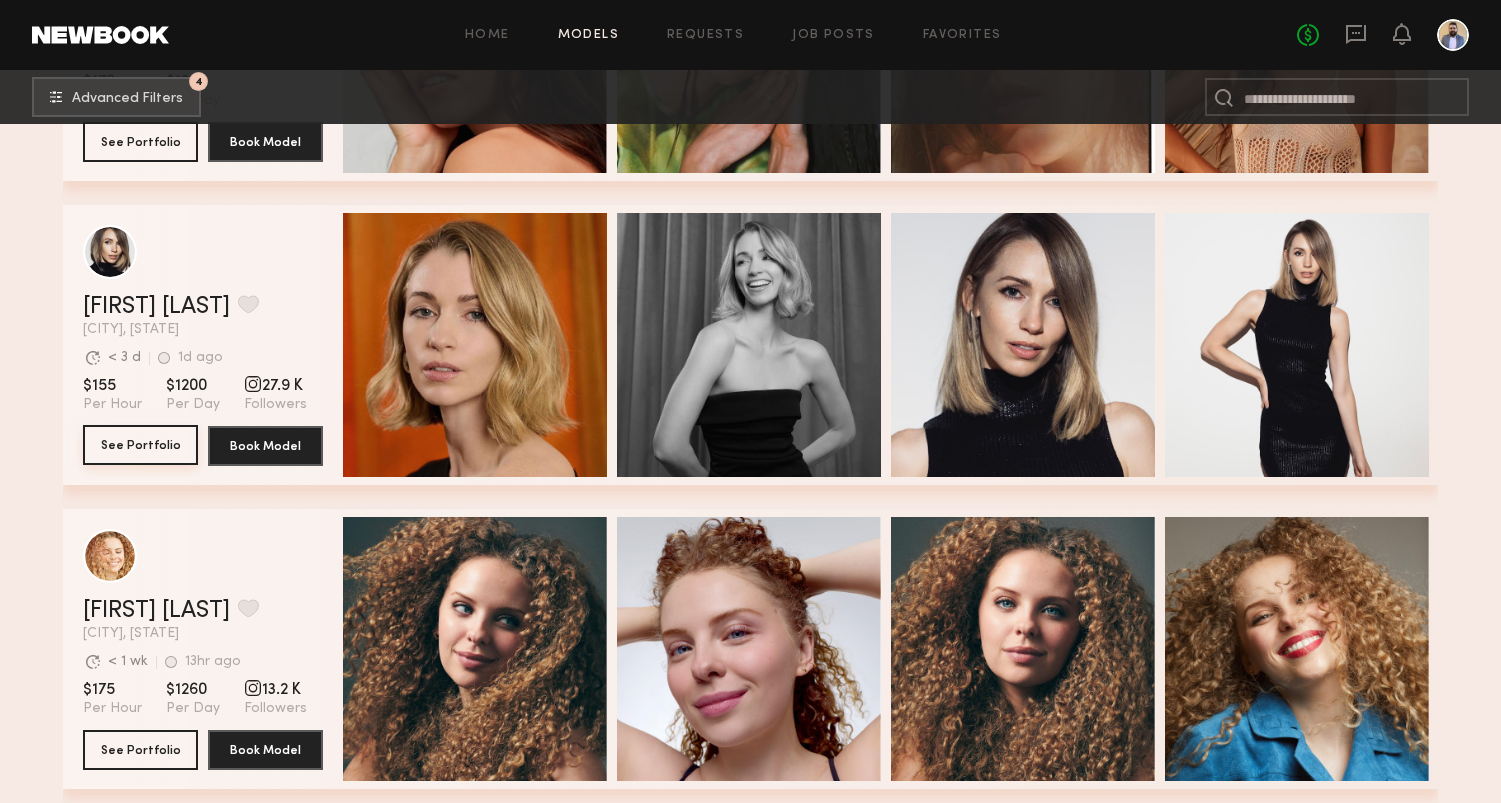click on "See Portfolio" 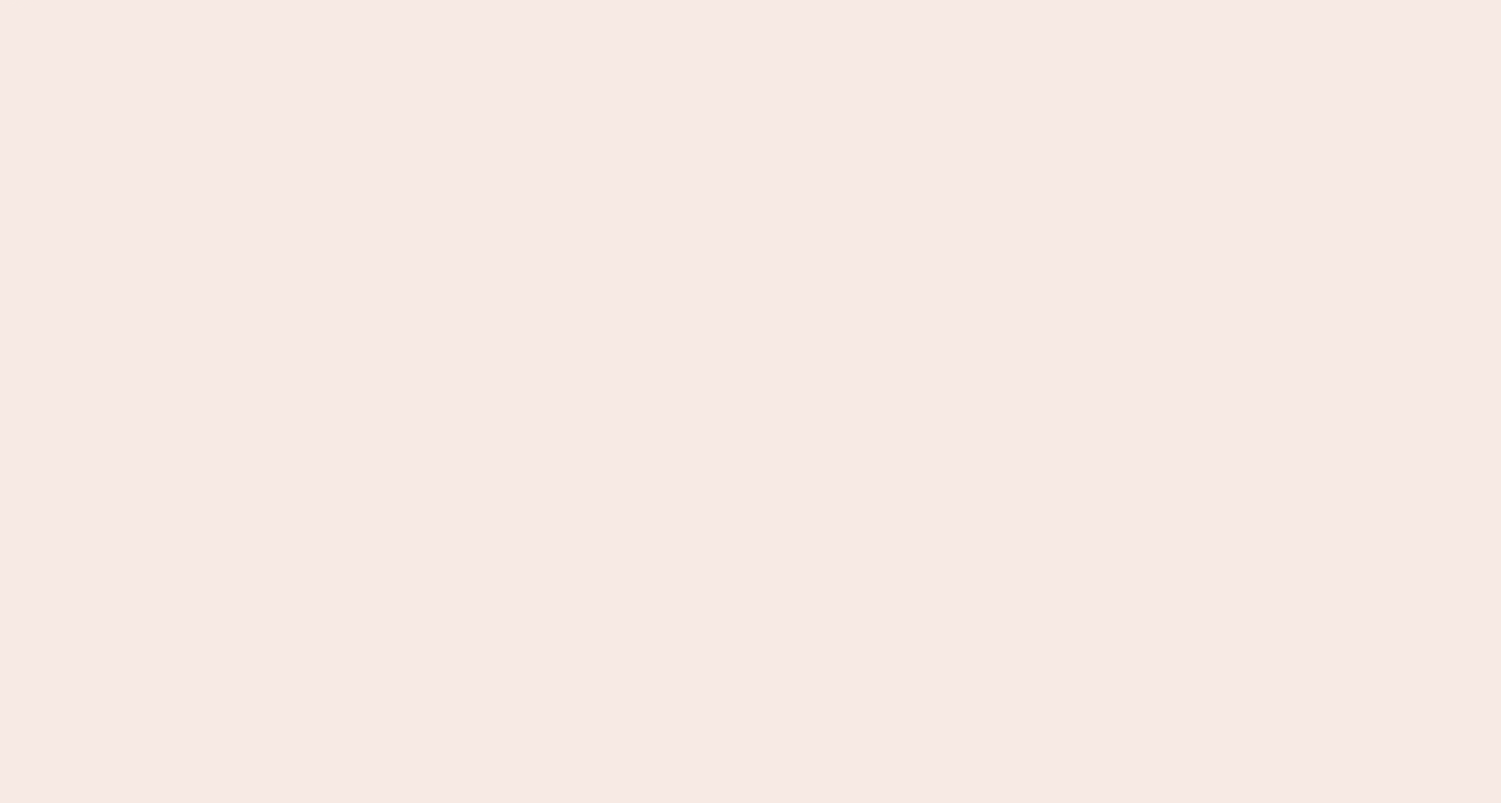 scroll, scrollTop: 0, scrollLeft: 0, axis: both 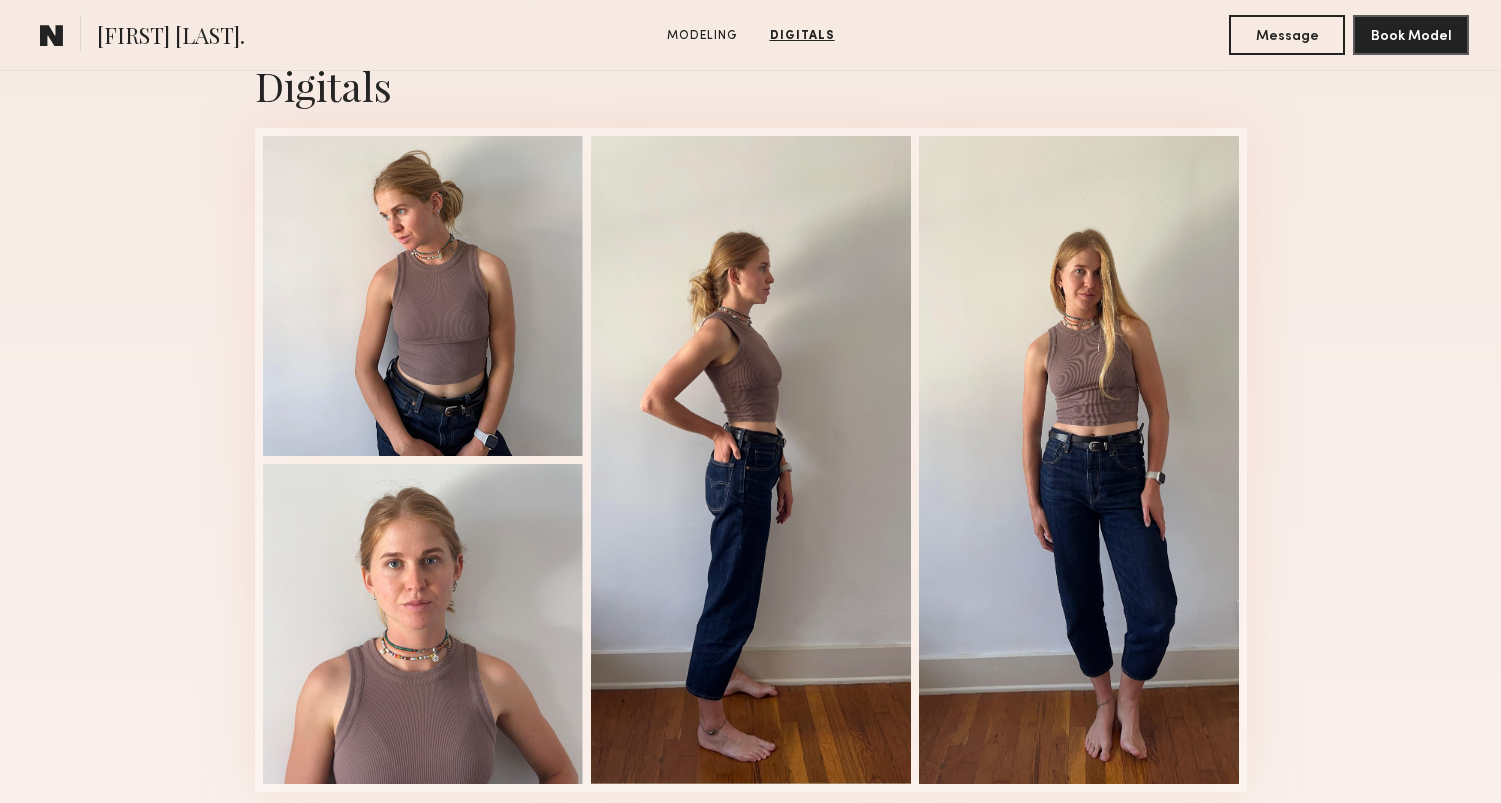 click at bounding box center (421, 460) 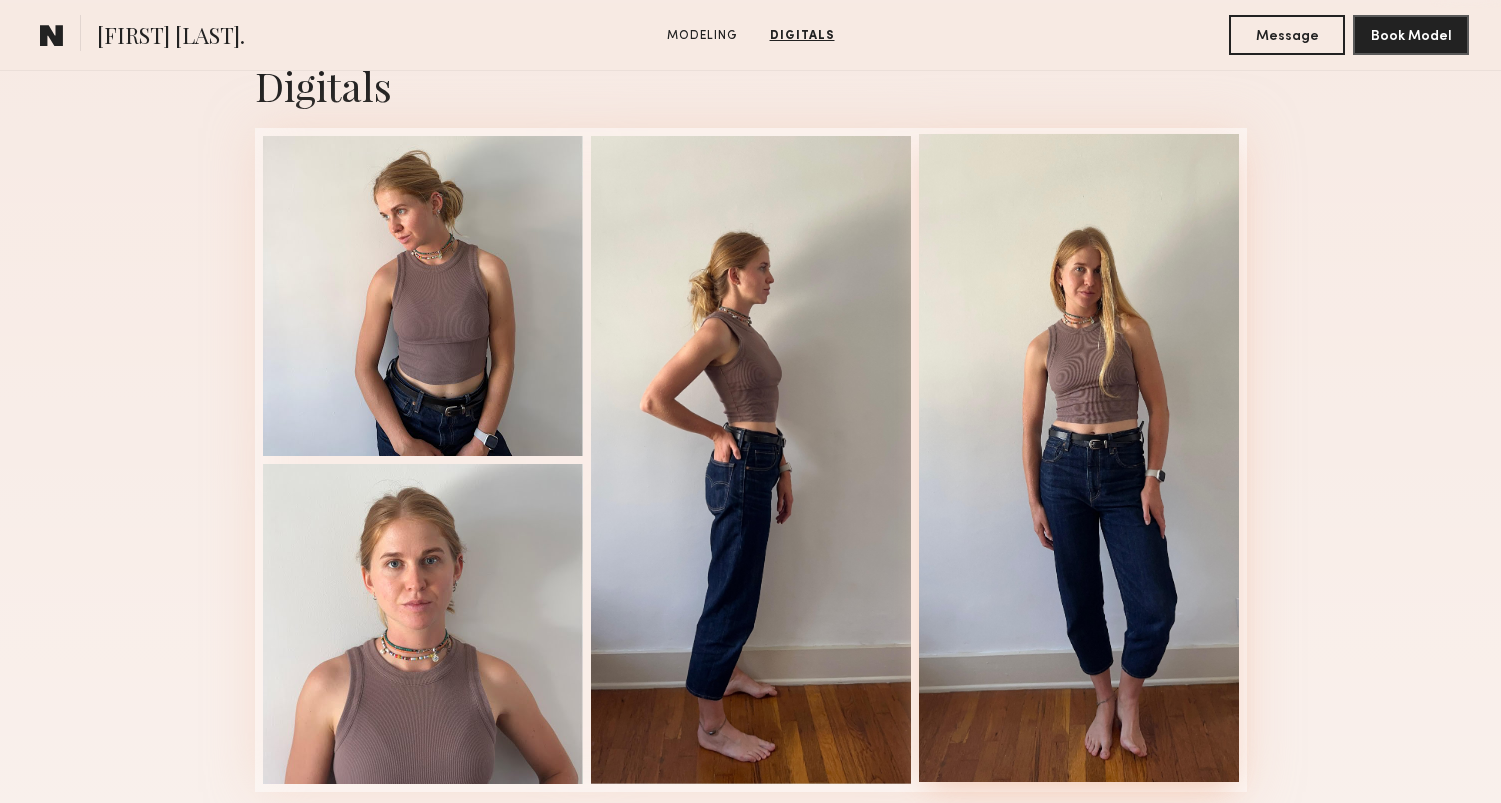 click at bounding box center (1079, 458) 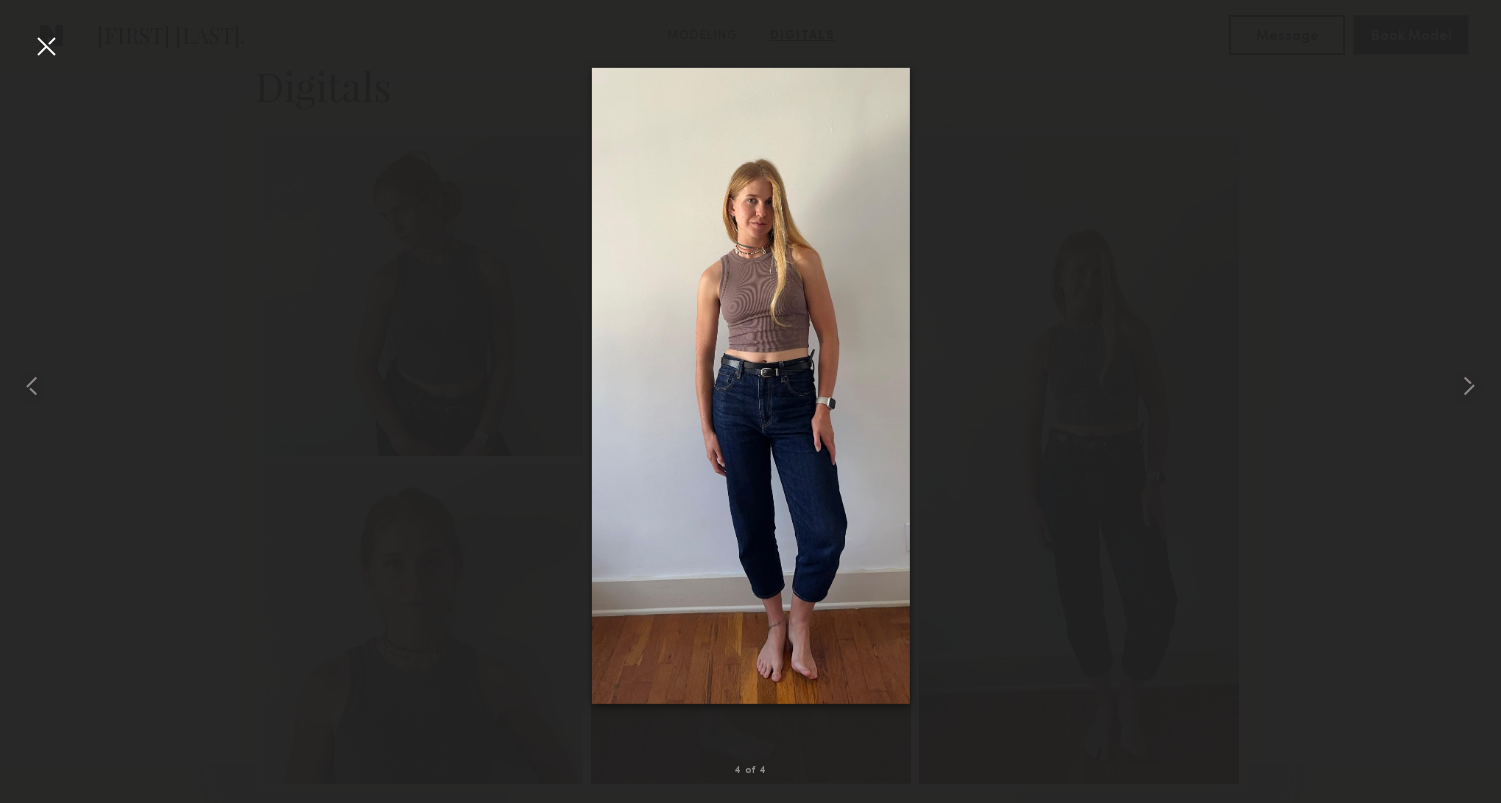 scroll, scrollTop: 1435, scrollLeft: 0, axis: vertical 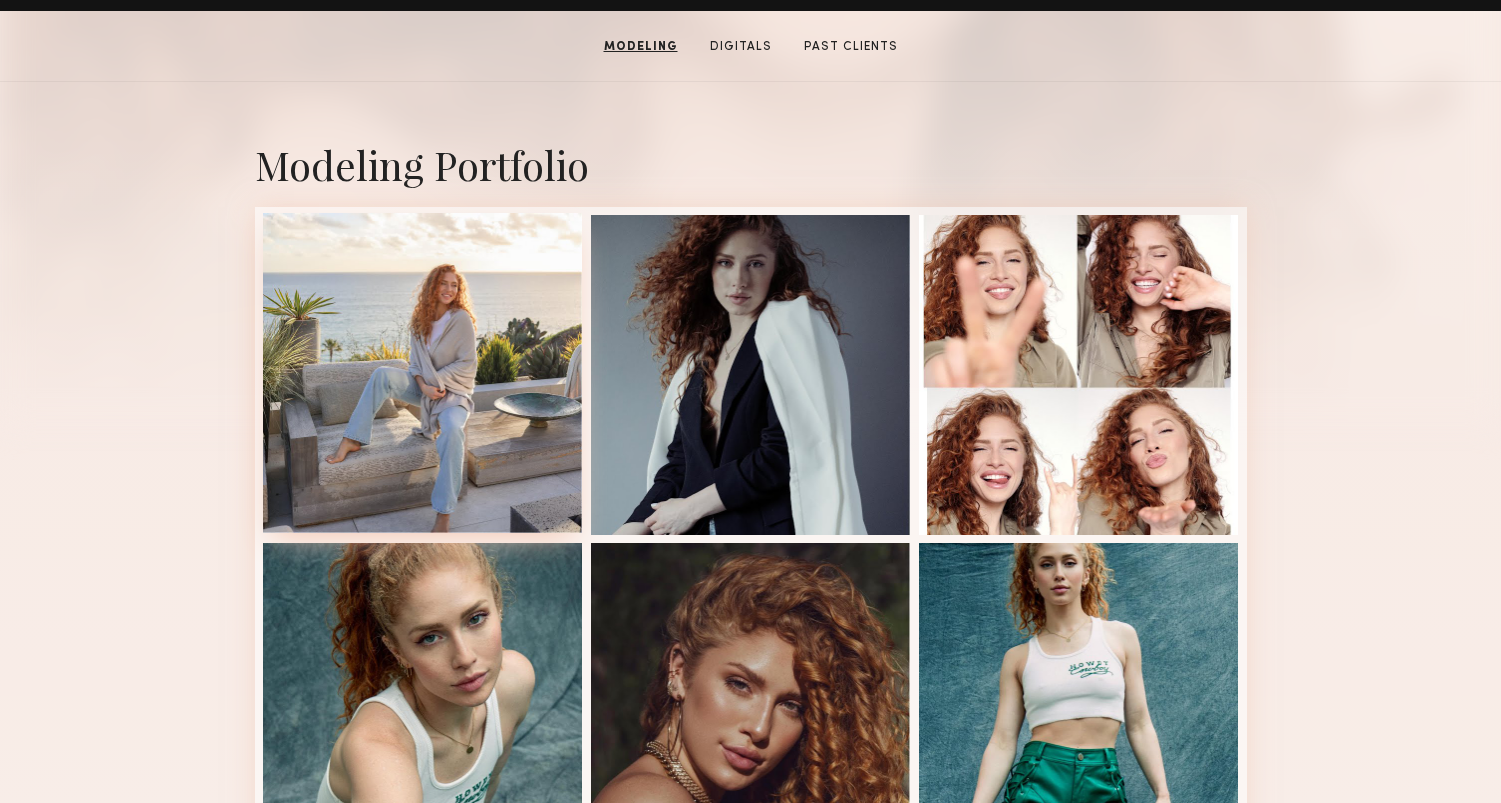 click at bounding box center (423, 373) 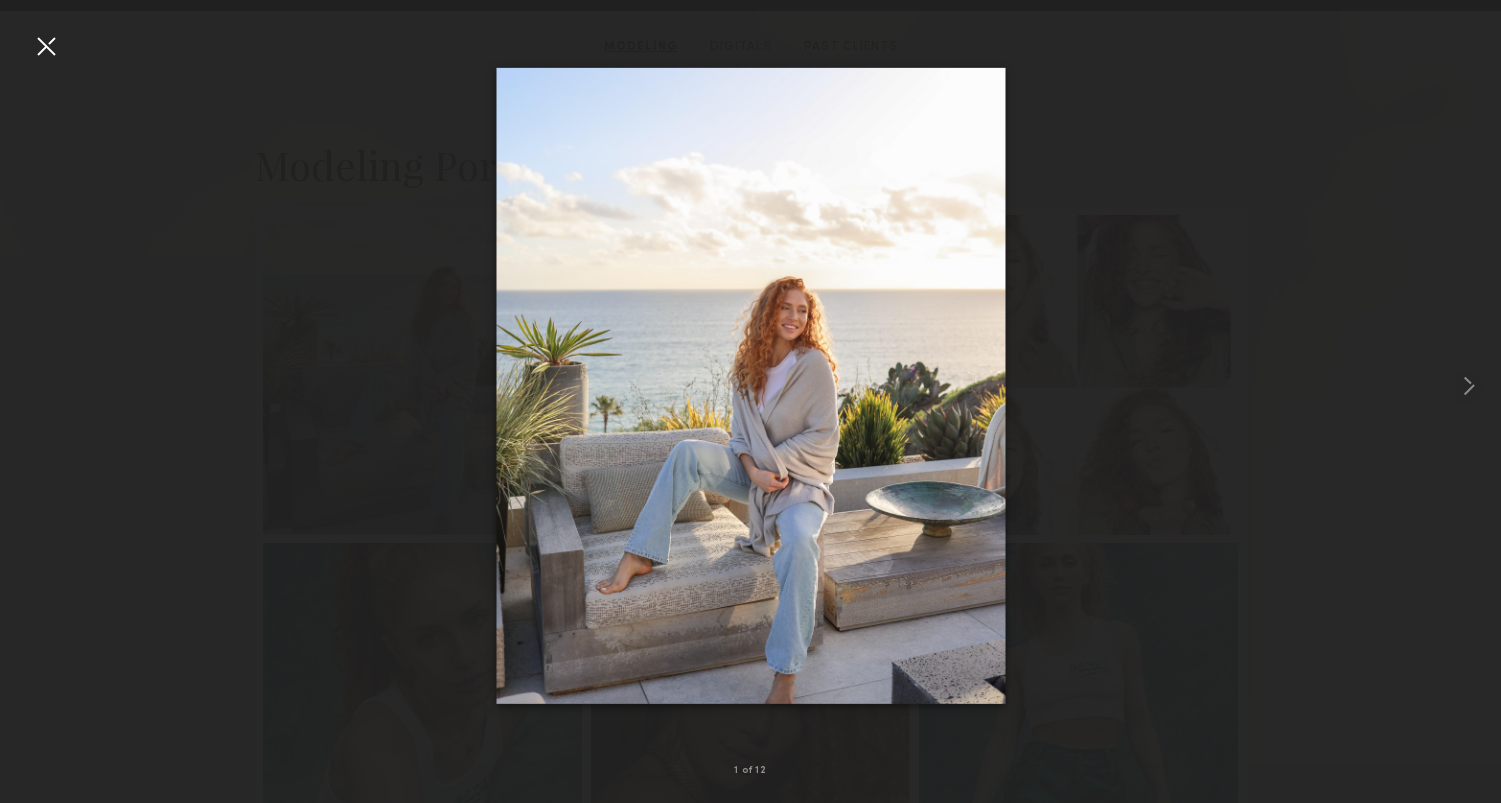 click at bounding box center [46, 46] 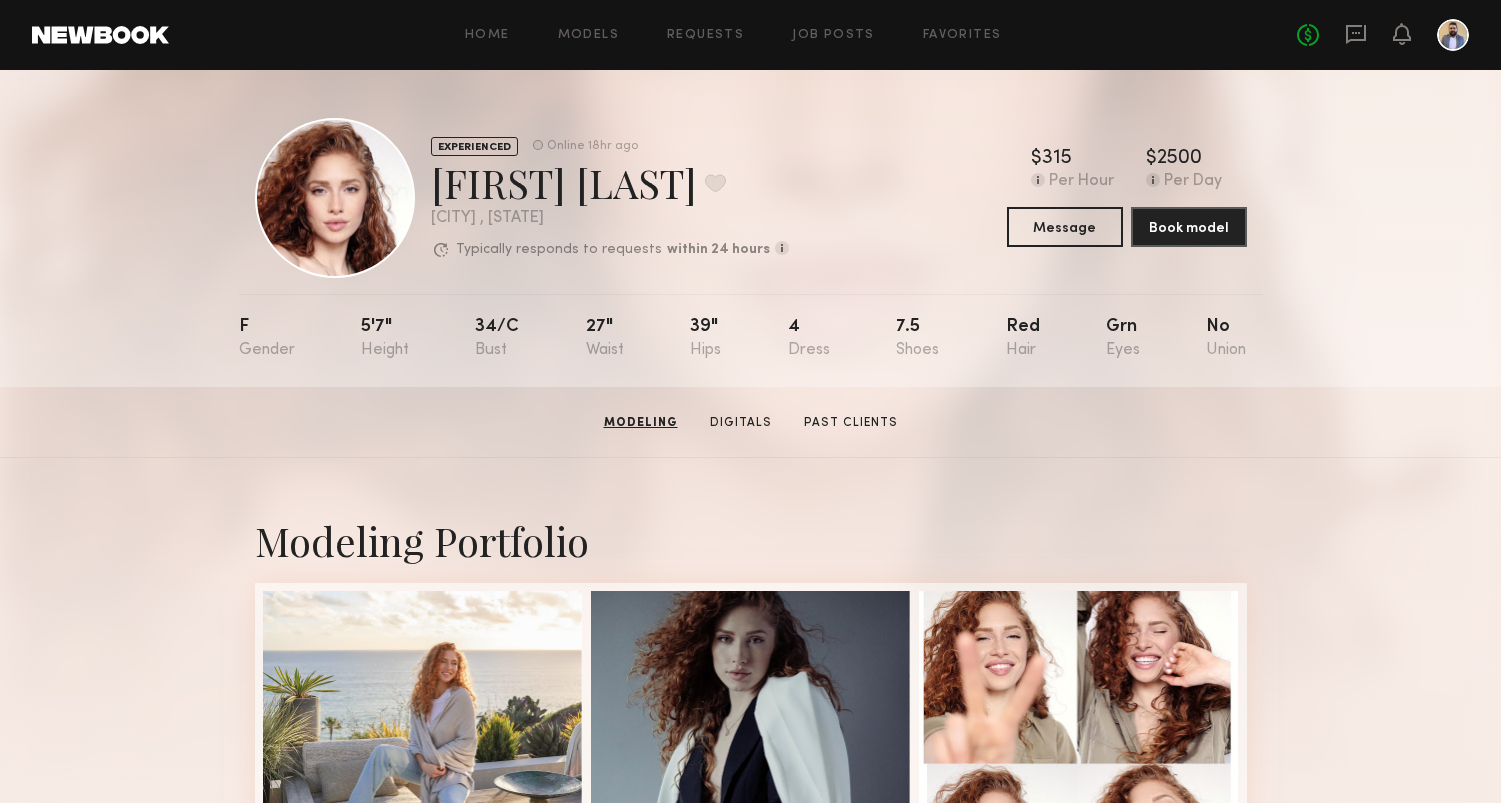 scroll, scrollTop: 0, scrollLeft: 0, axis: both 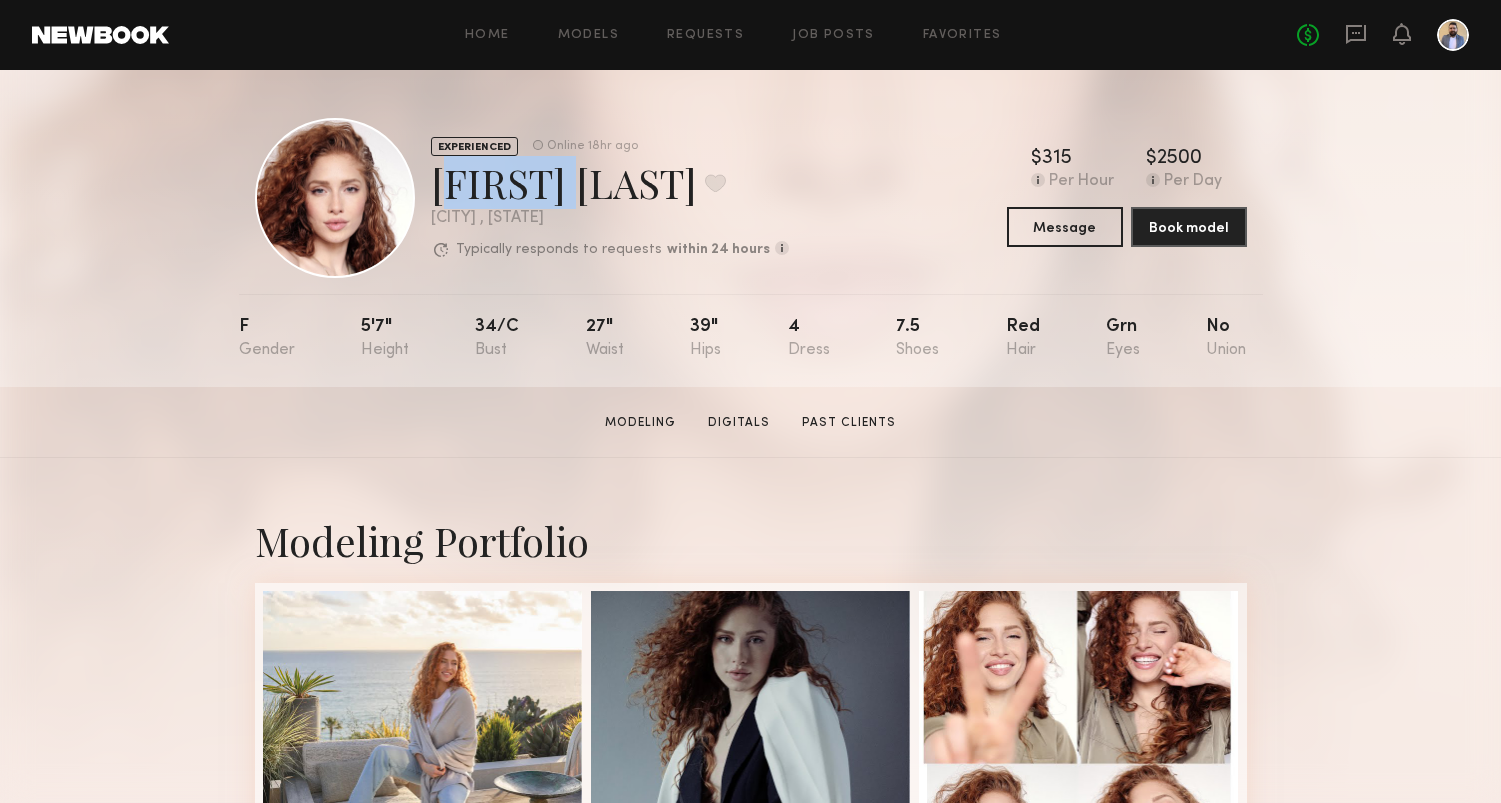 drag, startPoint x: 560, startPoint y: 184, endPoint x: 434, endPoint y: 185, distance: 126.00397 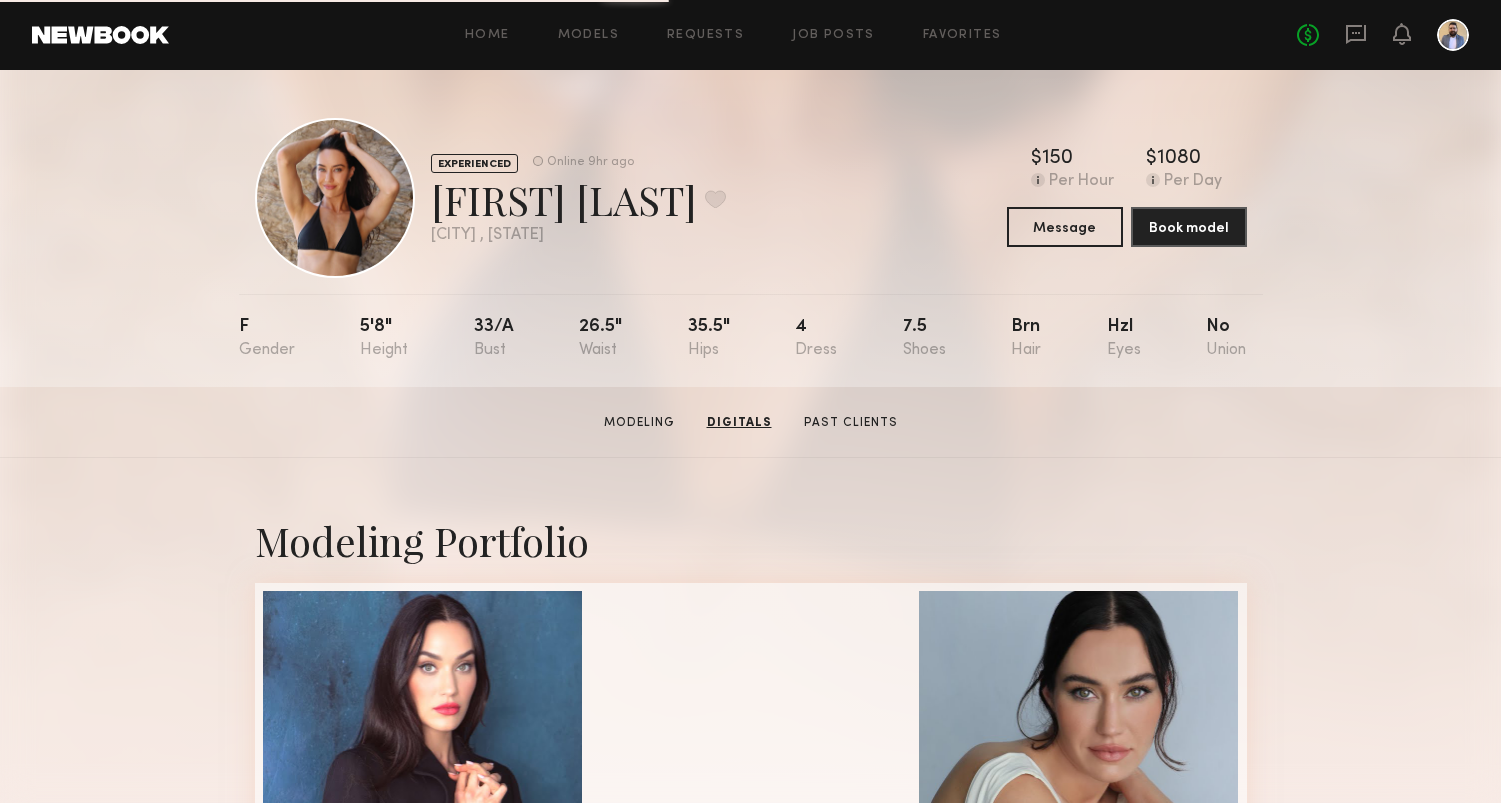 scroll, scrollTop: 0, scrollLeft: 0, axis: both 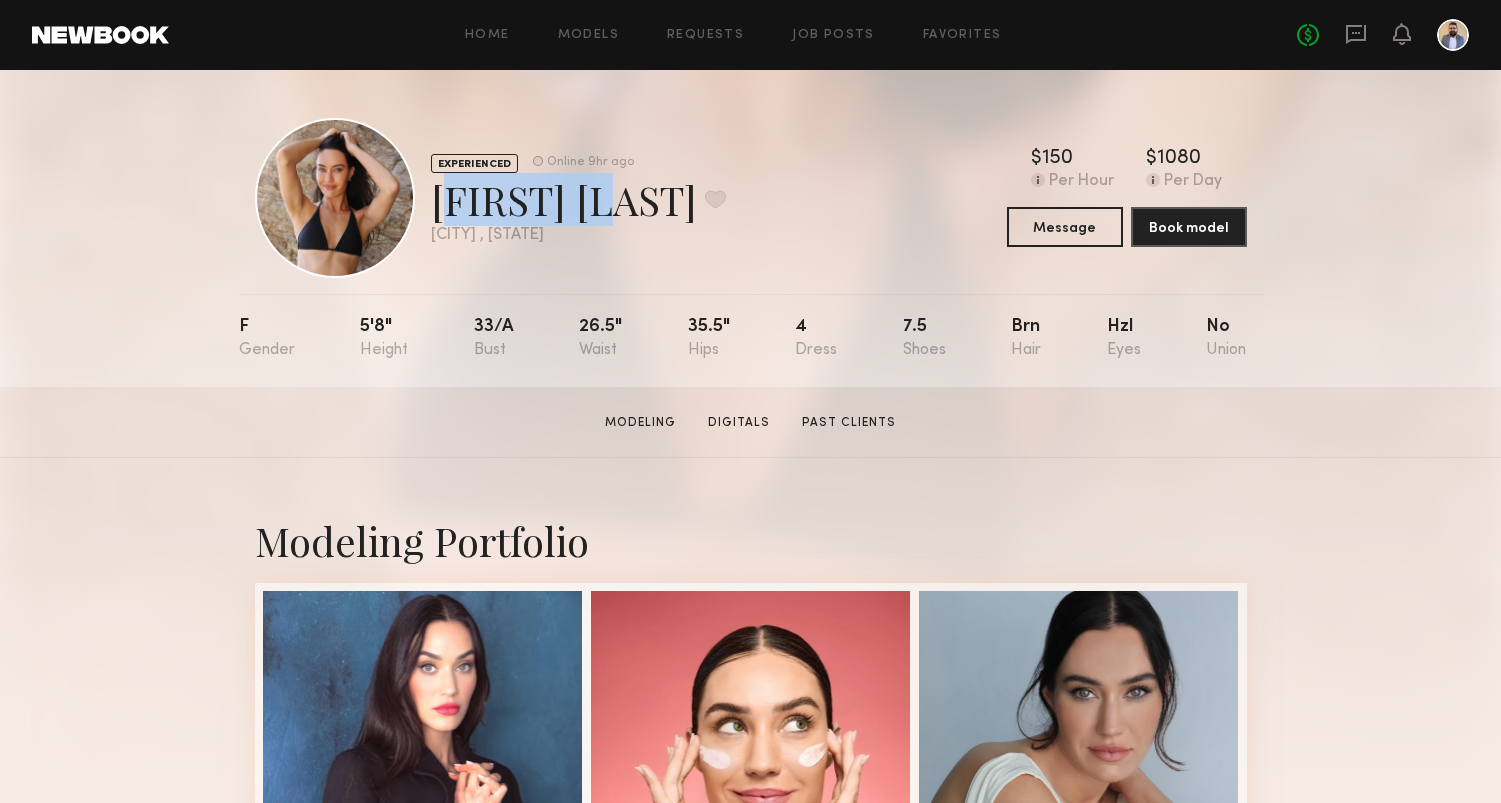drag, startPoint x: 433, startPoint y: 202, endPoint x: 625, endPoint y: 202, distance: 192 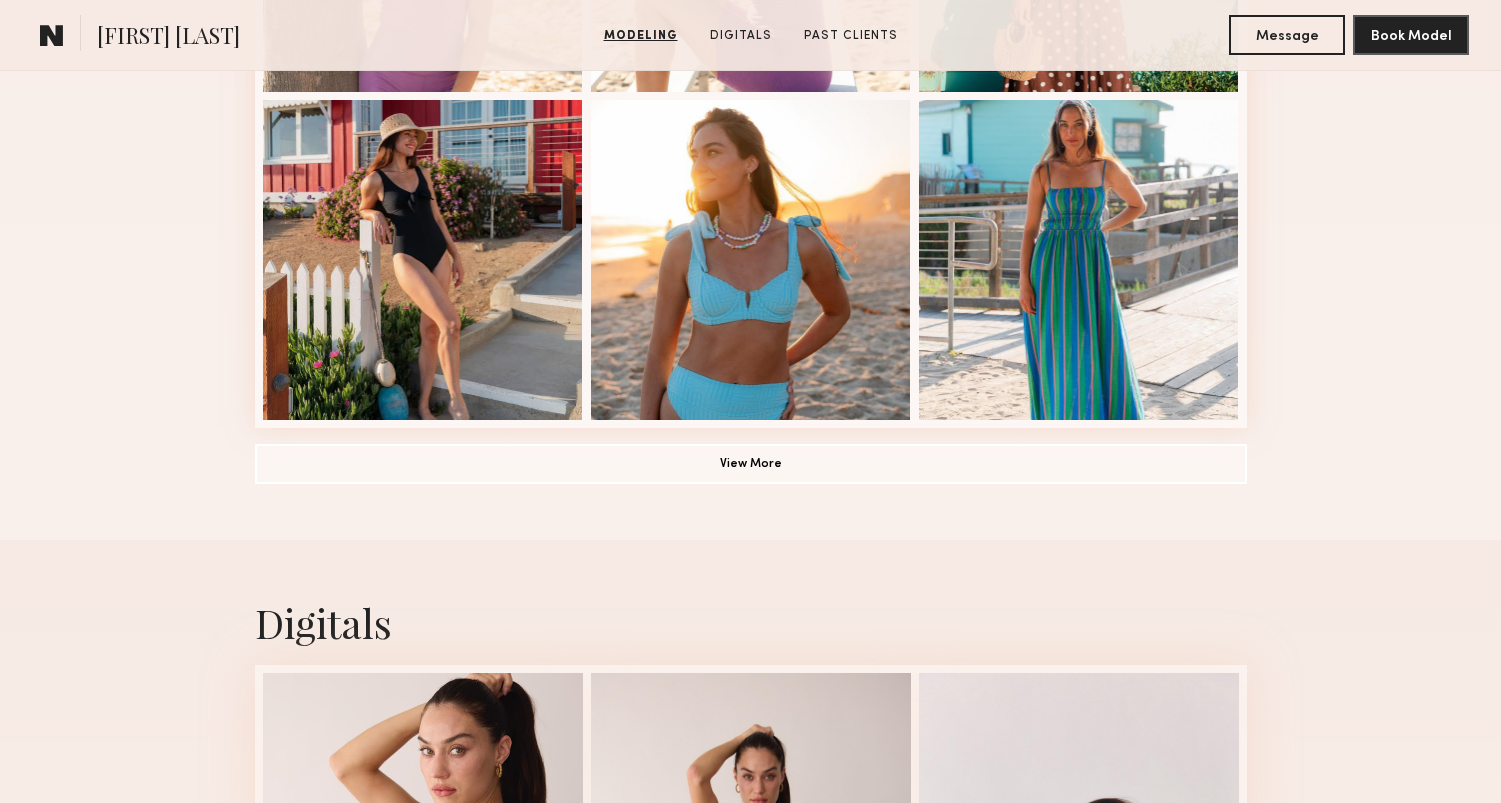 scroll, scrollTop: 1495, scrollLeft: 0, axis: vertical 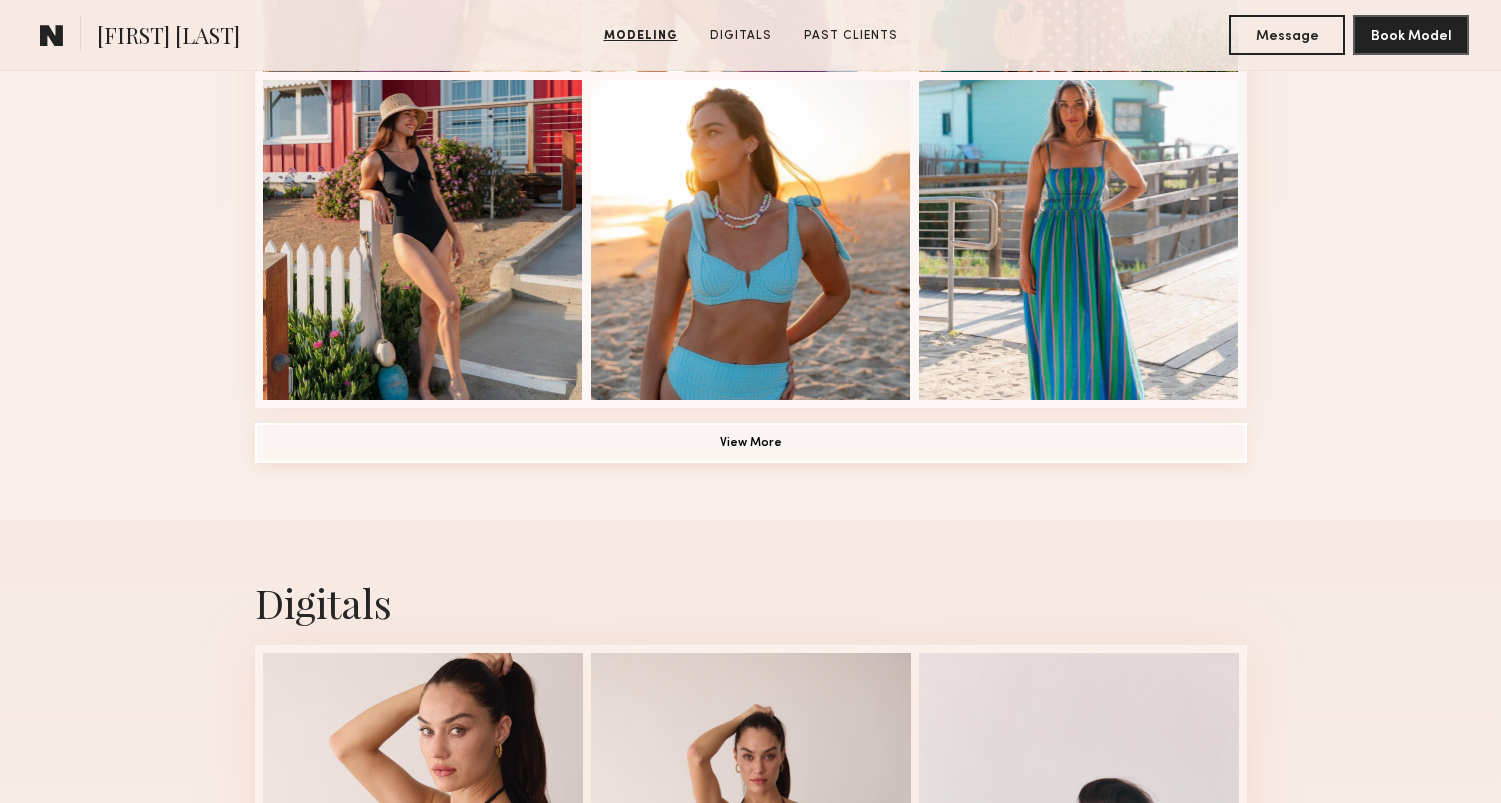 click on "View More" 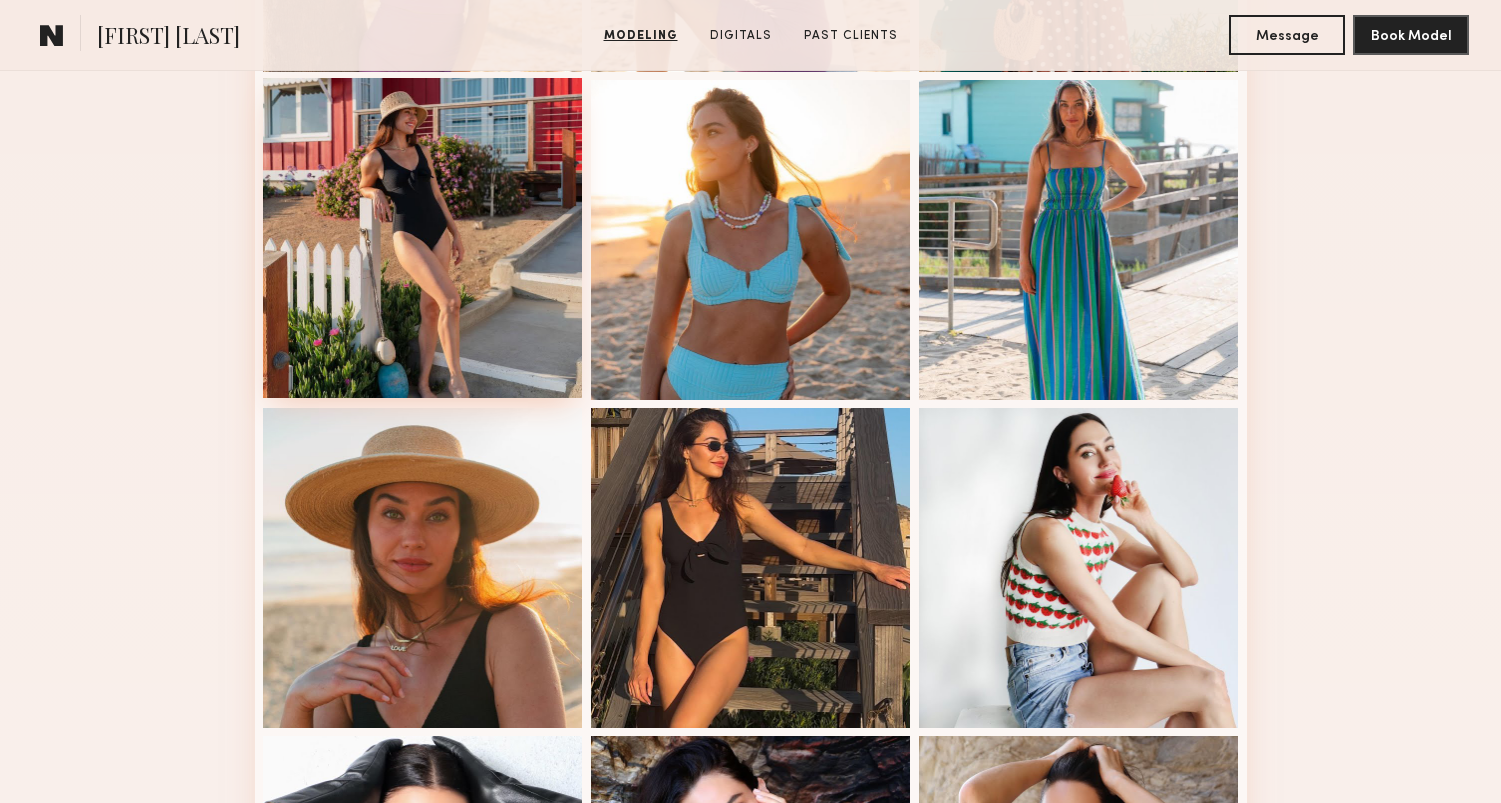 click at bounding box center [423, 238] 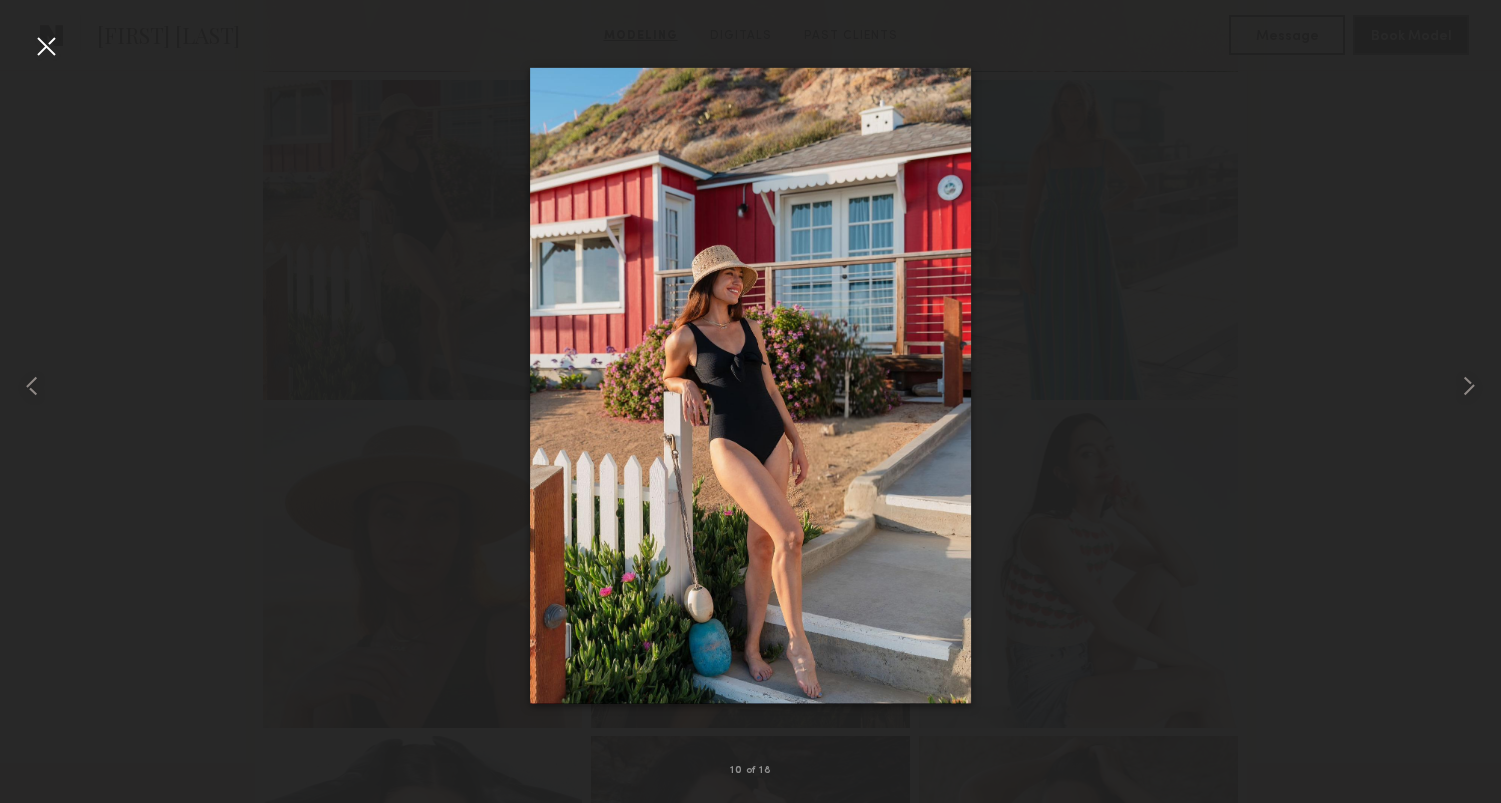 click at bounding box center [46, 46] 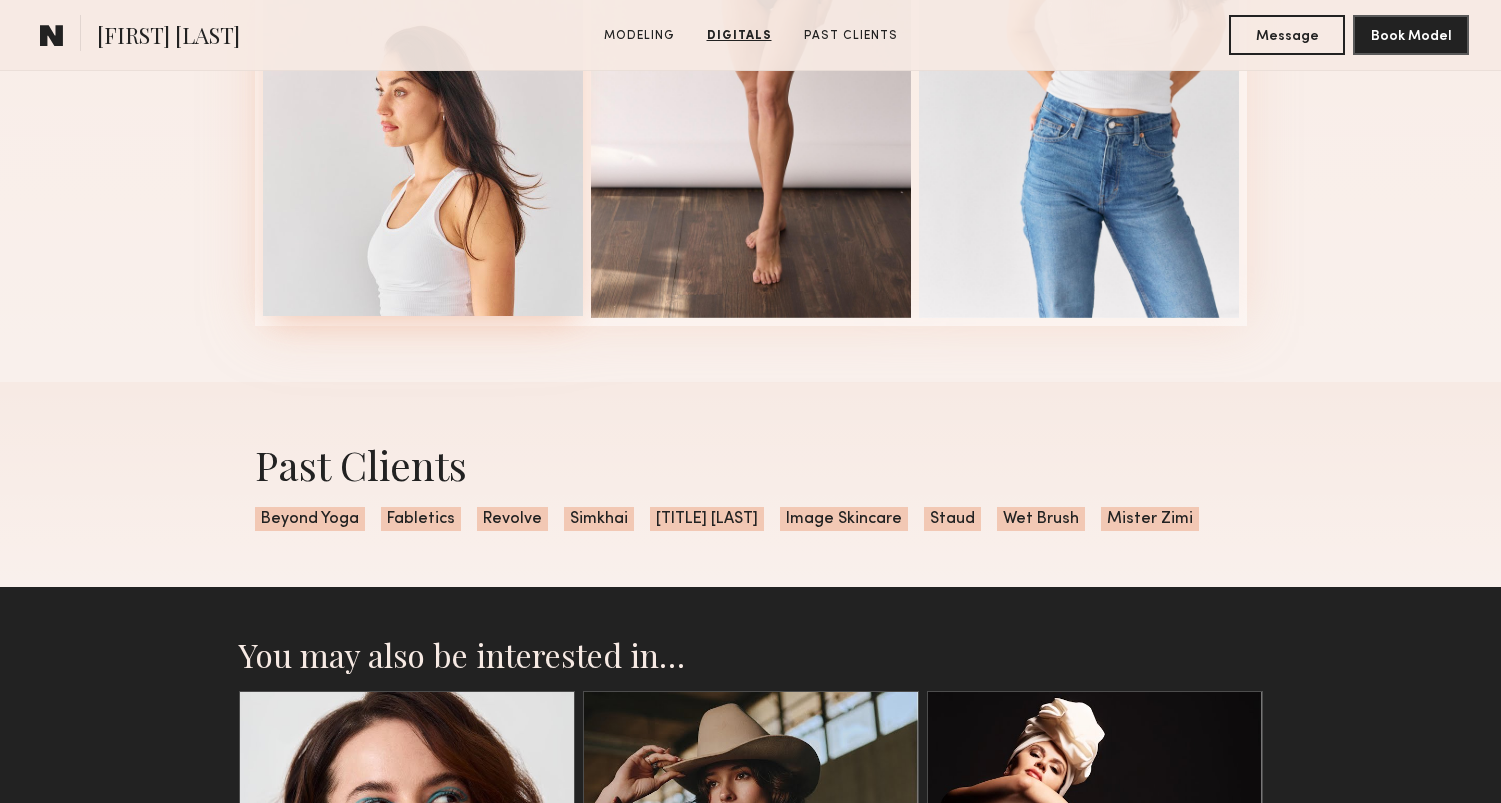 scroll, scrollTop: 3165, scrollLeft: 0, axis: vertical 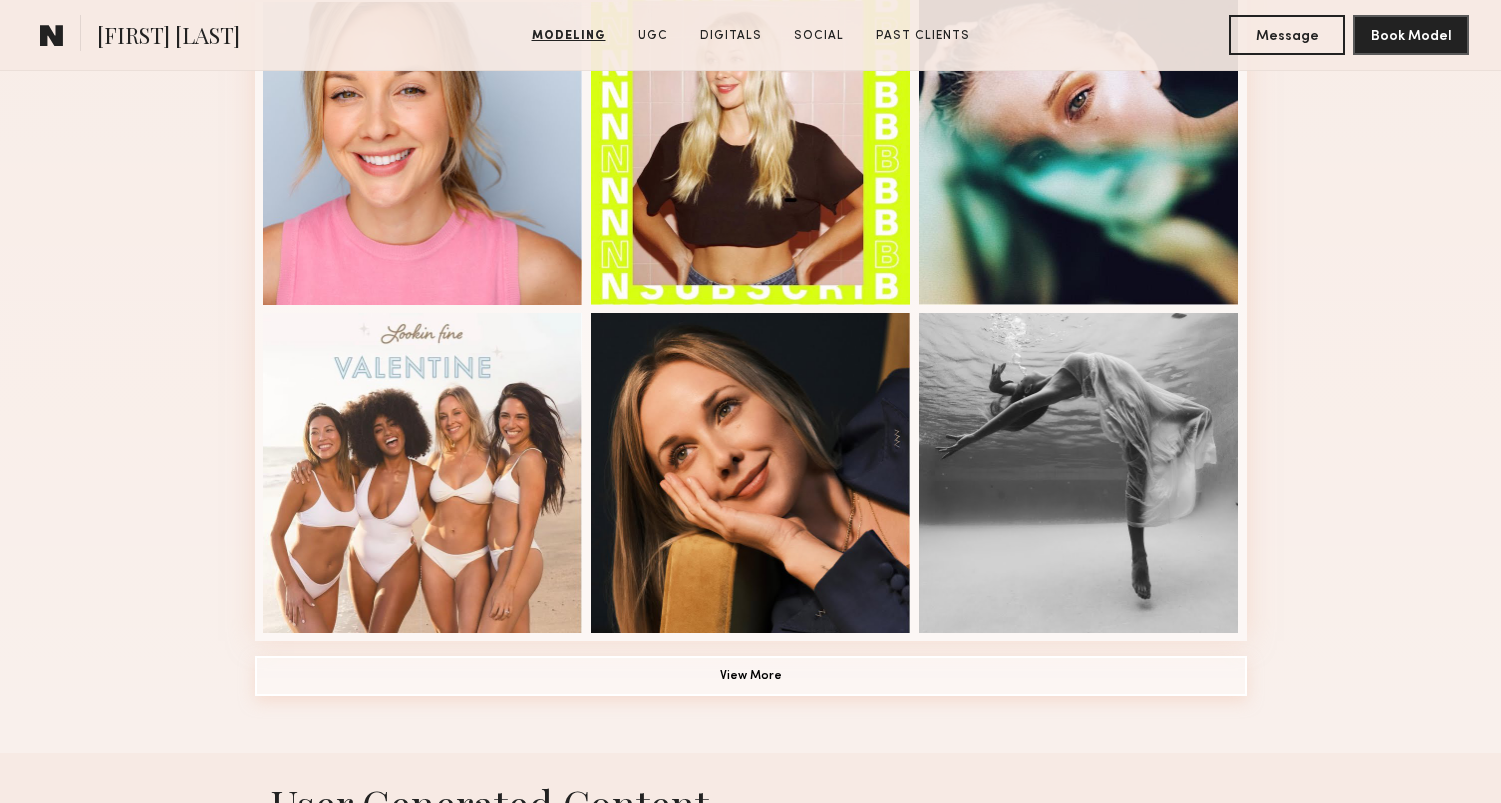 click on "View More" 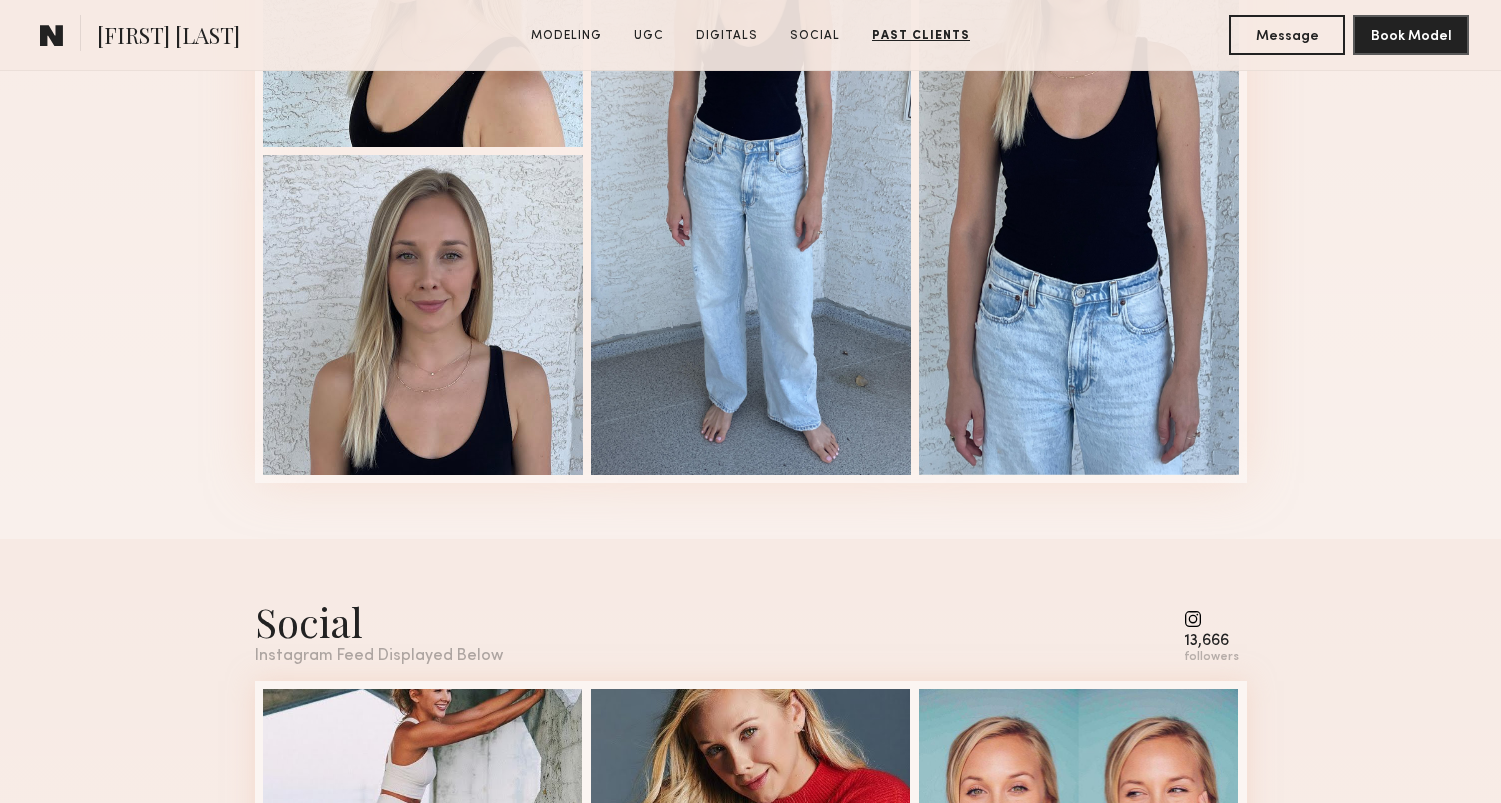 scroll, scrollTop: 5152, scrollLeft: 0, axis: vertical 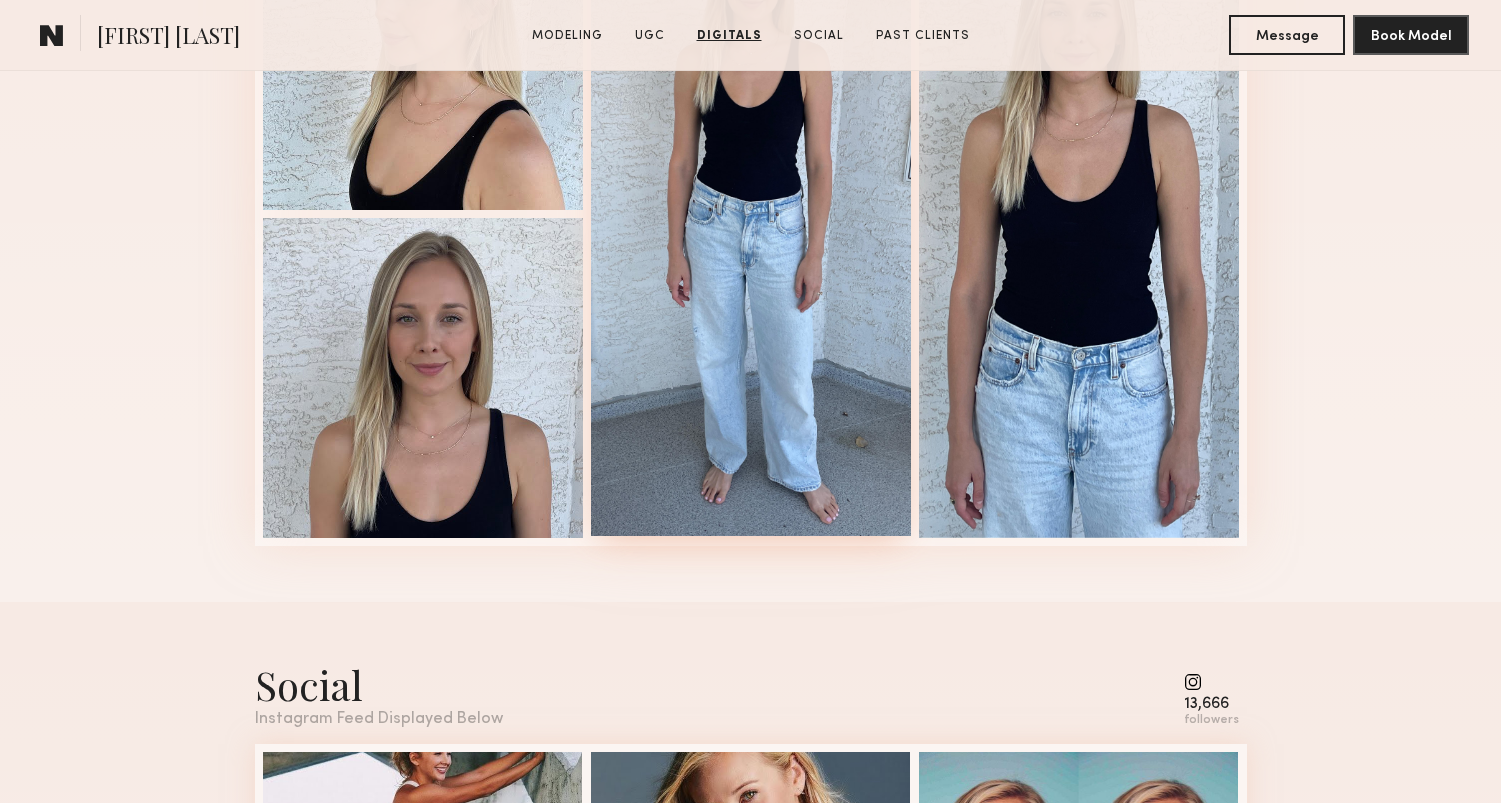 click at bounding box center [751, 212] 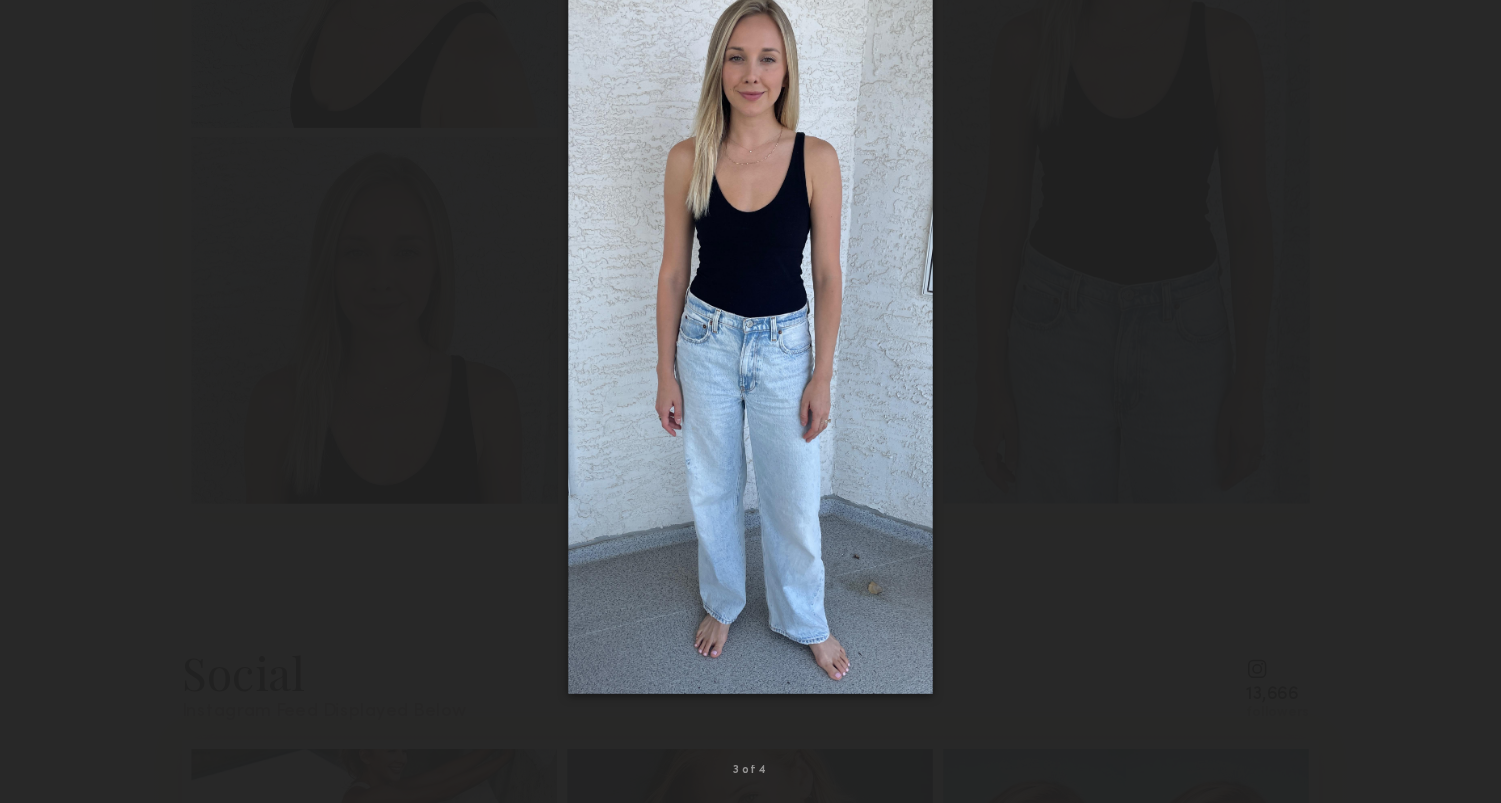 scroll, scrollTop: 5241, scrollLeft: 0, axis: vertical 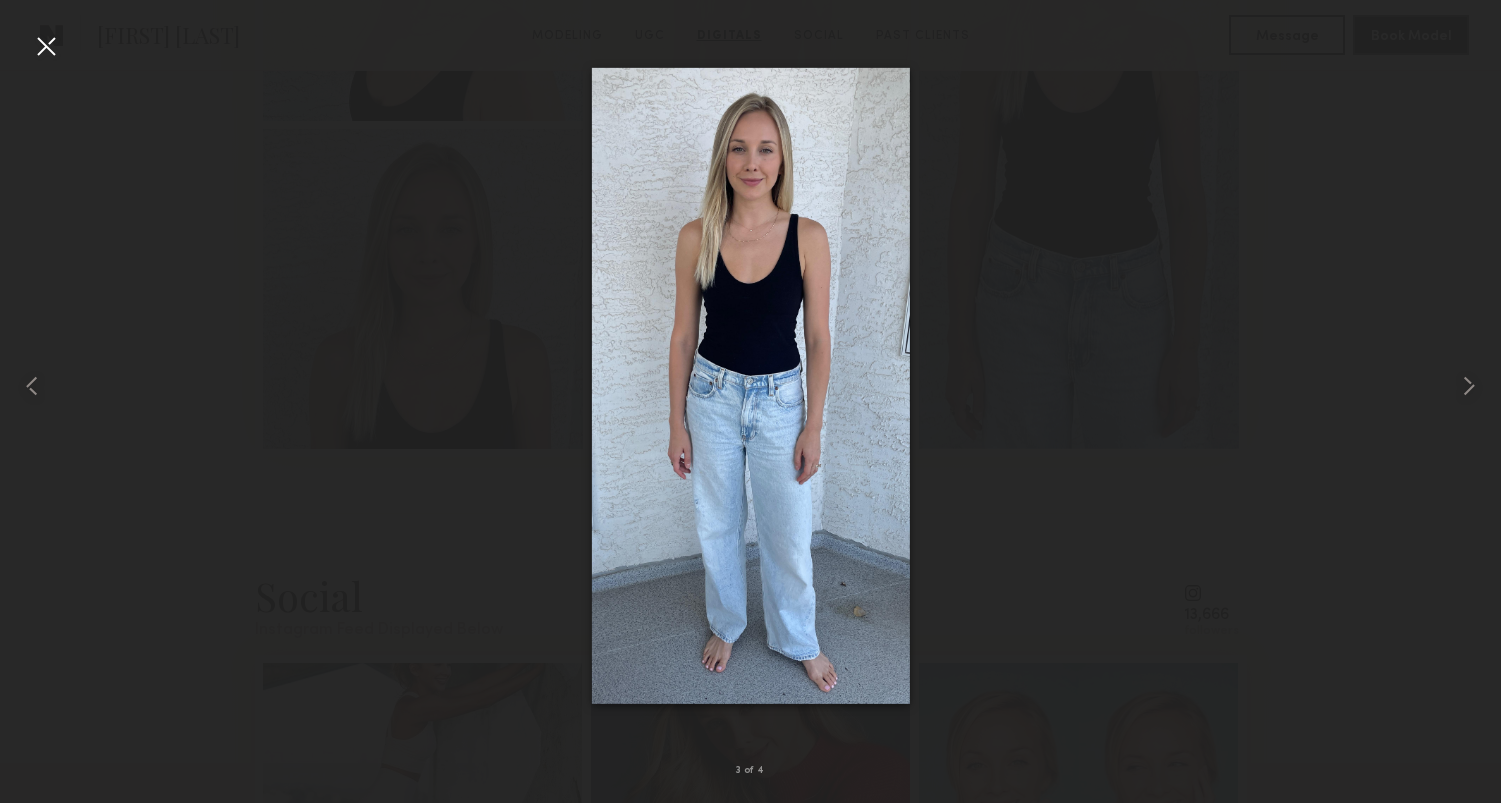 click at bounding box center (46, 46) 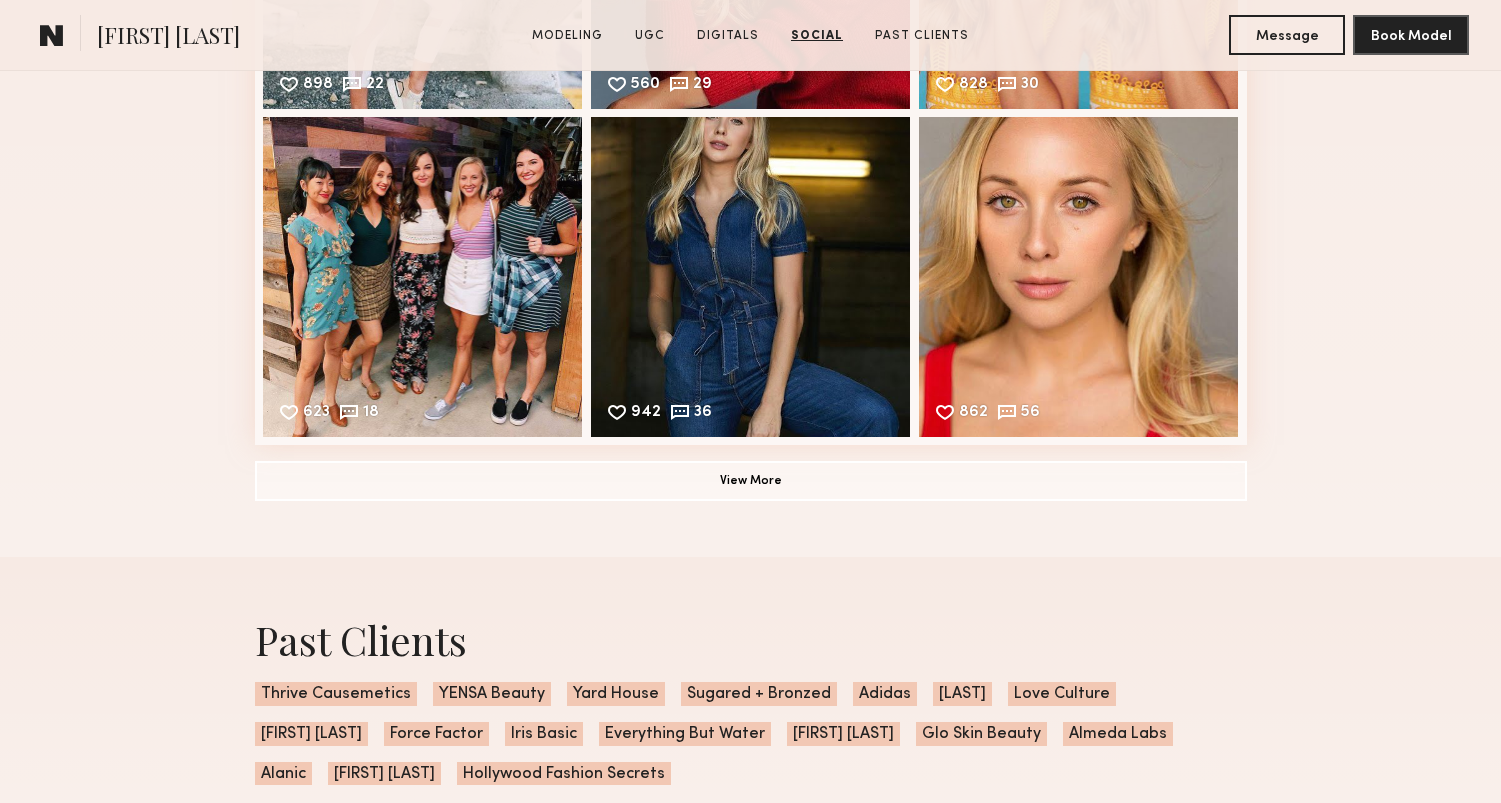 scroll, scrollTop: 6306, scrollLeft: 0, axis: vertical 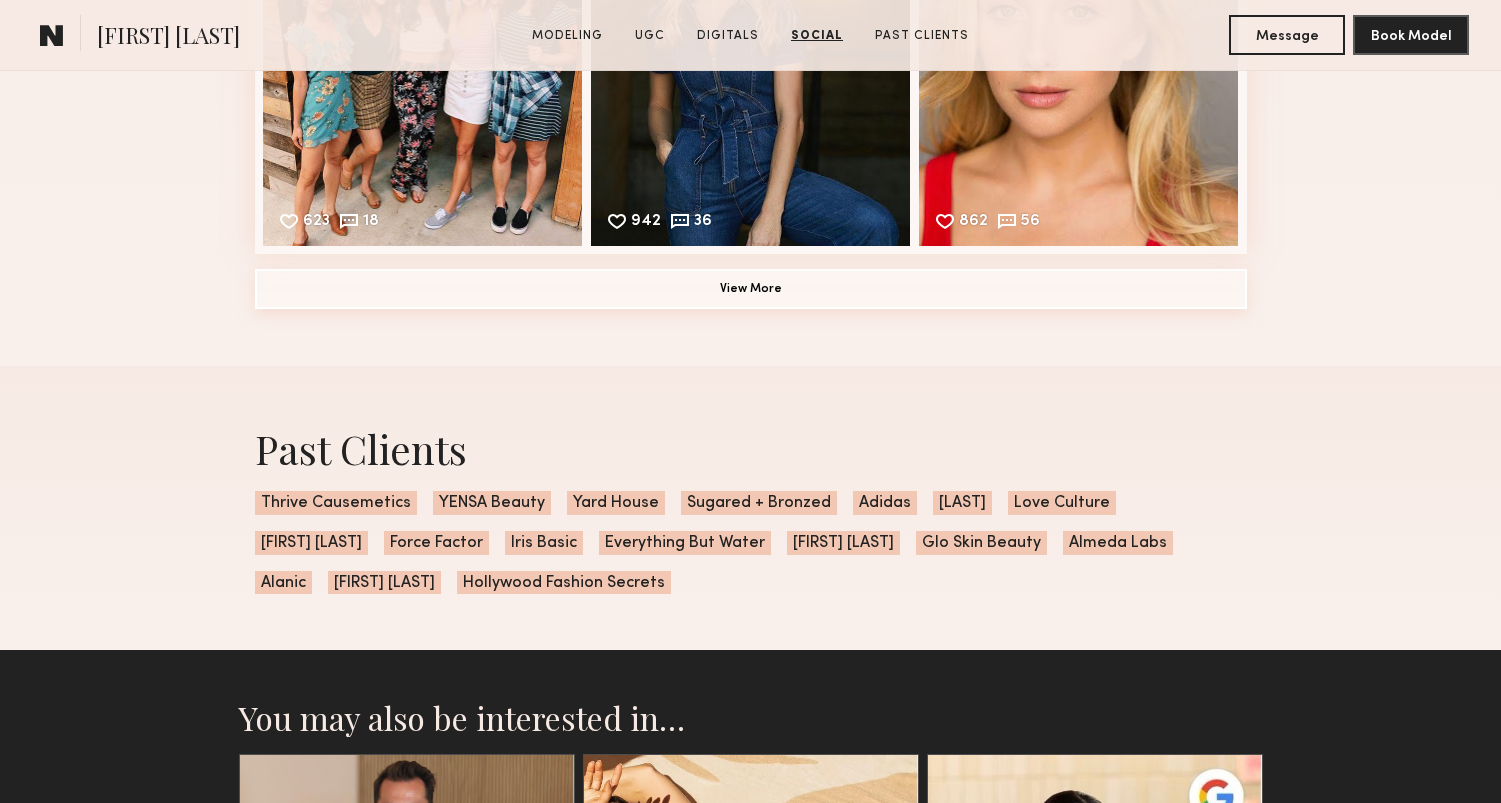 click on "View More" 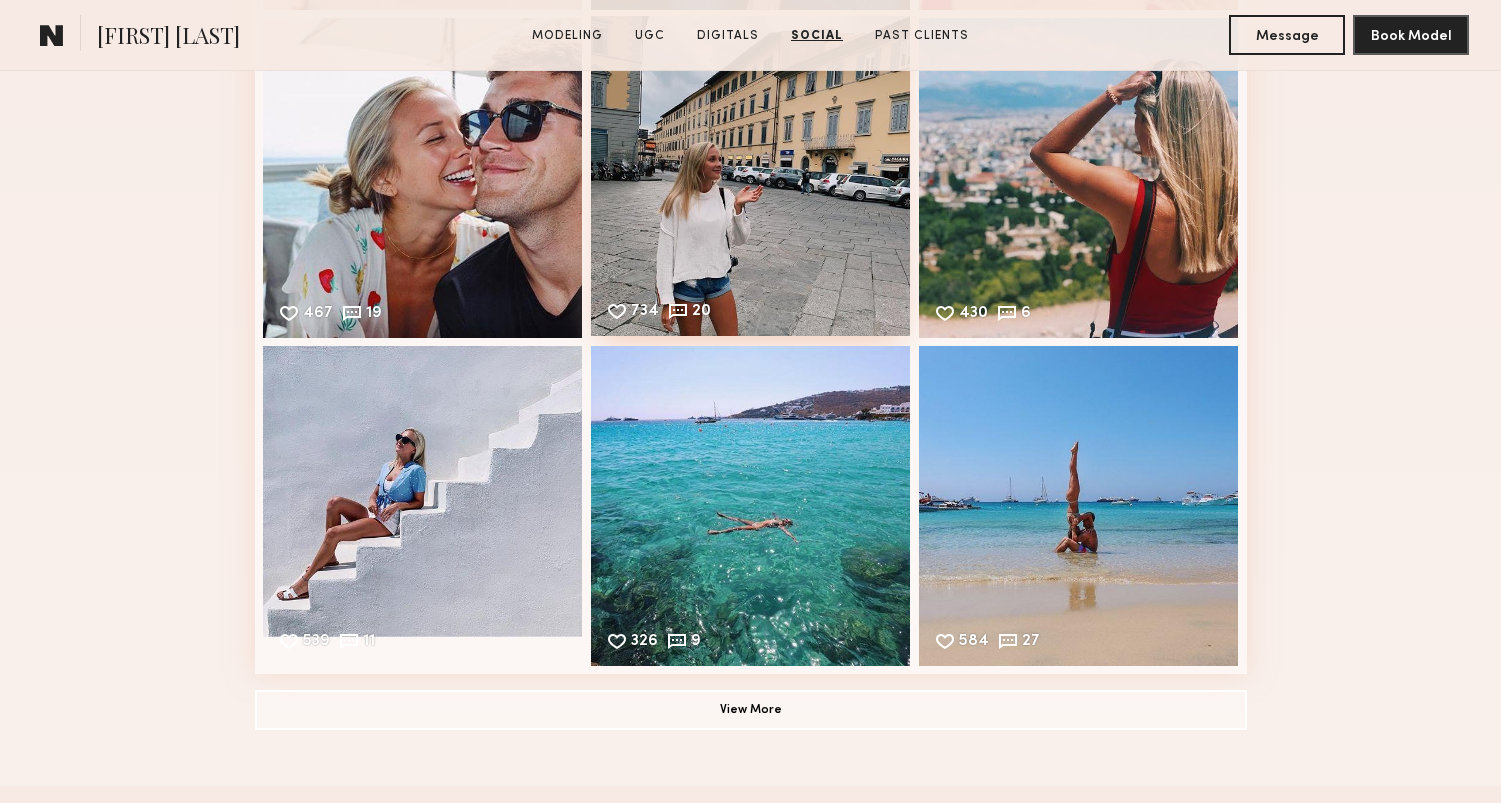 scroll, scrollTop: 6581, scrollLeft: 0, axis: vertical 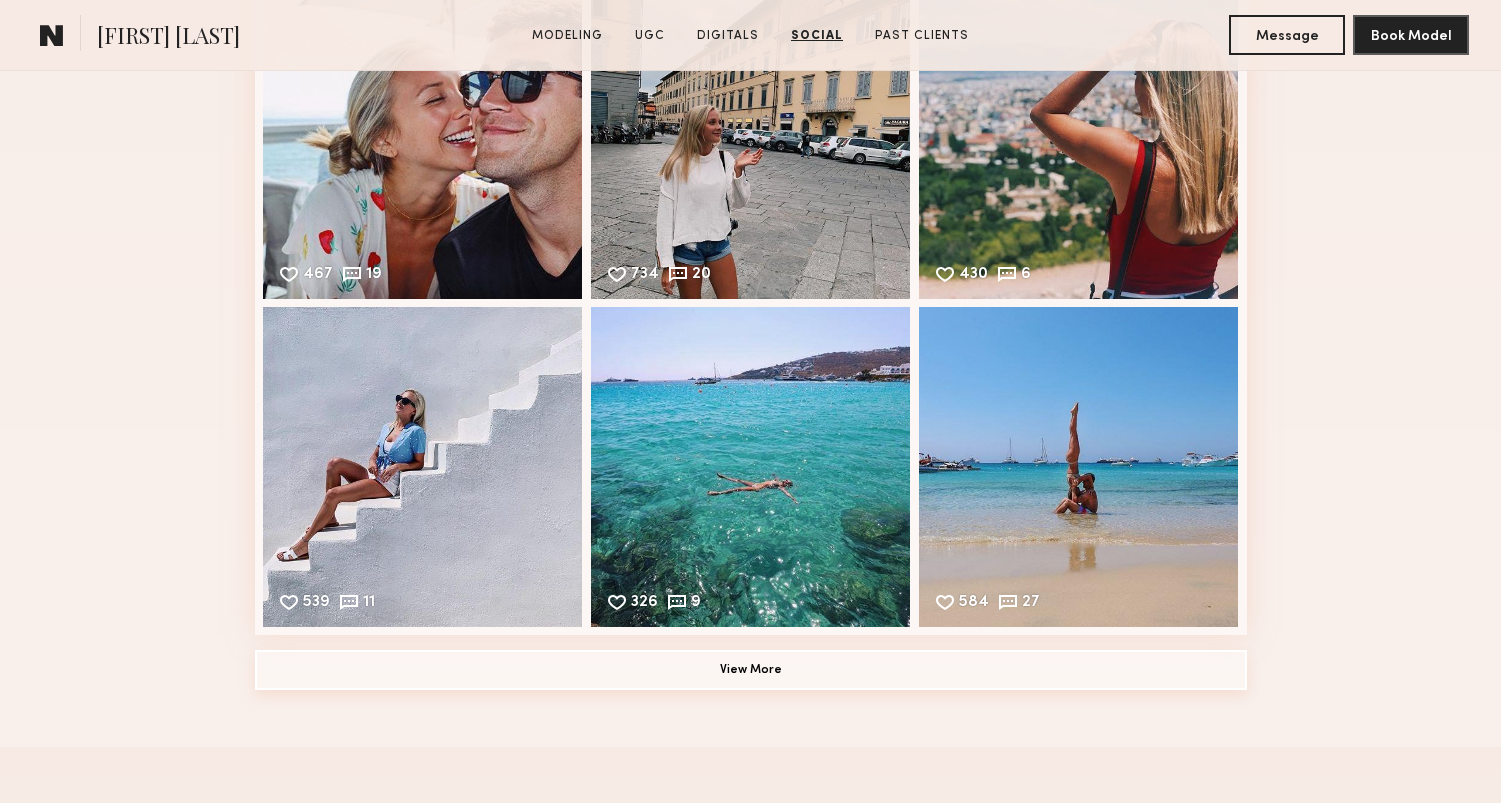 click on "View More" 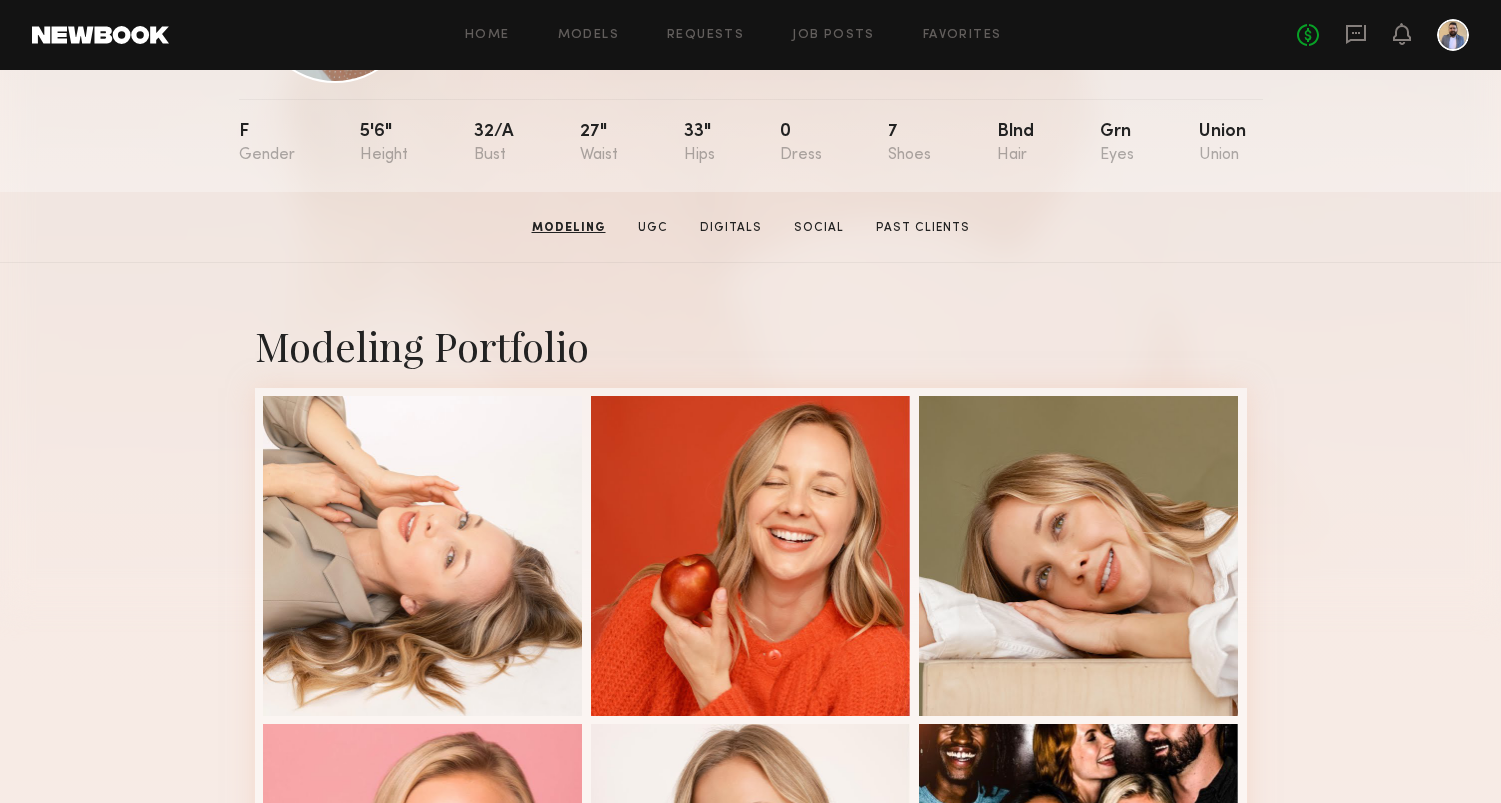 scroll, scrollTop: 24, scrollLeft: 0, axis: vertical 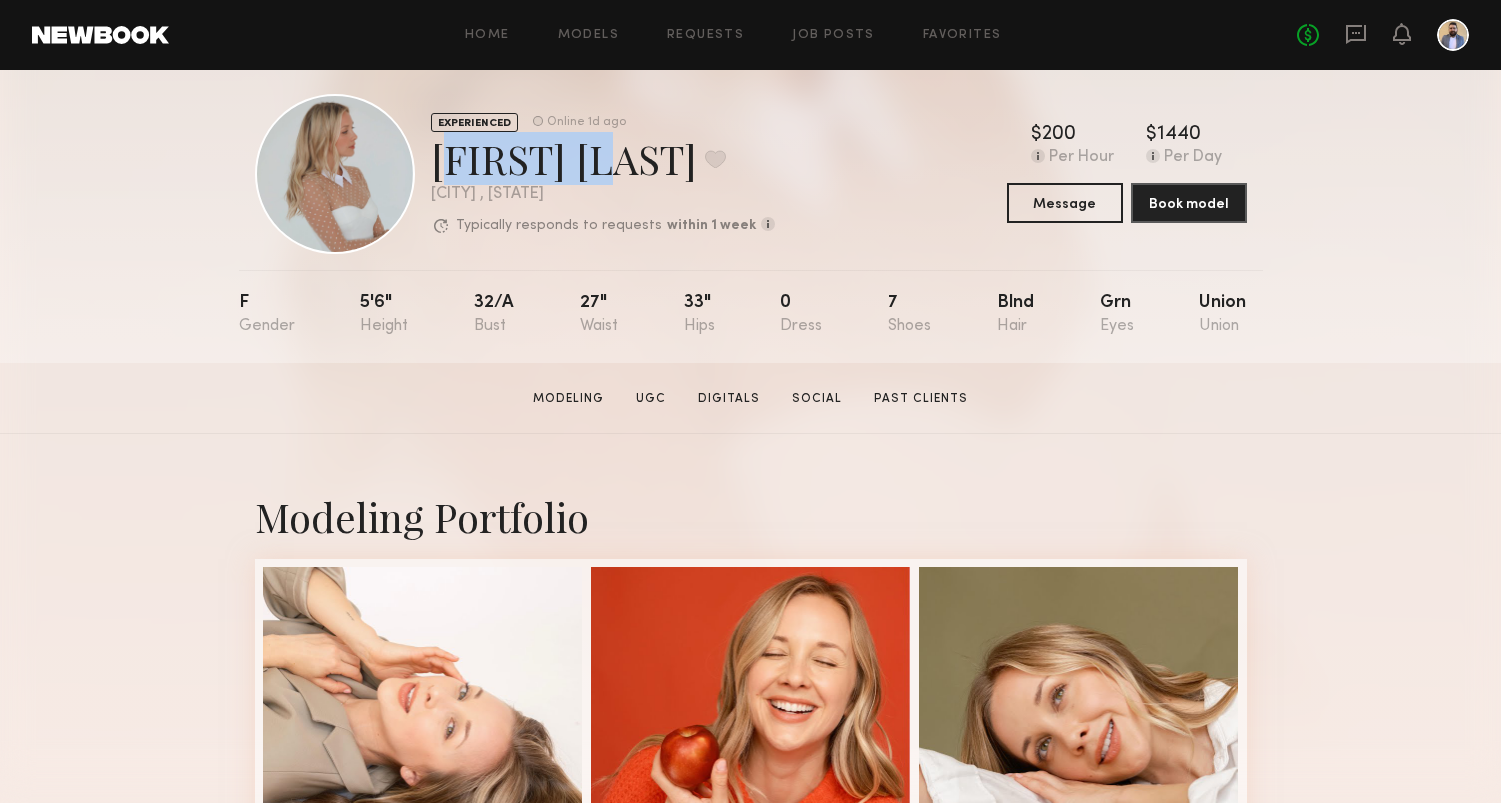 drag, startPoint x: 623, startPoint y: 157, endPoint x: 443, endPoint y: 160, distance: 180.025 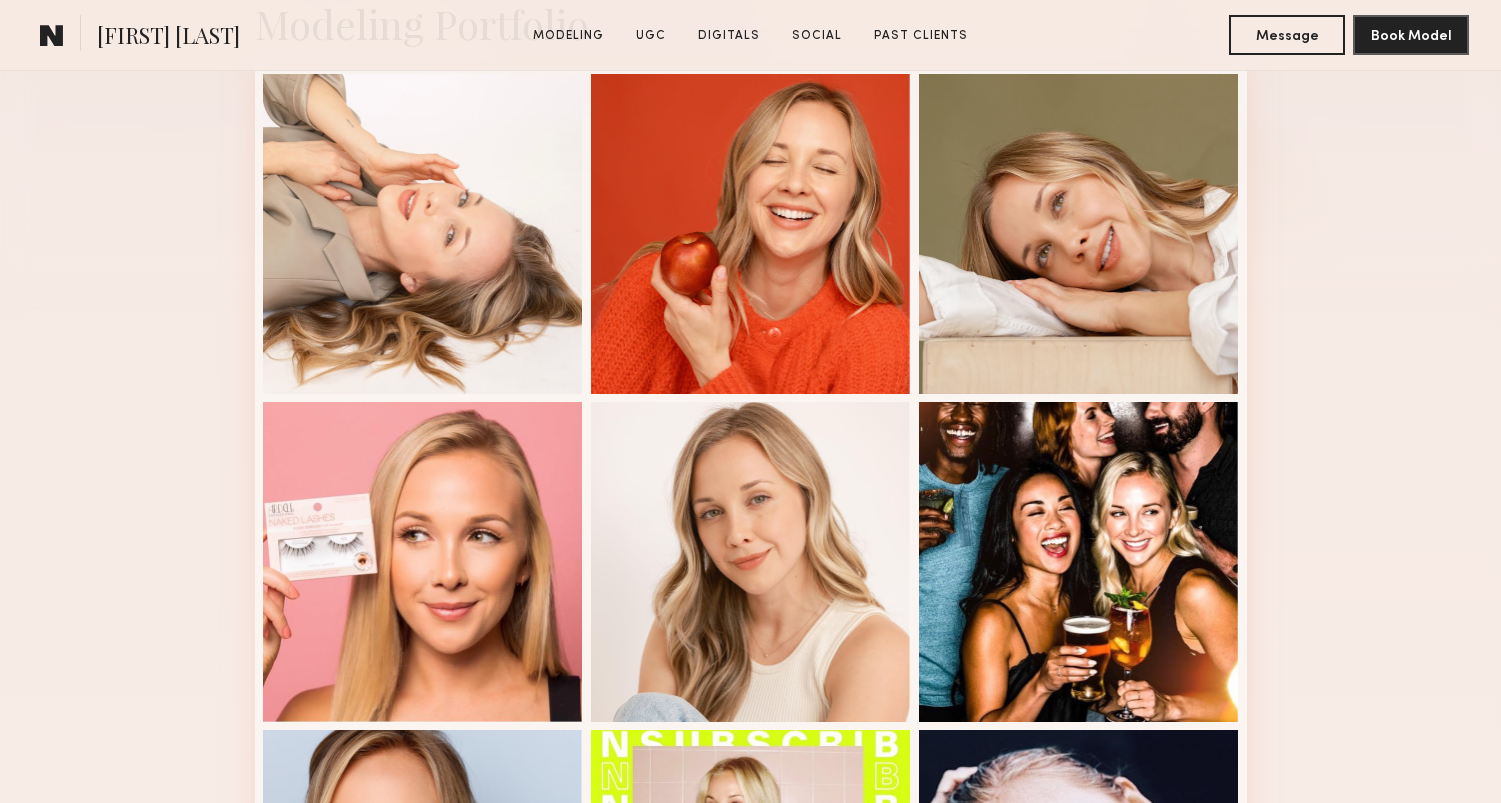 scroll, scrollTop: 569, scrollLeft: 0, axis: vertical 